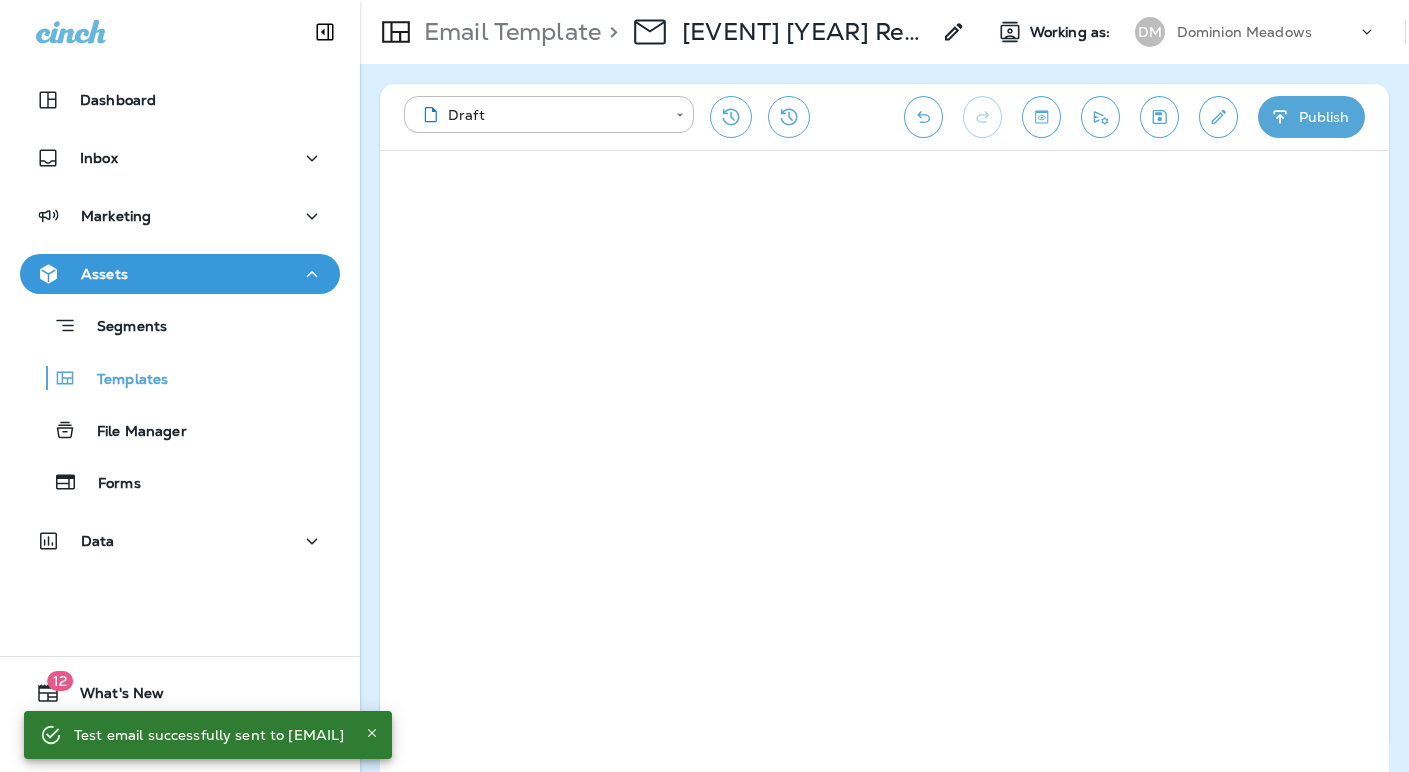 scroll, scrollTop: 0, scrollLeft: 0, axis: both 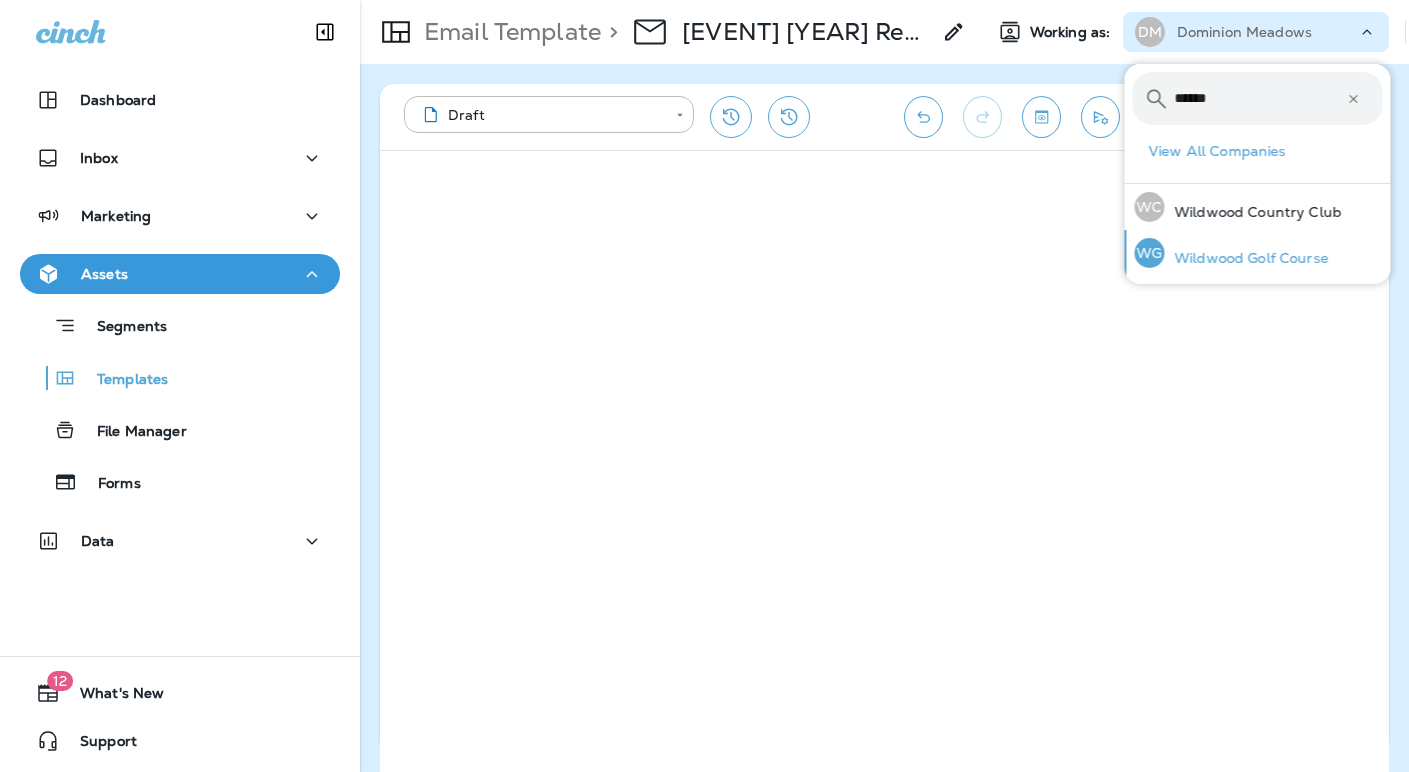 type on "******" 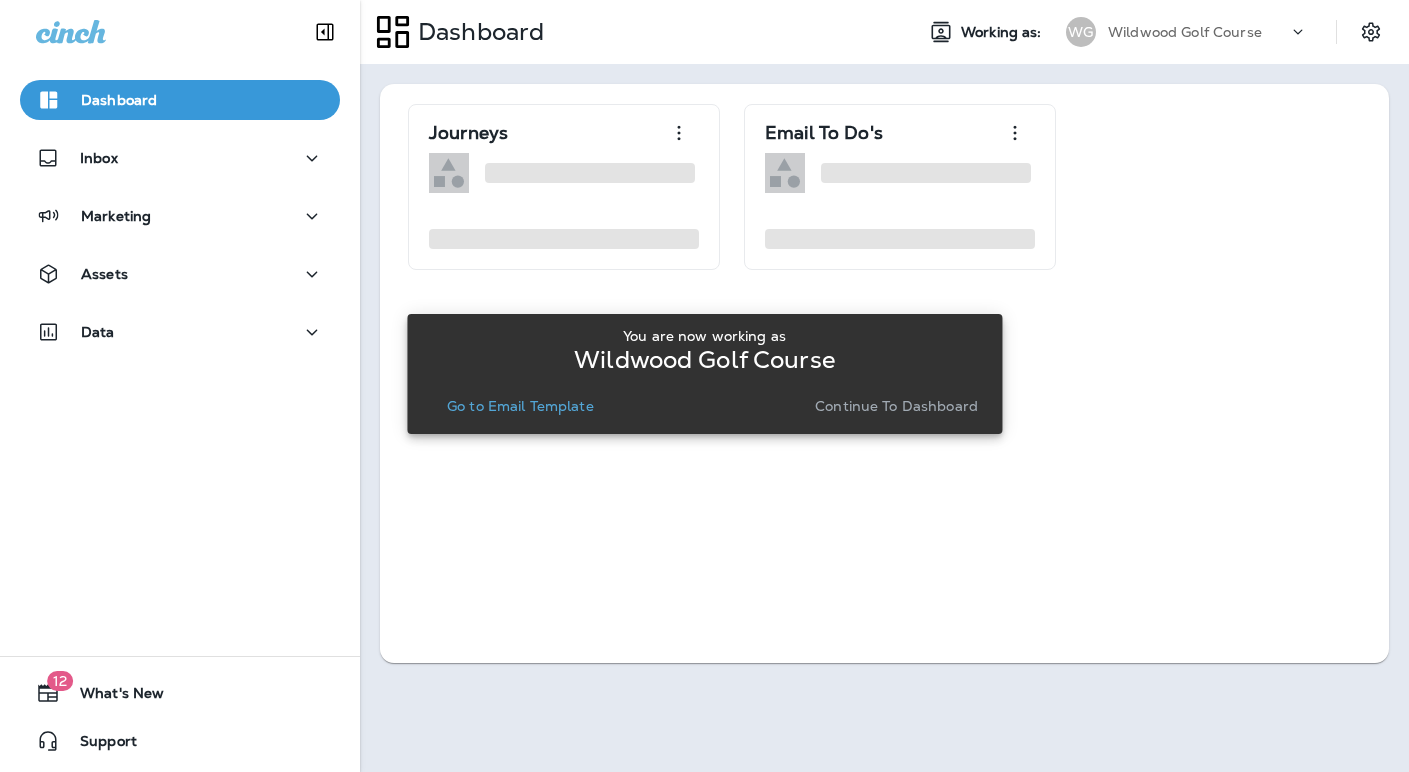 click on "Continue to Dashboard" at bounding box center (896, 406) 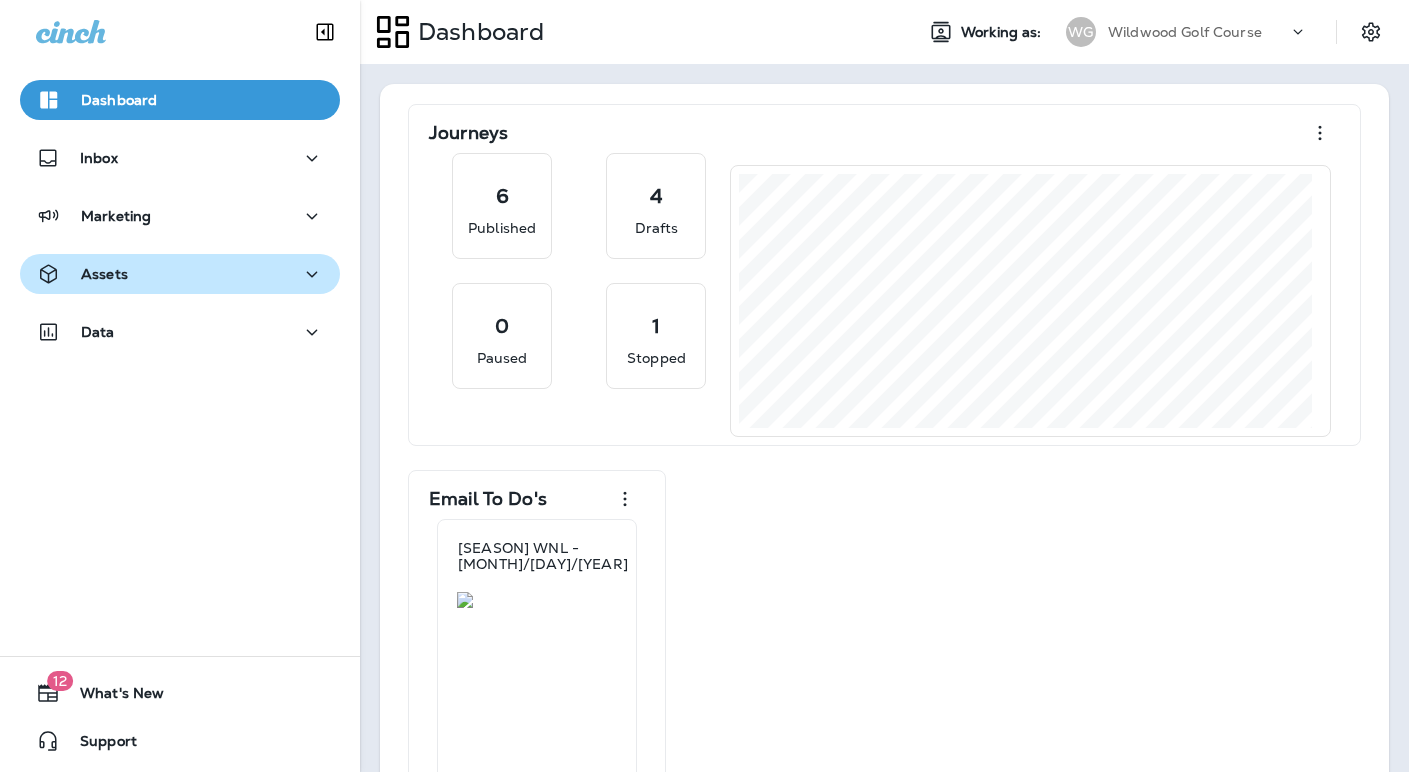 click on "Assets" at bounding box center [180, 274] 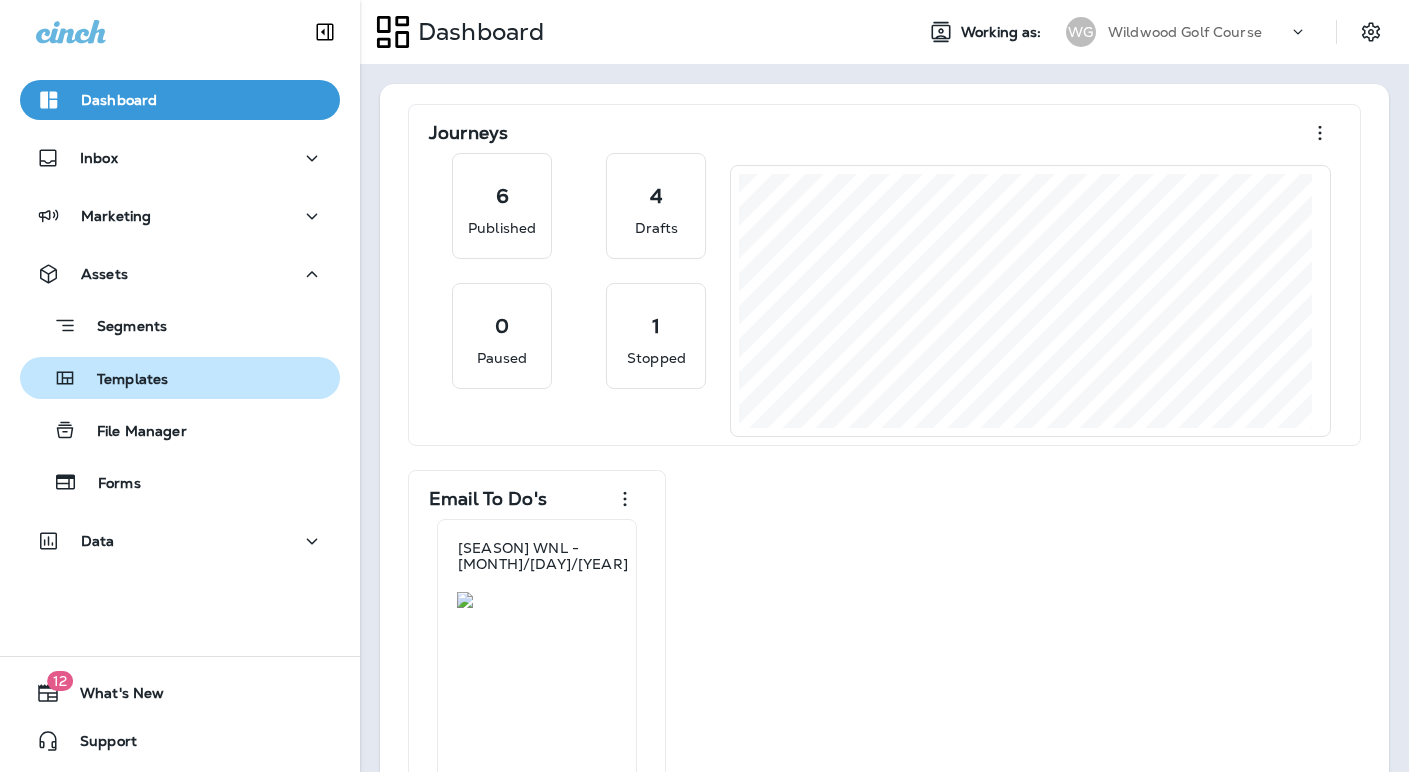 click on "Templates" at bounding box center [122, 380] 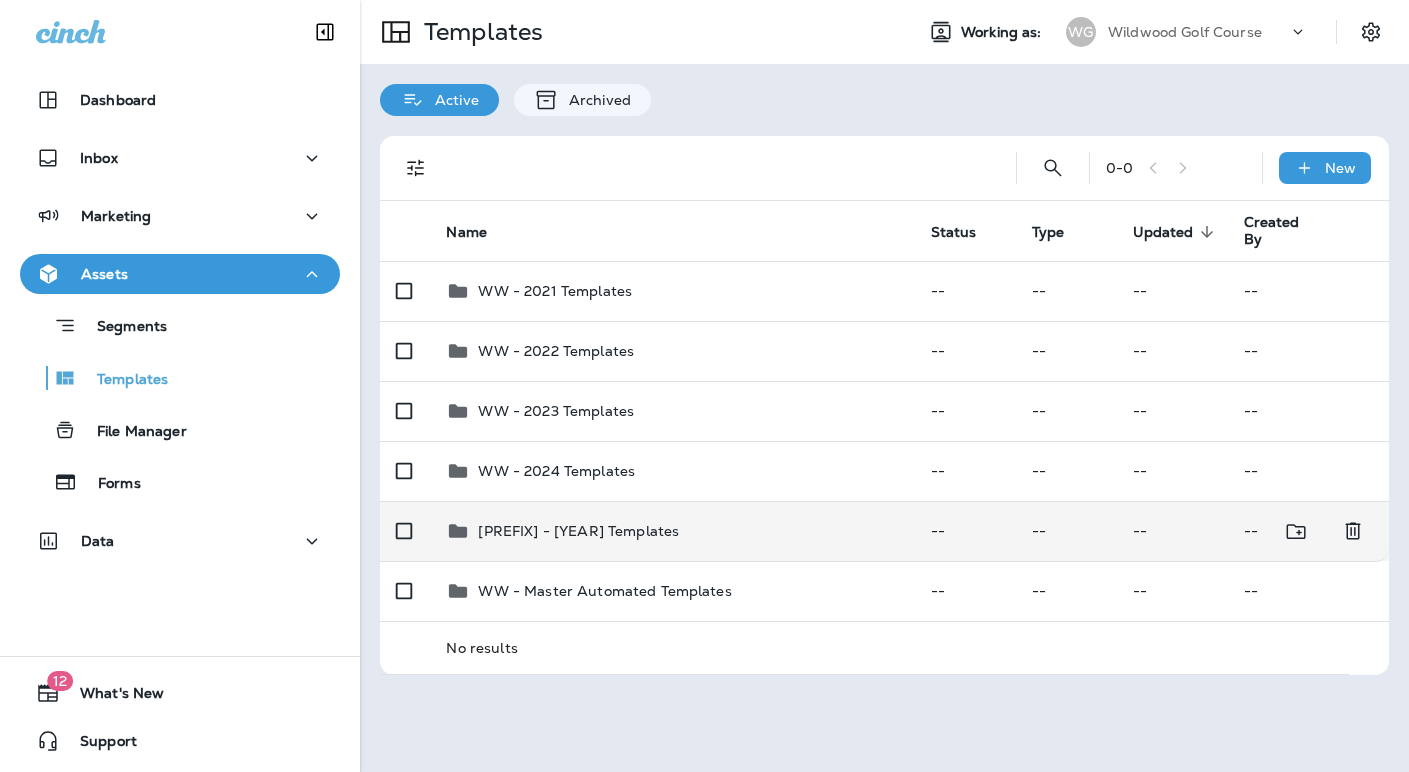 click on "[PREFIX] - [YEAR] Templates" at bounding box center (578, 531) 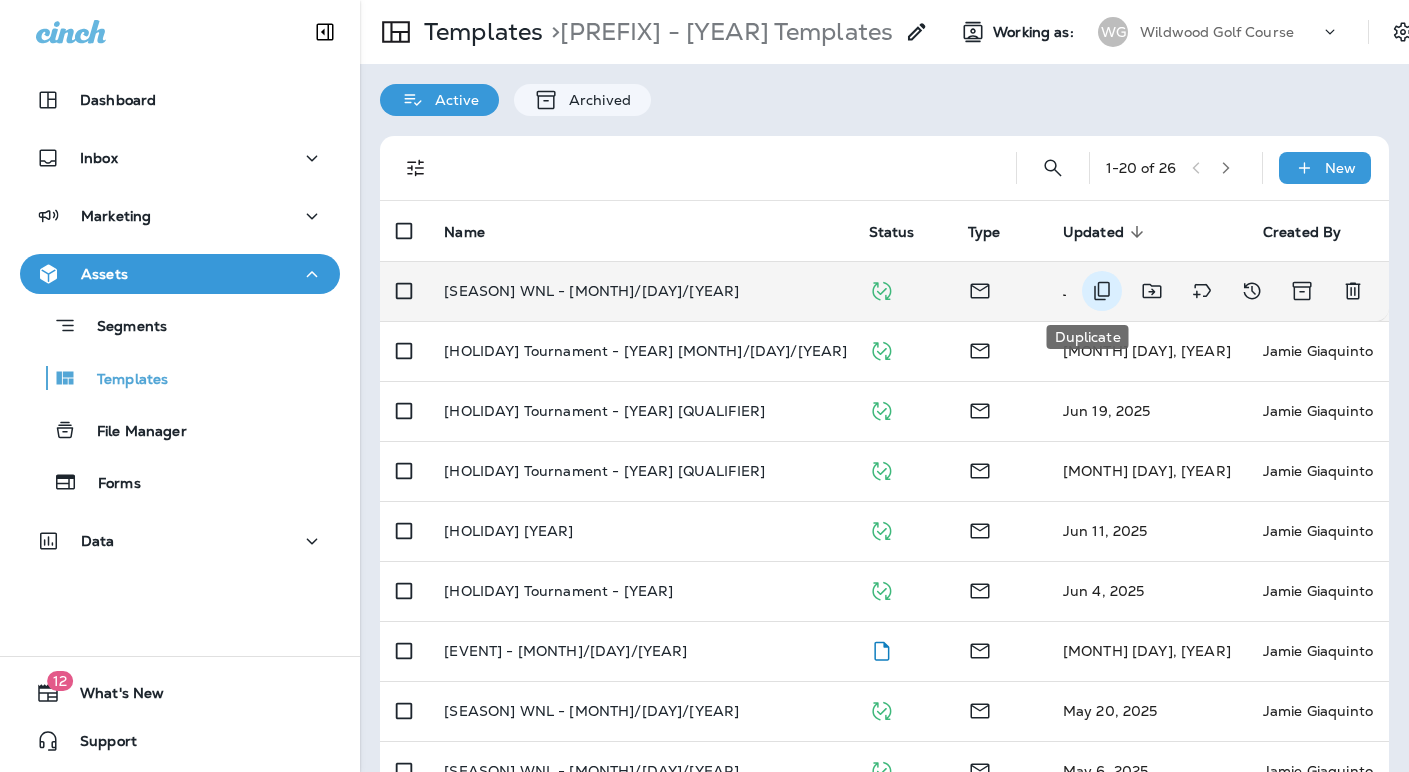 click 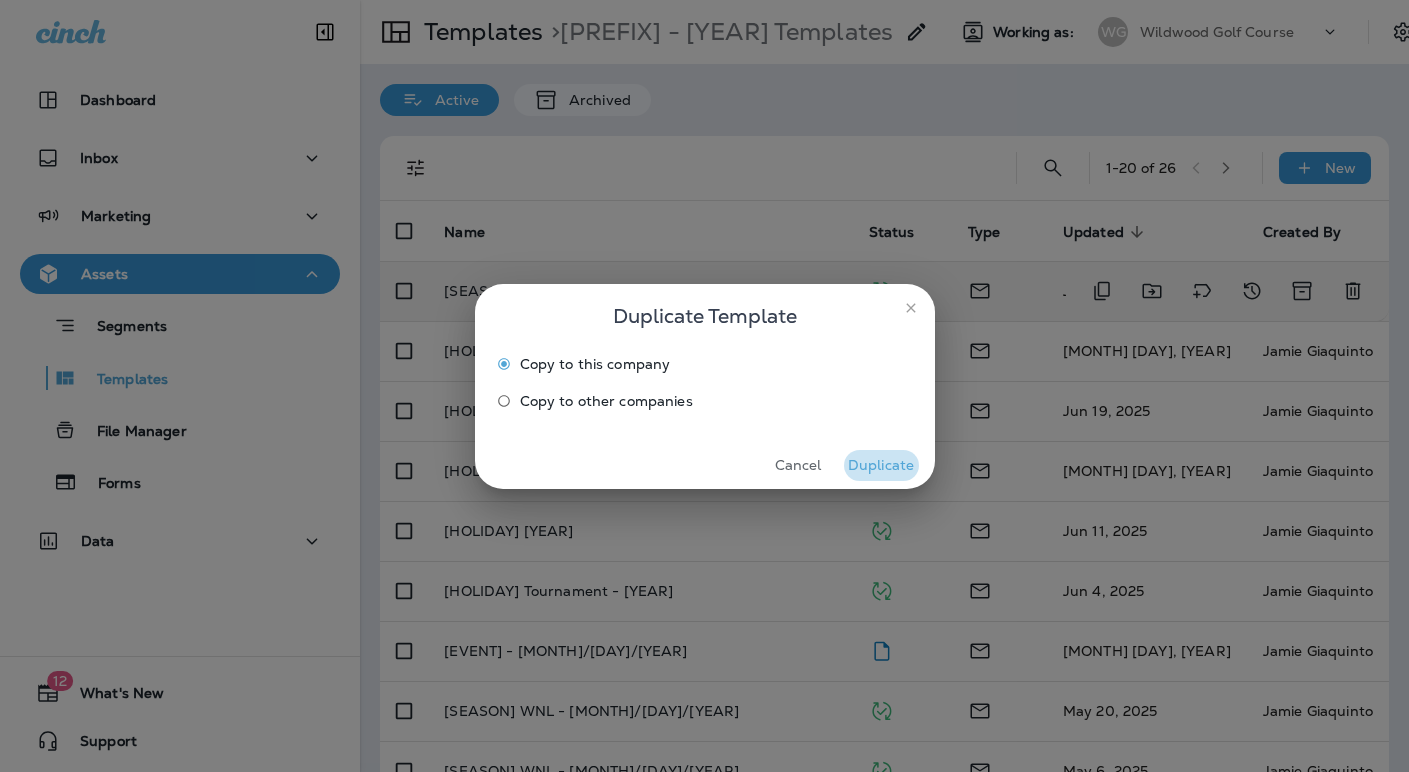 click on "Duplicate" at bounding box center [881, 465] 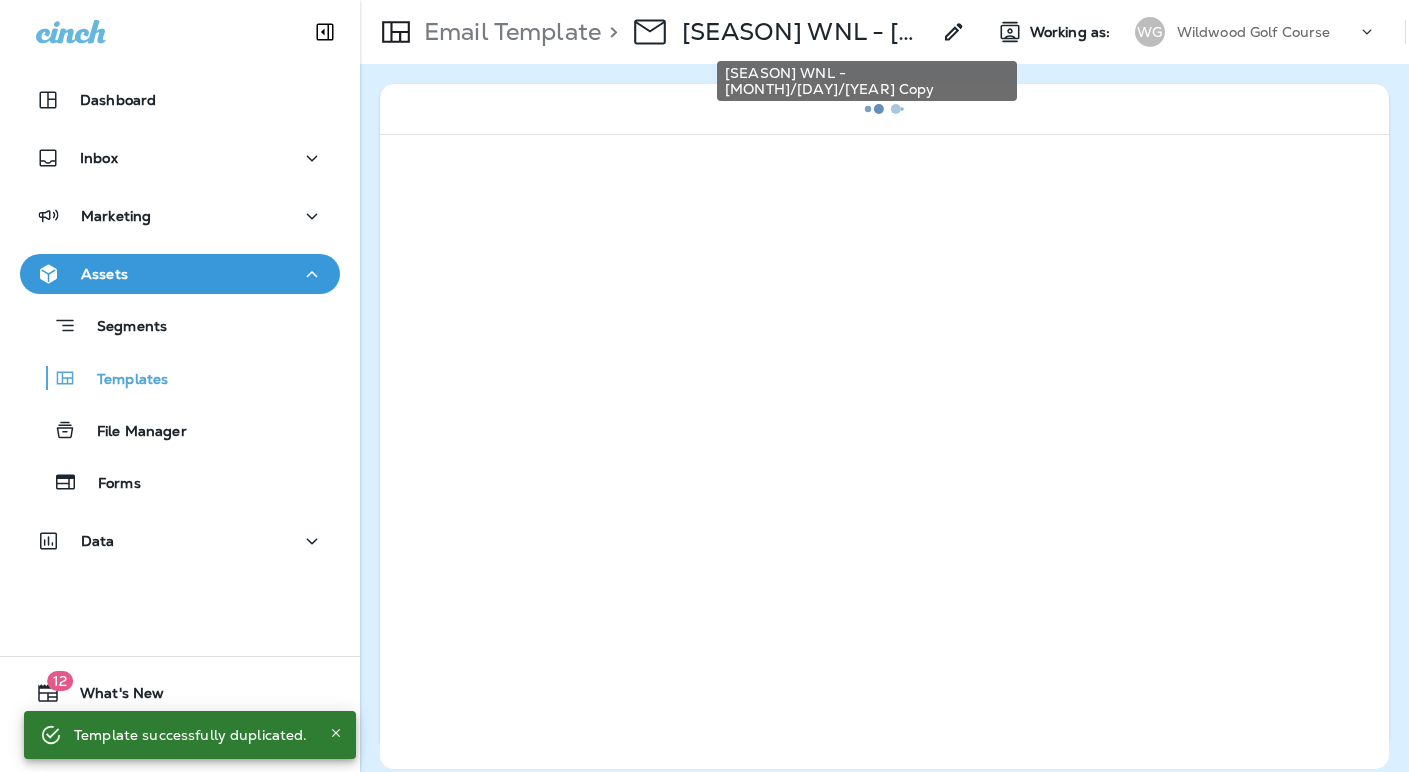 click on "[SEASON] WNL - [MONTH]/[DAY]/[YEAR] Copy" at bounding box center (806, 32) 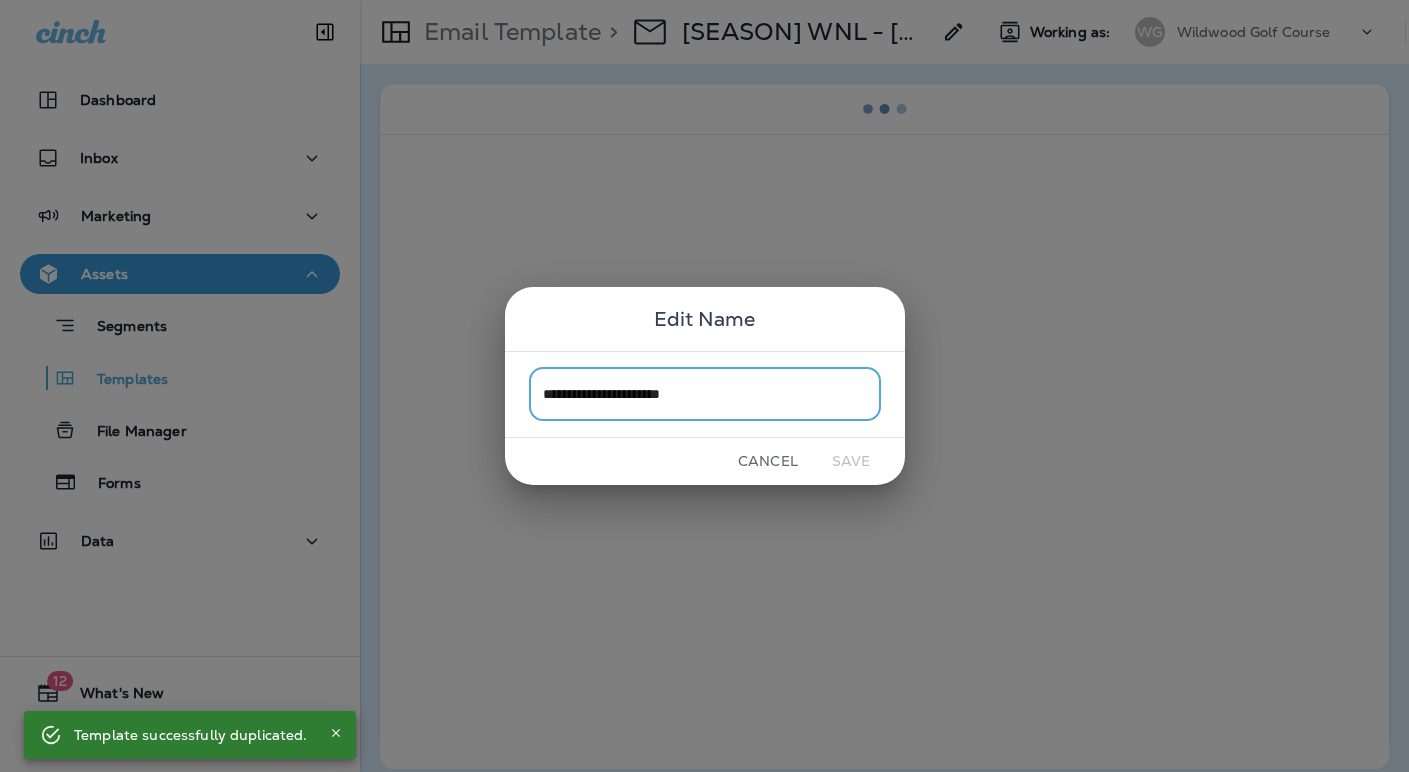 click on "**********" at bounding box center [705, 394] 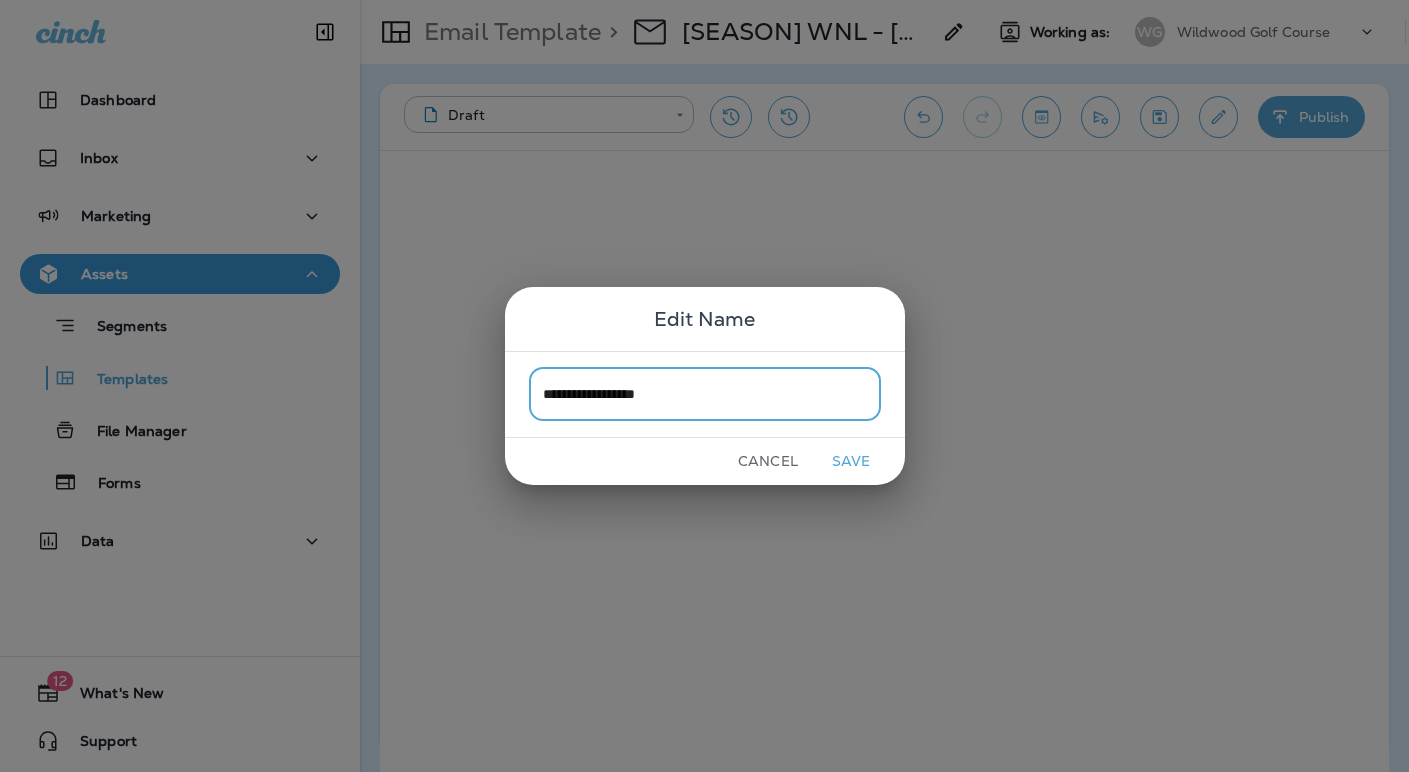 drag, startPoint x: 644, startPoint y: 392, endPoint x: 634, endPoint y: 393, distance: 10.049875 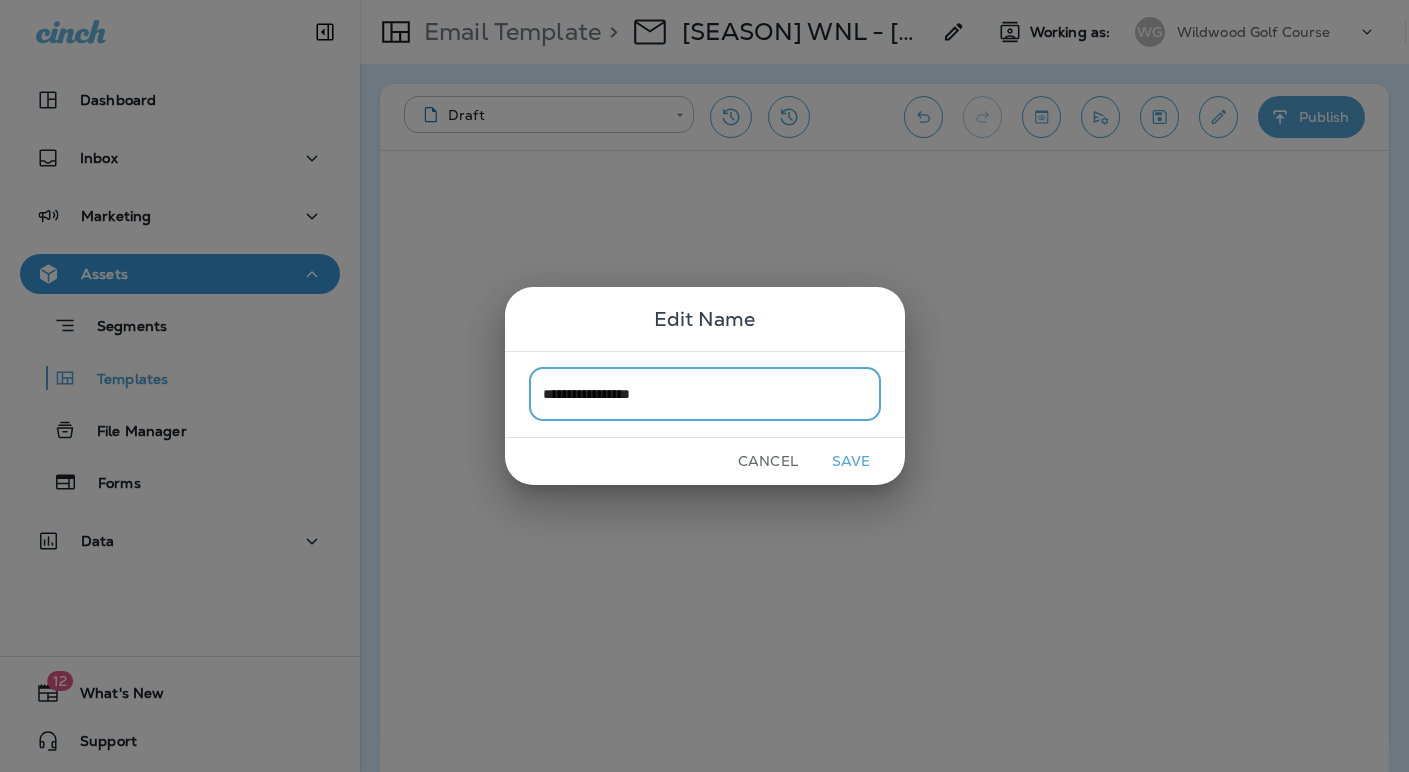 type on "**********" 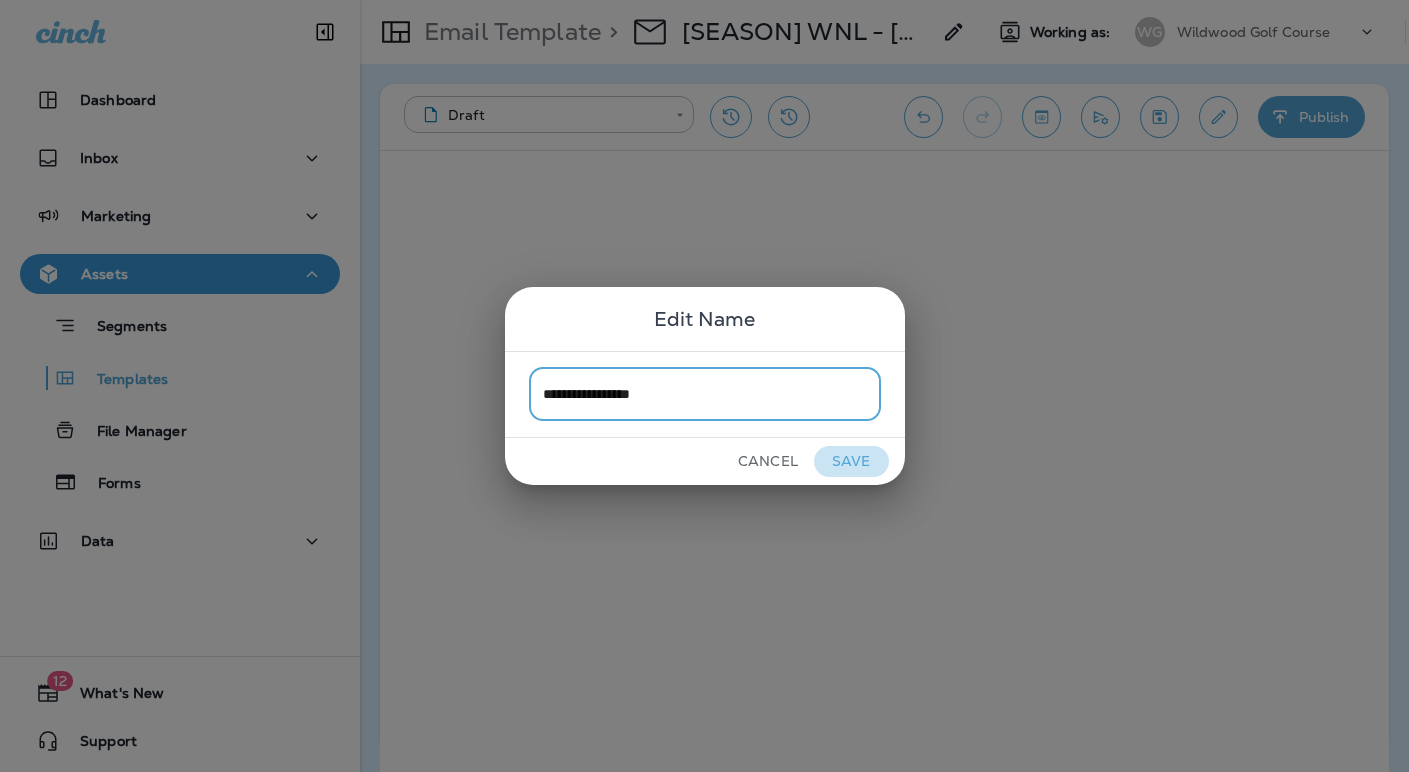 click on "Save" at bounding box center [851, 461] 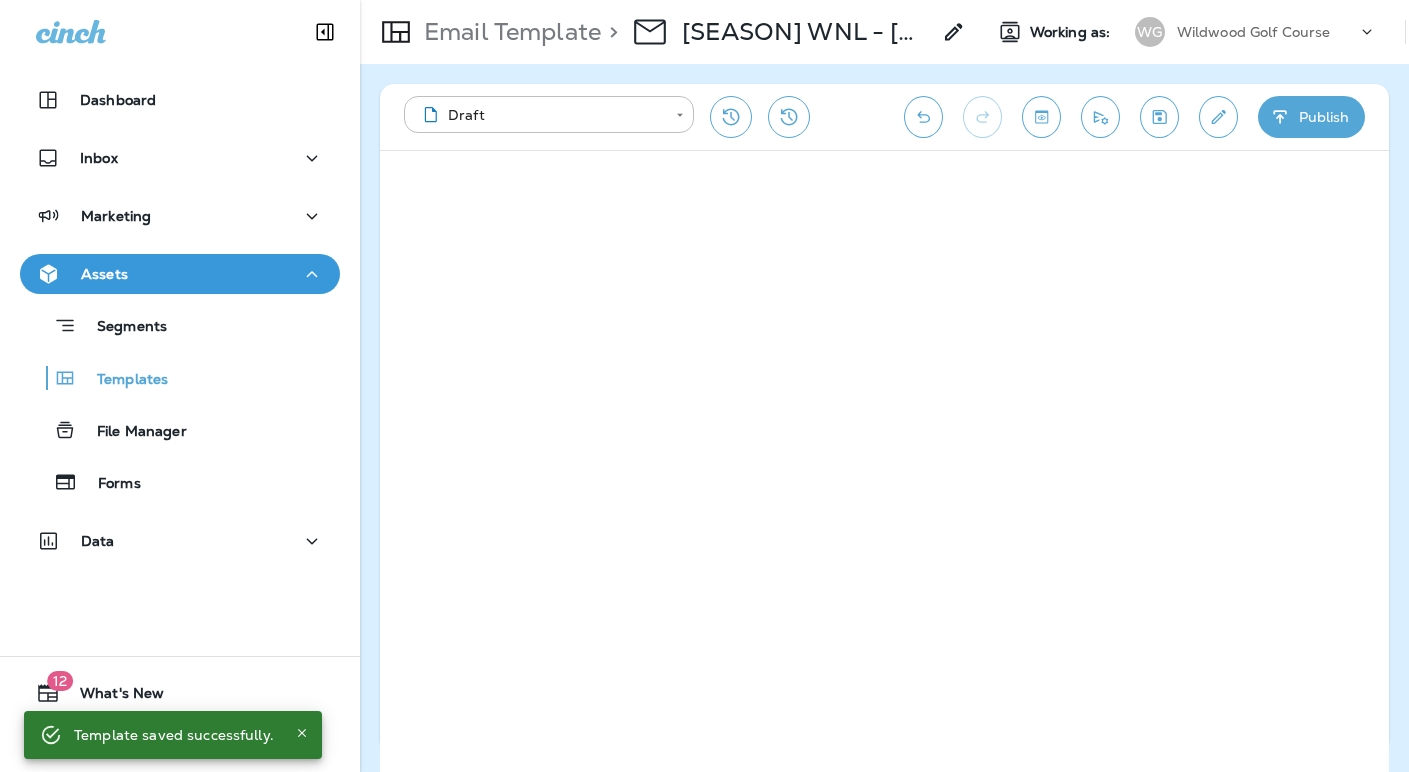 click 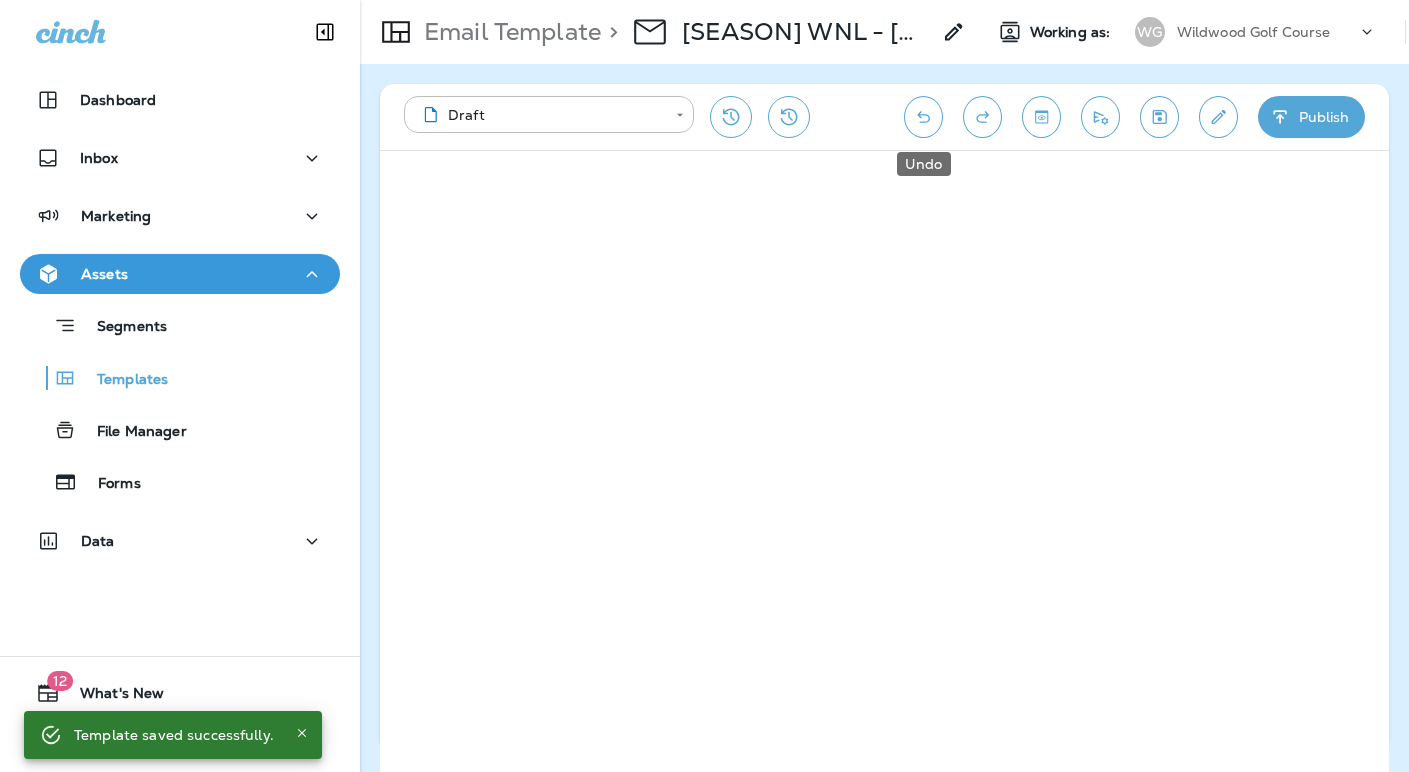 click 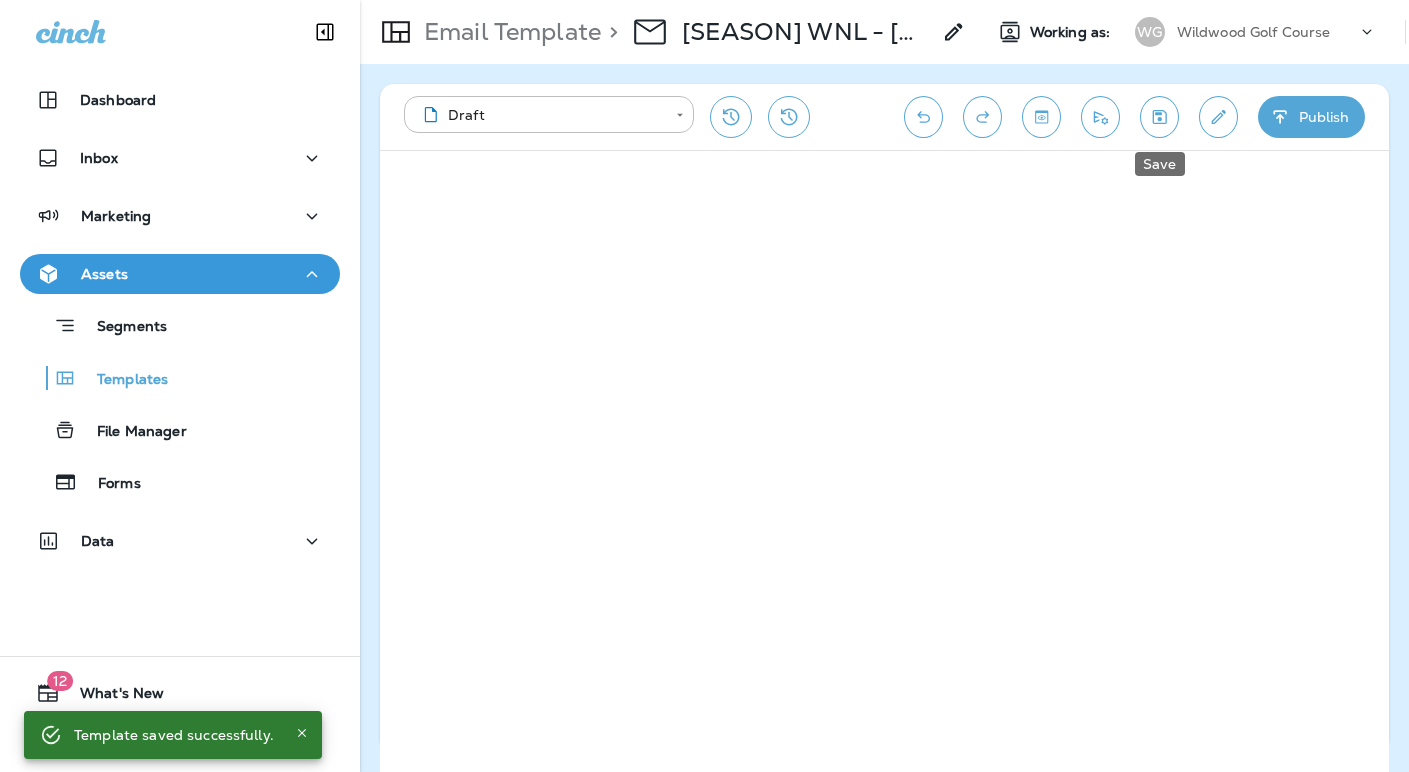 click 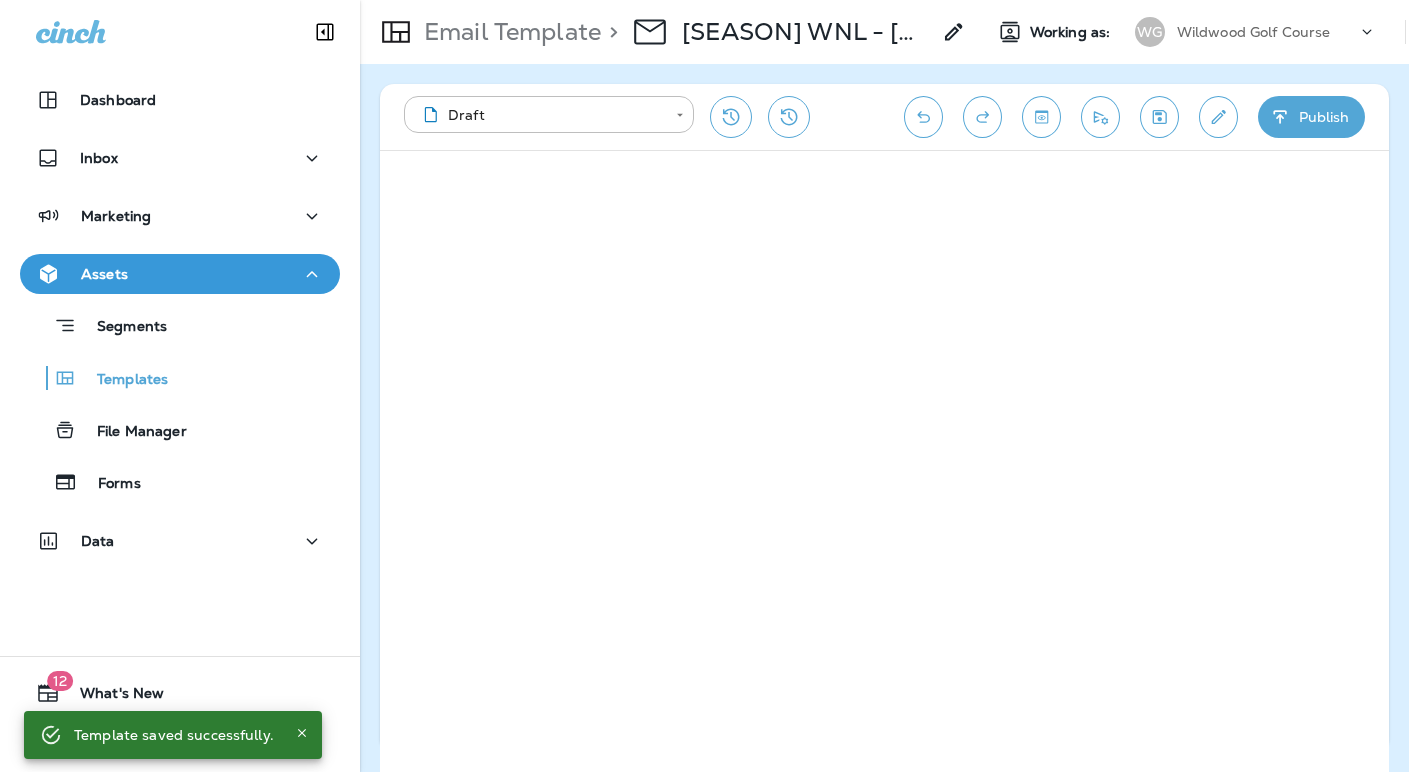 click 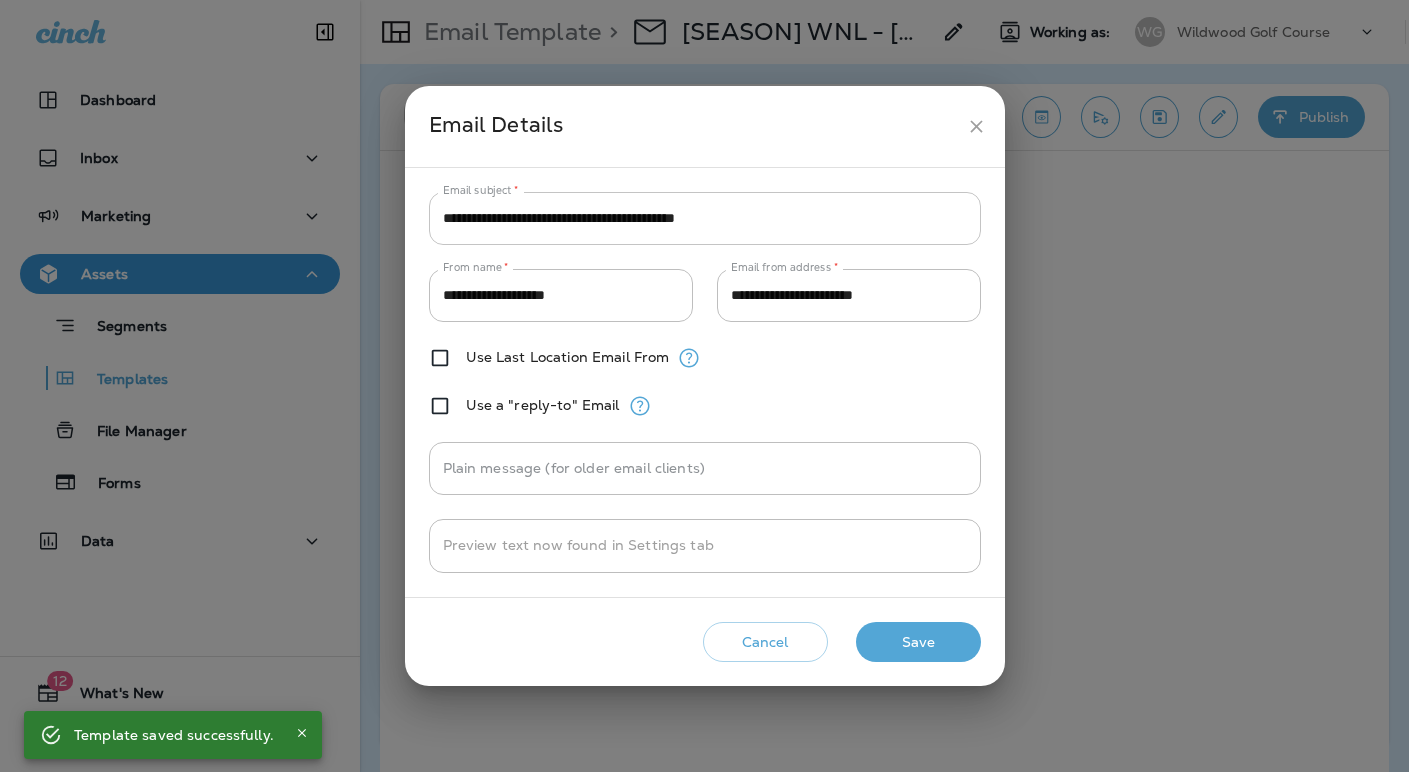 click on "**********" at bounding box center [705, 218] 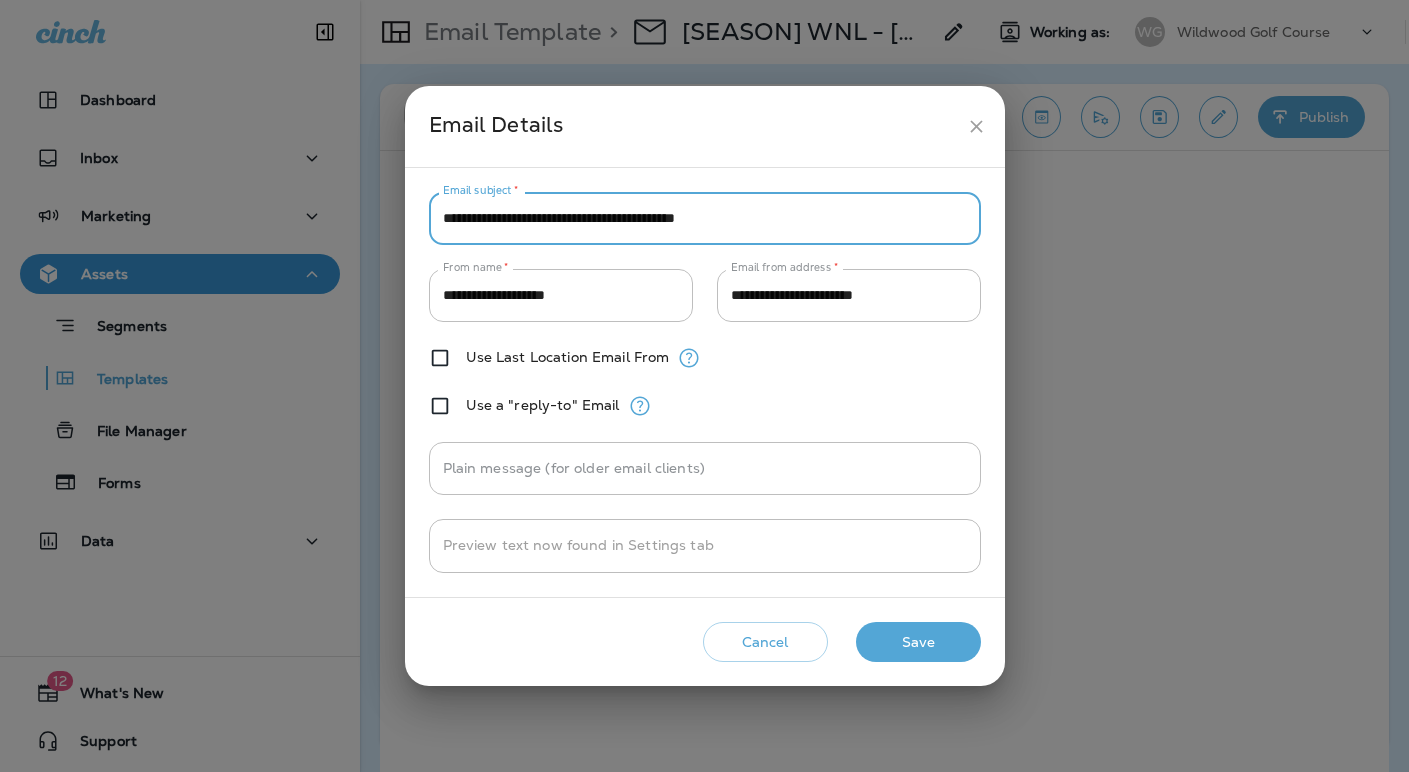click on "**********" at bounding box center (705, 218) 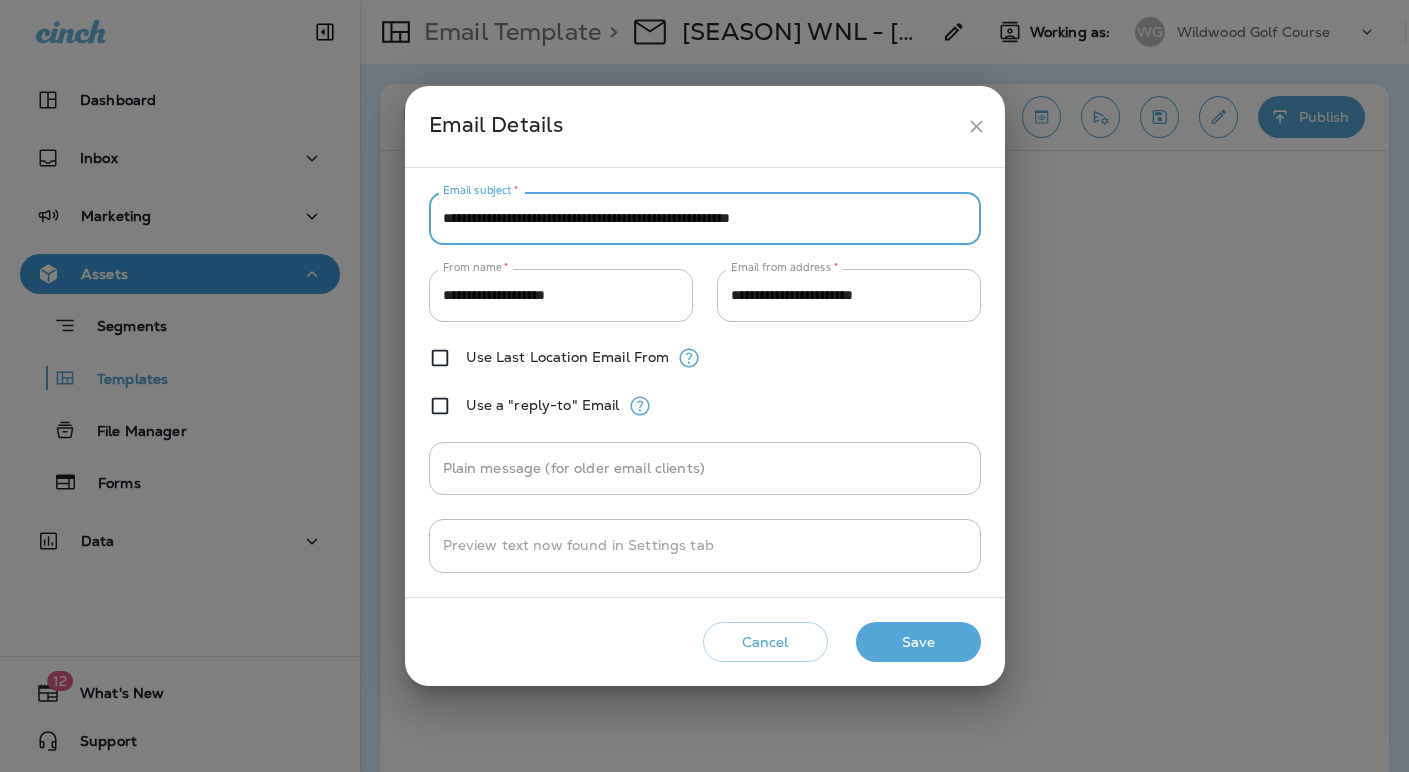 type on "**********" 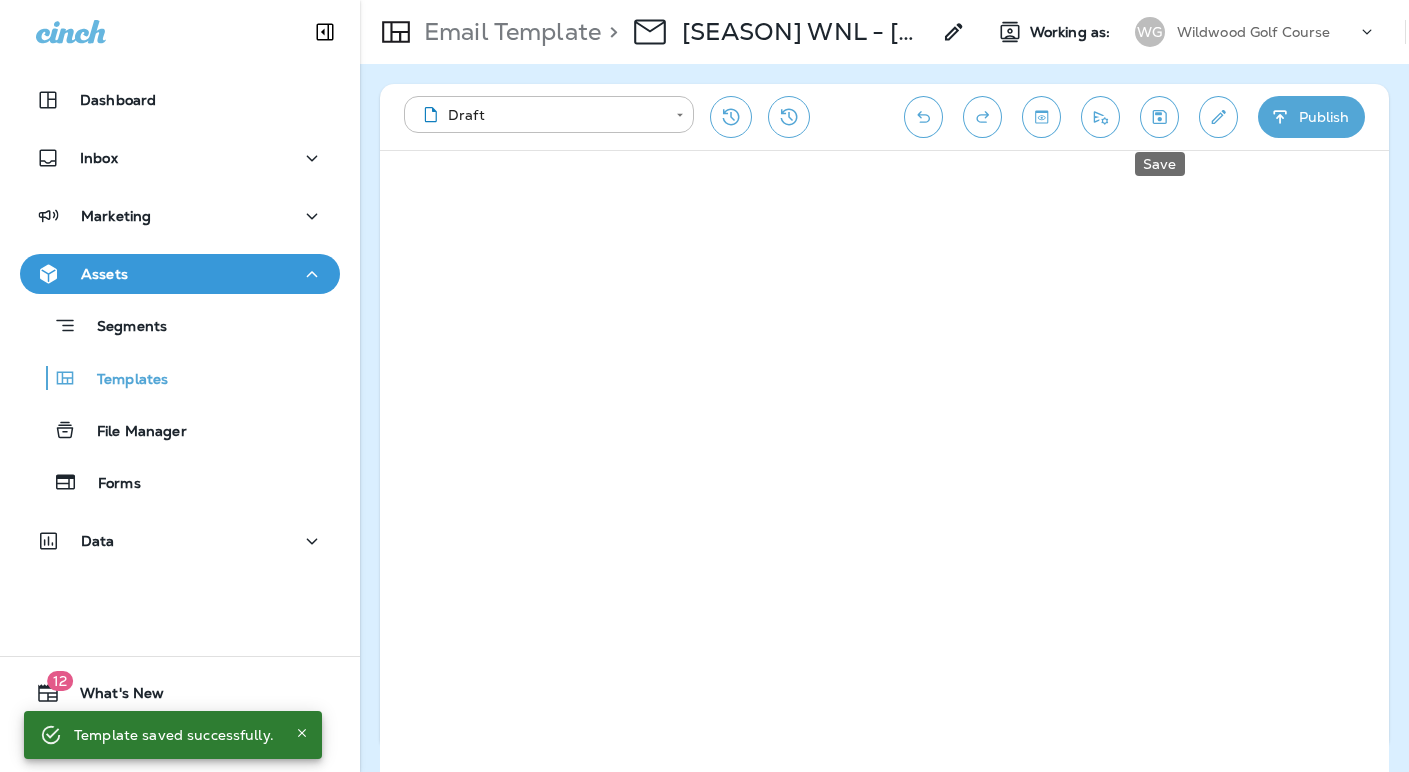 click 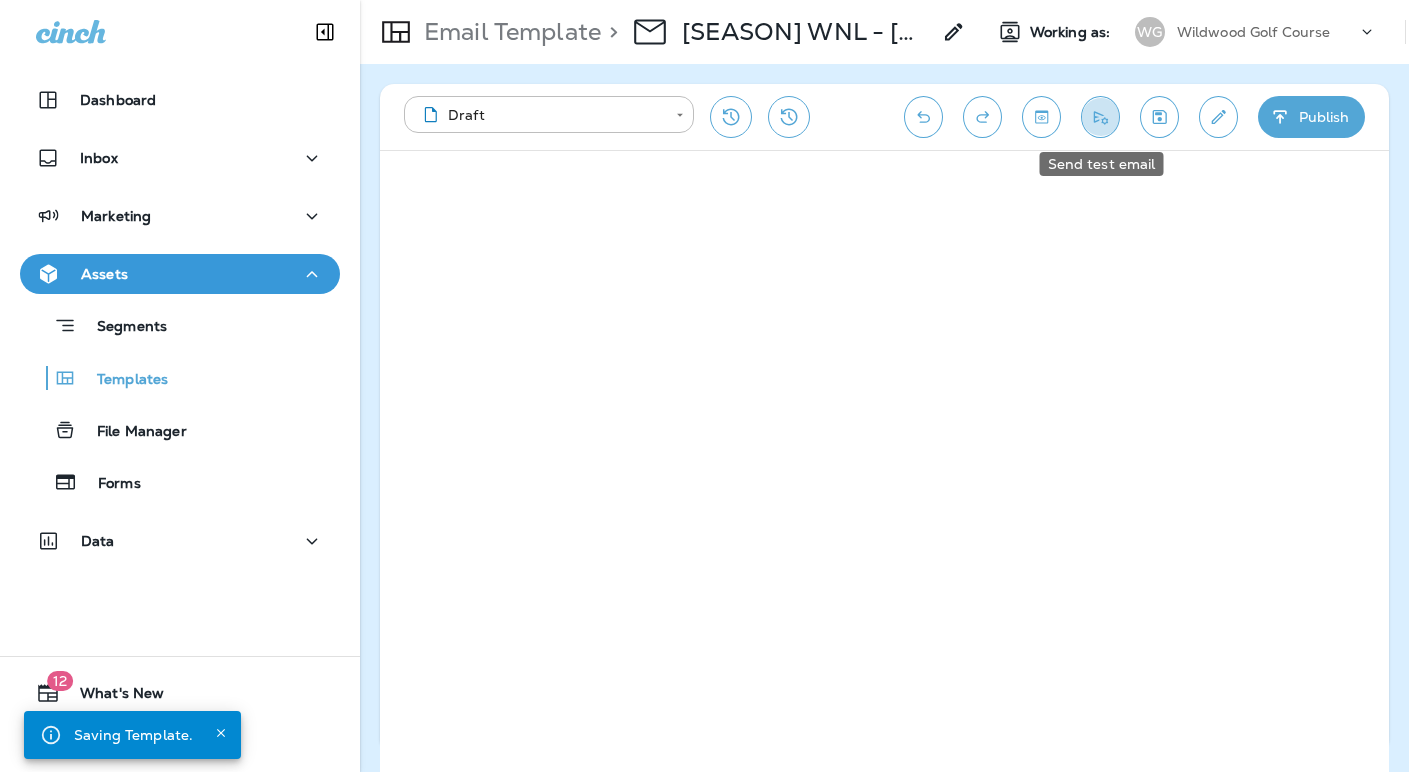 click 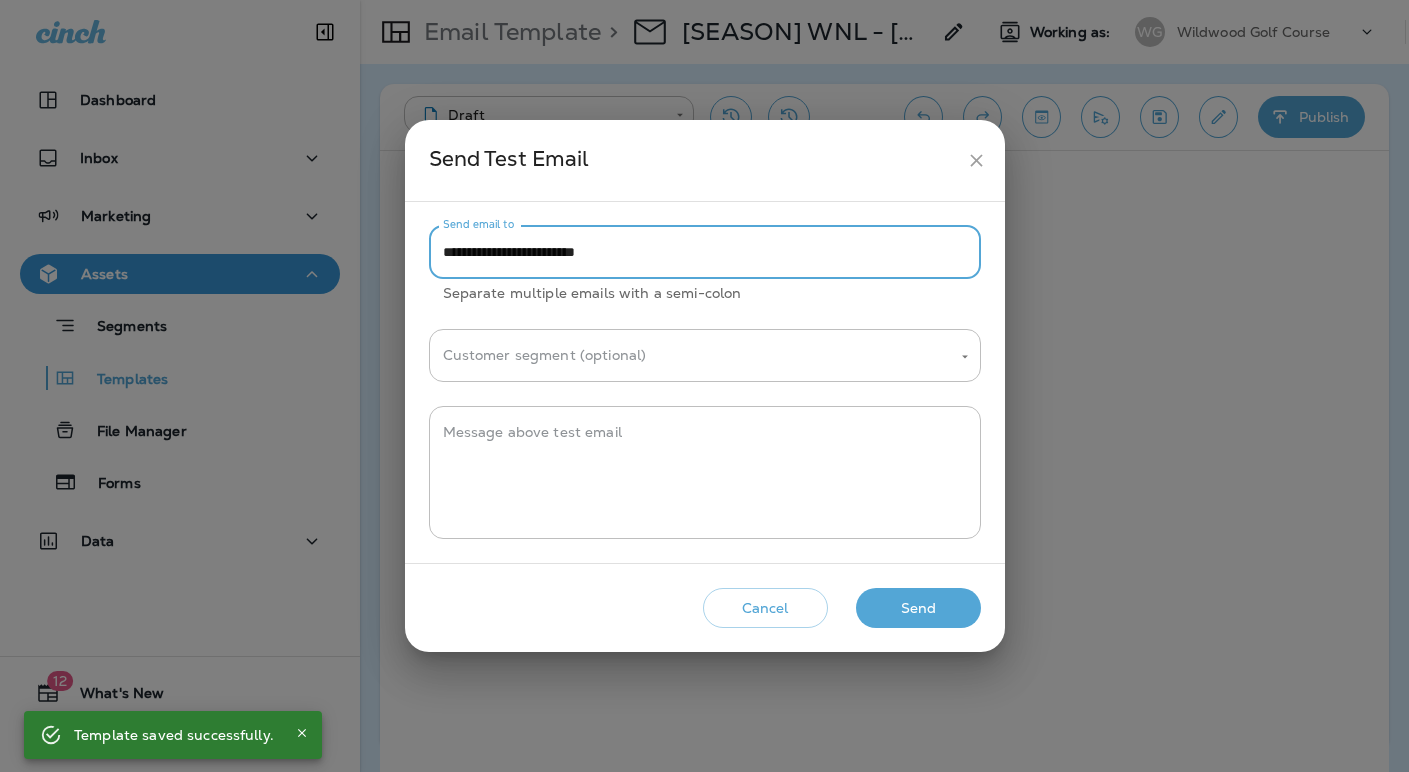 click on "**********" at bounding box center (705, 252) 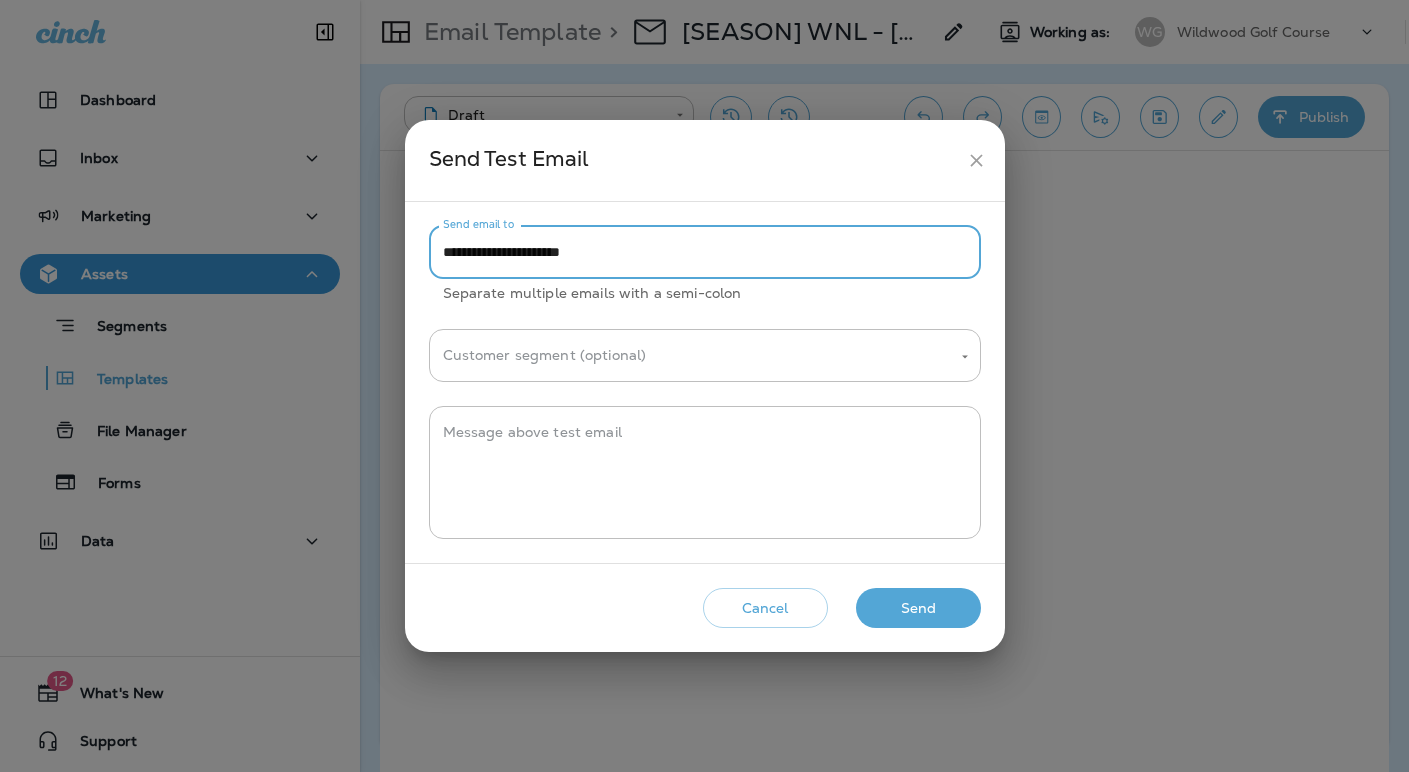 type on "**********" 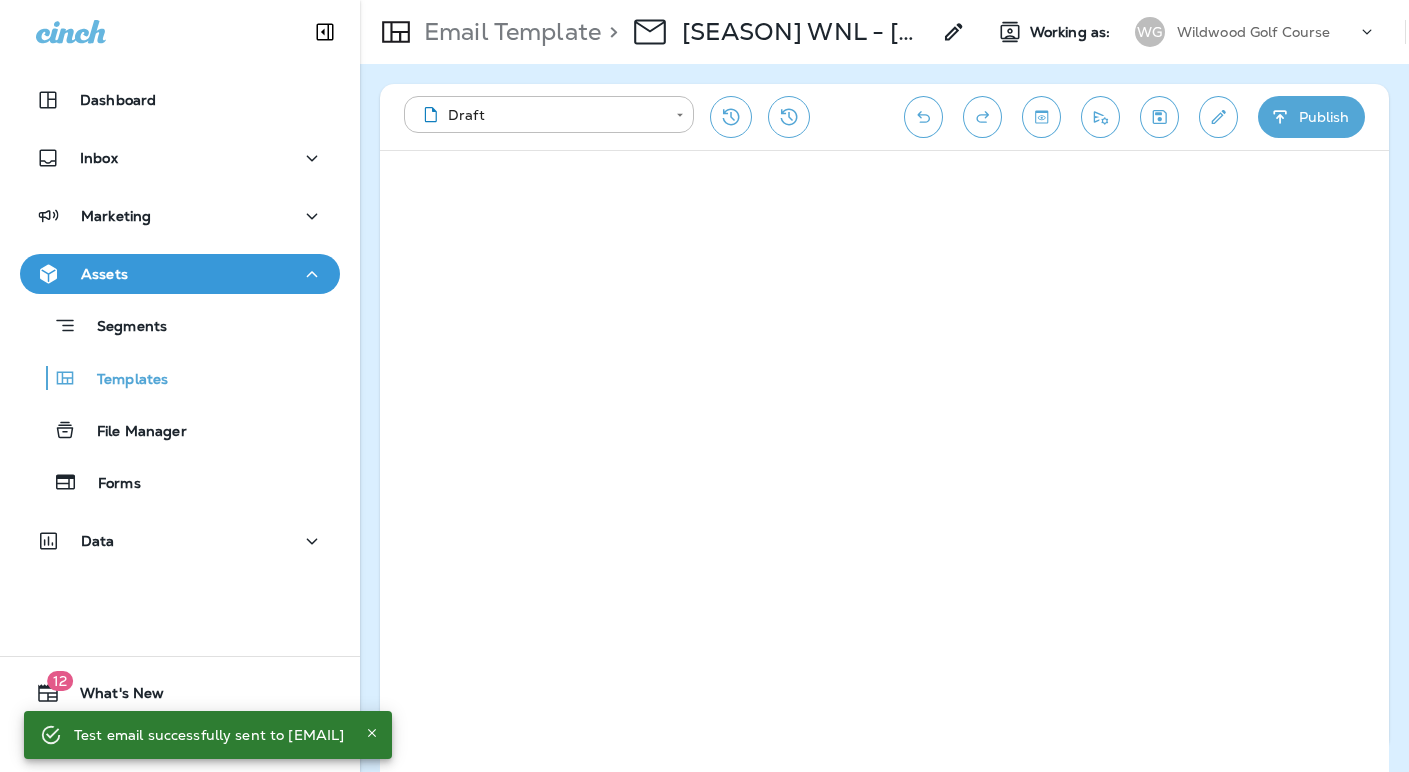 click 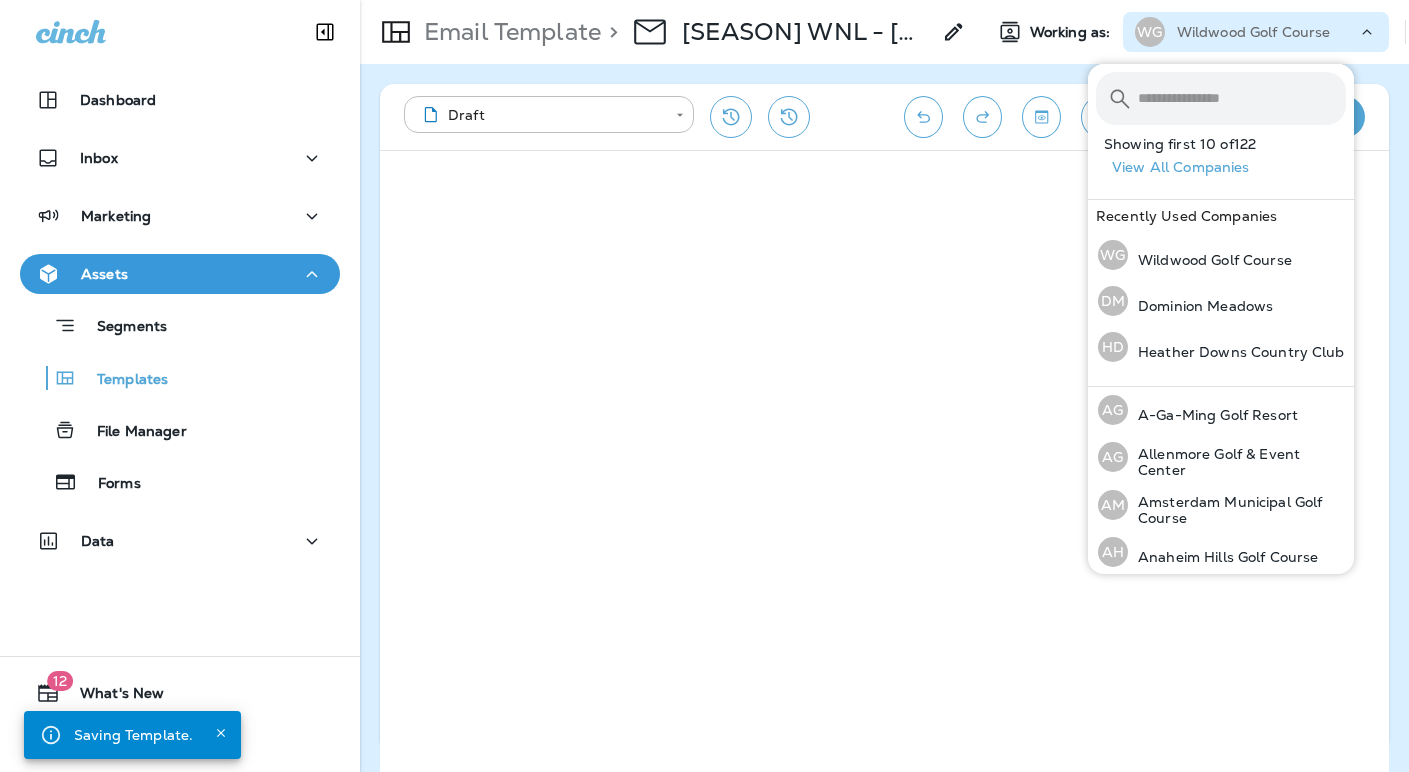 click at bounding box center (1242, 98) 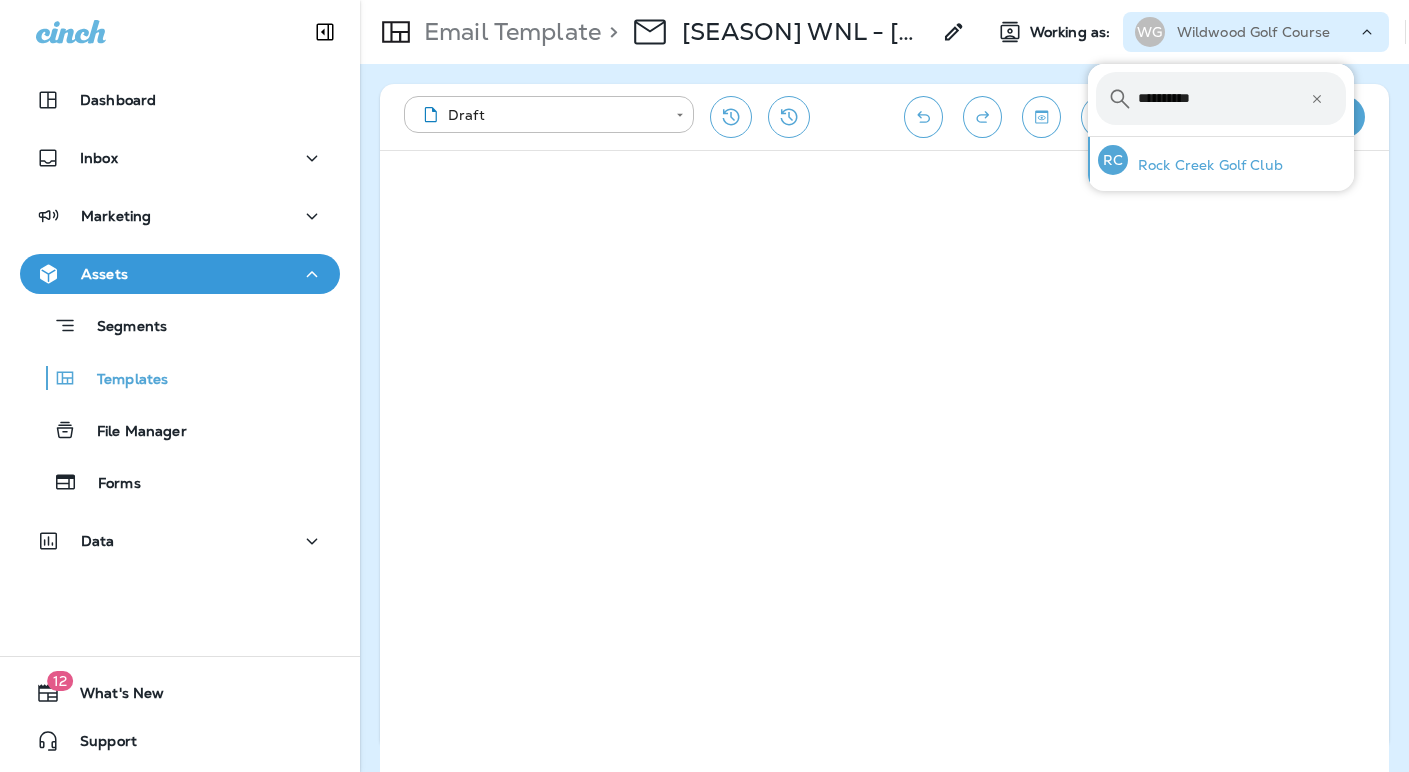type on "**********" 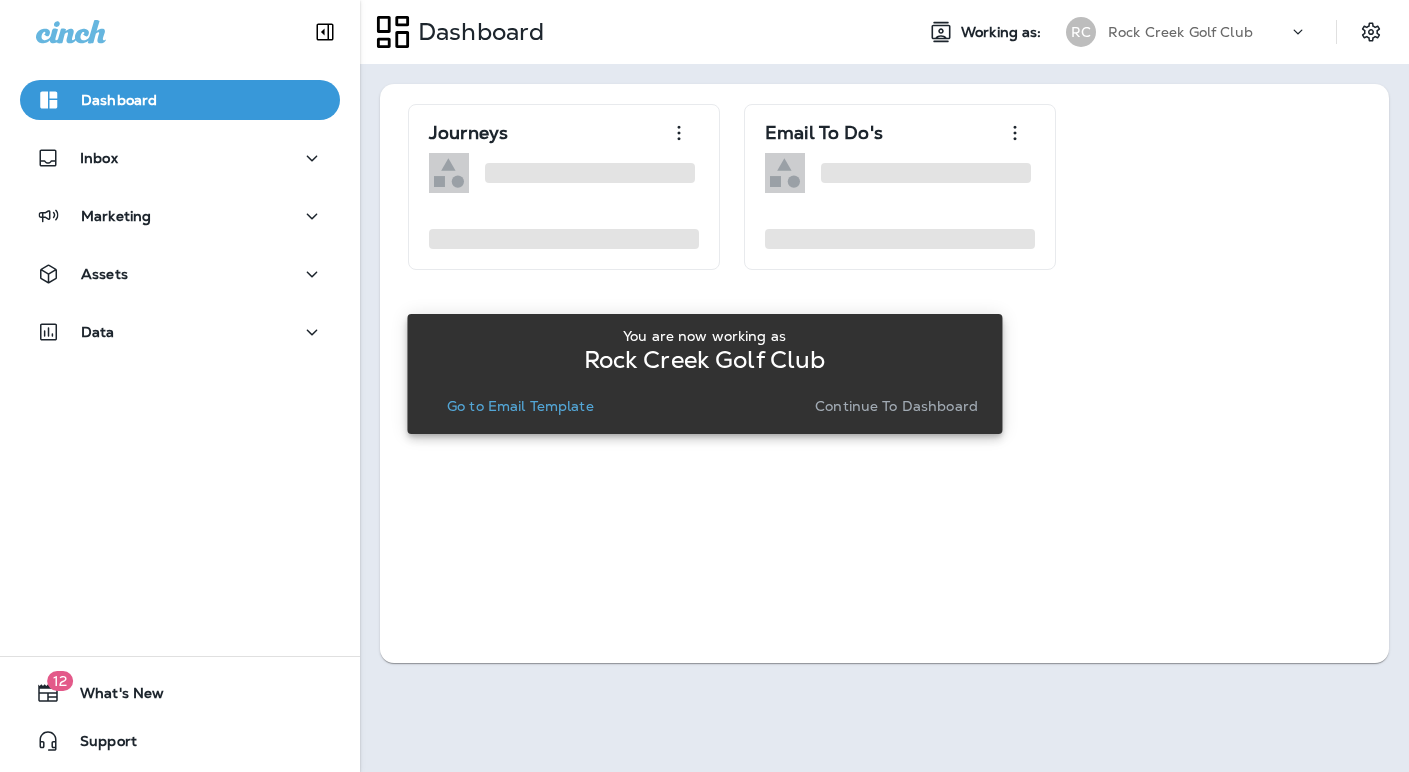 click on "Continue to Dashboard" at bounding box center [896, 406] 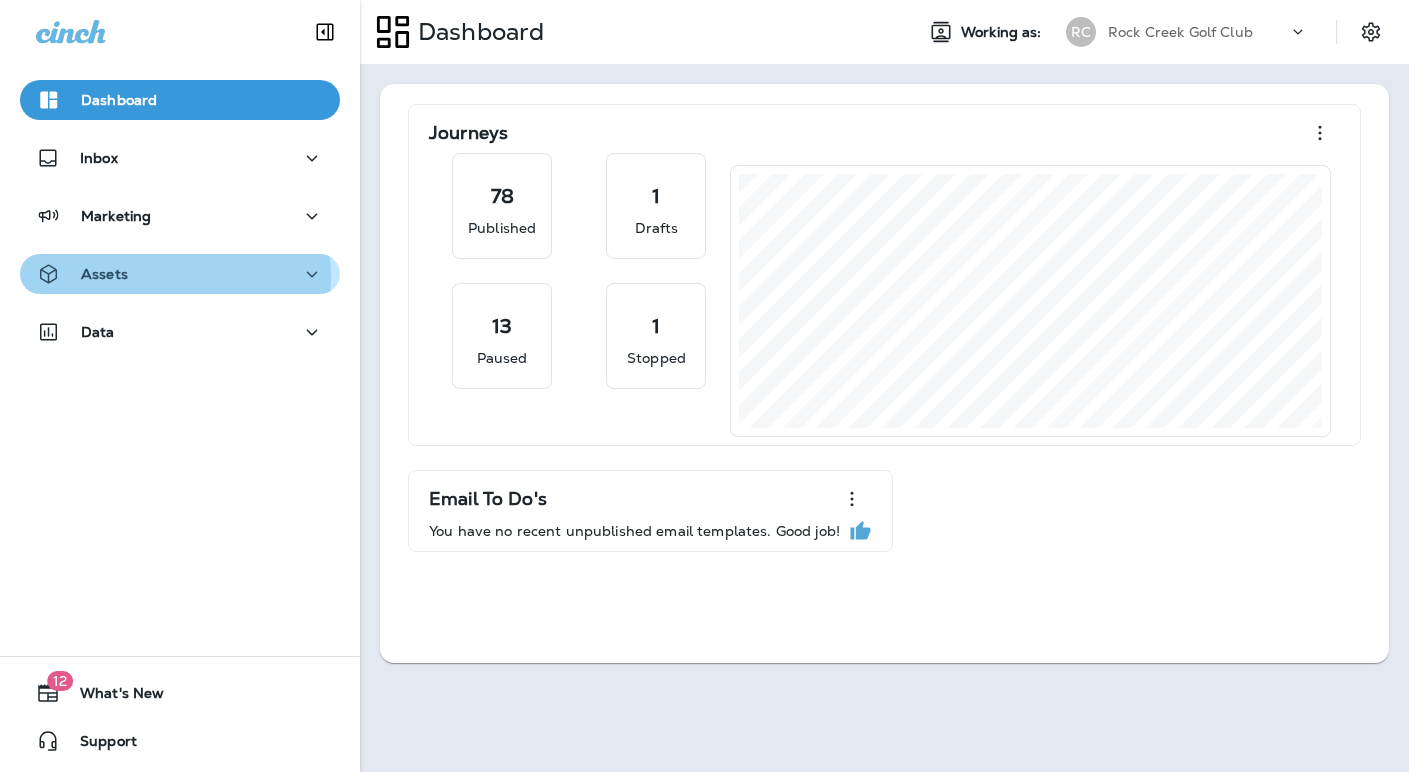 click on "Assets" at bounding box center [104, 274] 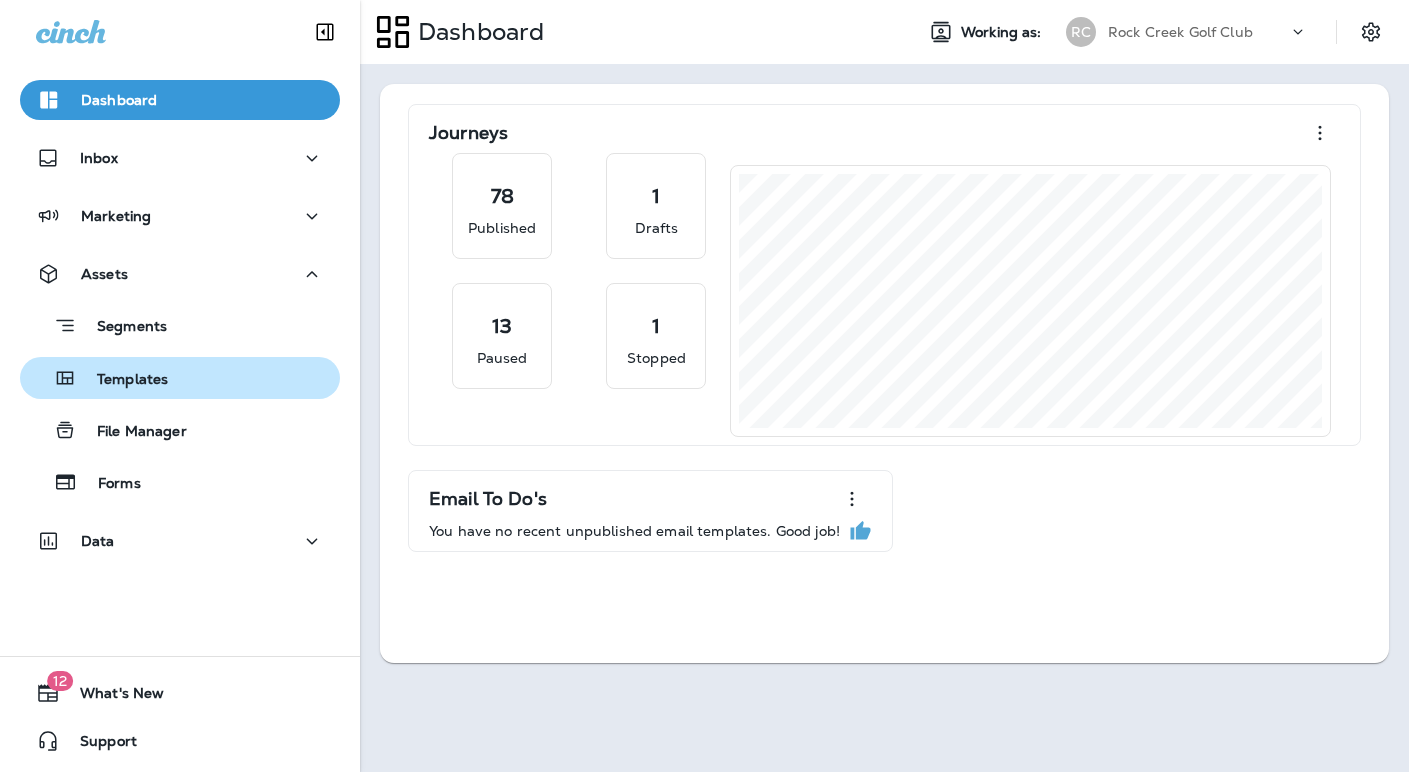 click on "Templates" at bounding box center (180, 378) 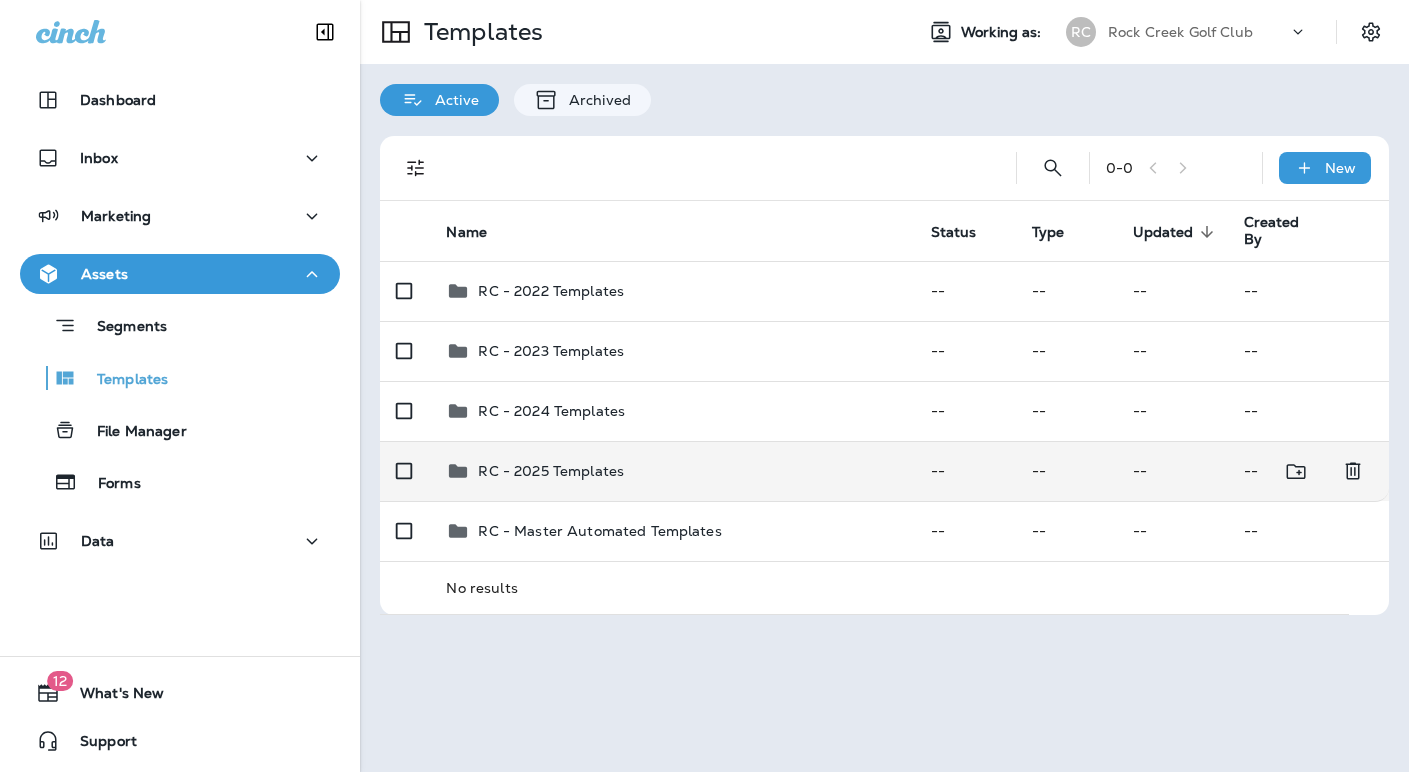 click on "RC - 2025 Templates" at bounding box center (551, 471) 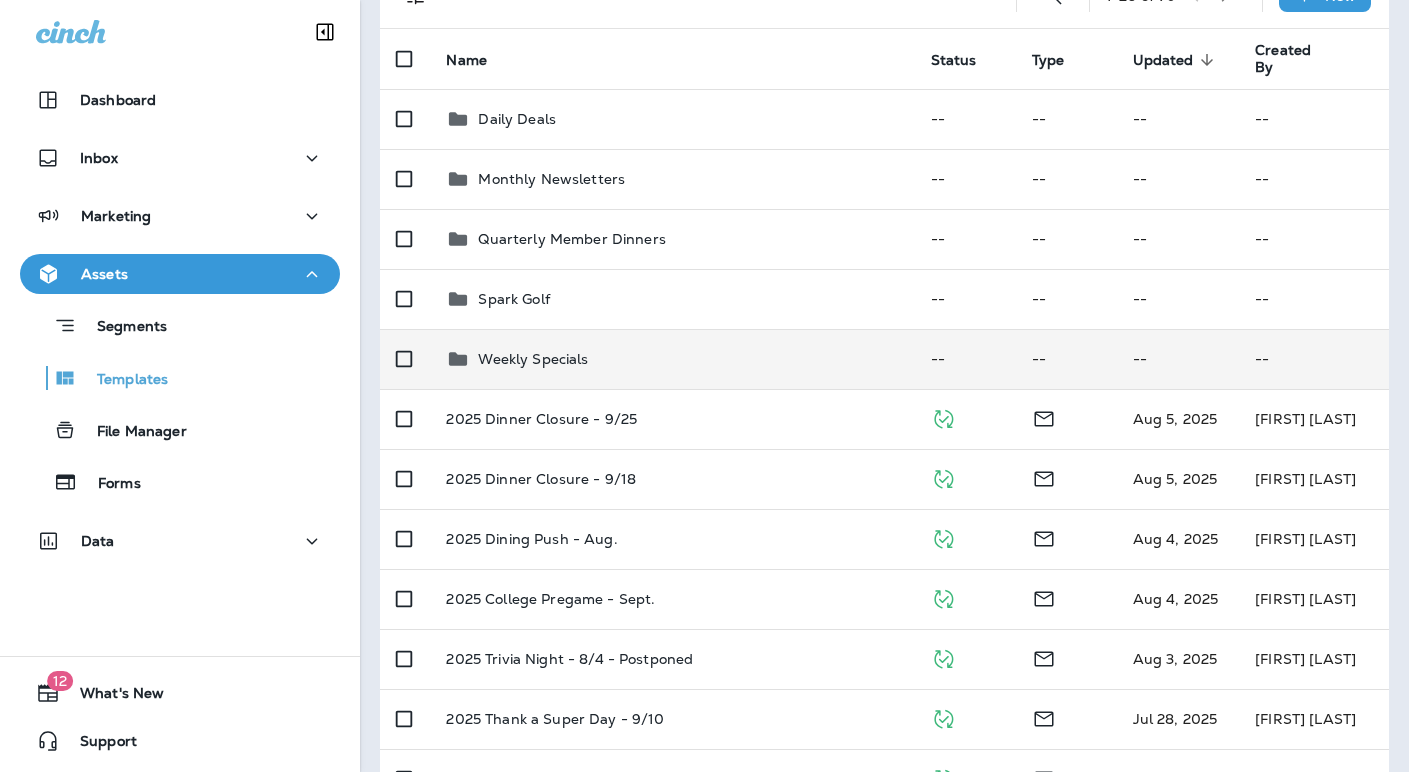 scroll, scrollTop: 173, scrollLeft: 0, axis: vertical 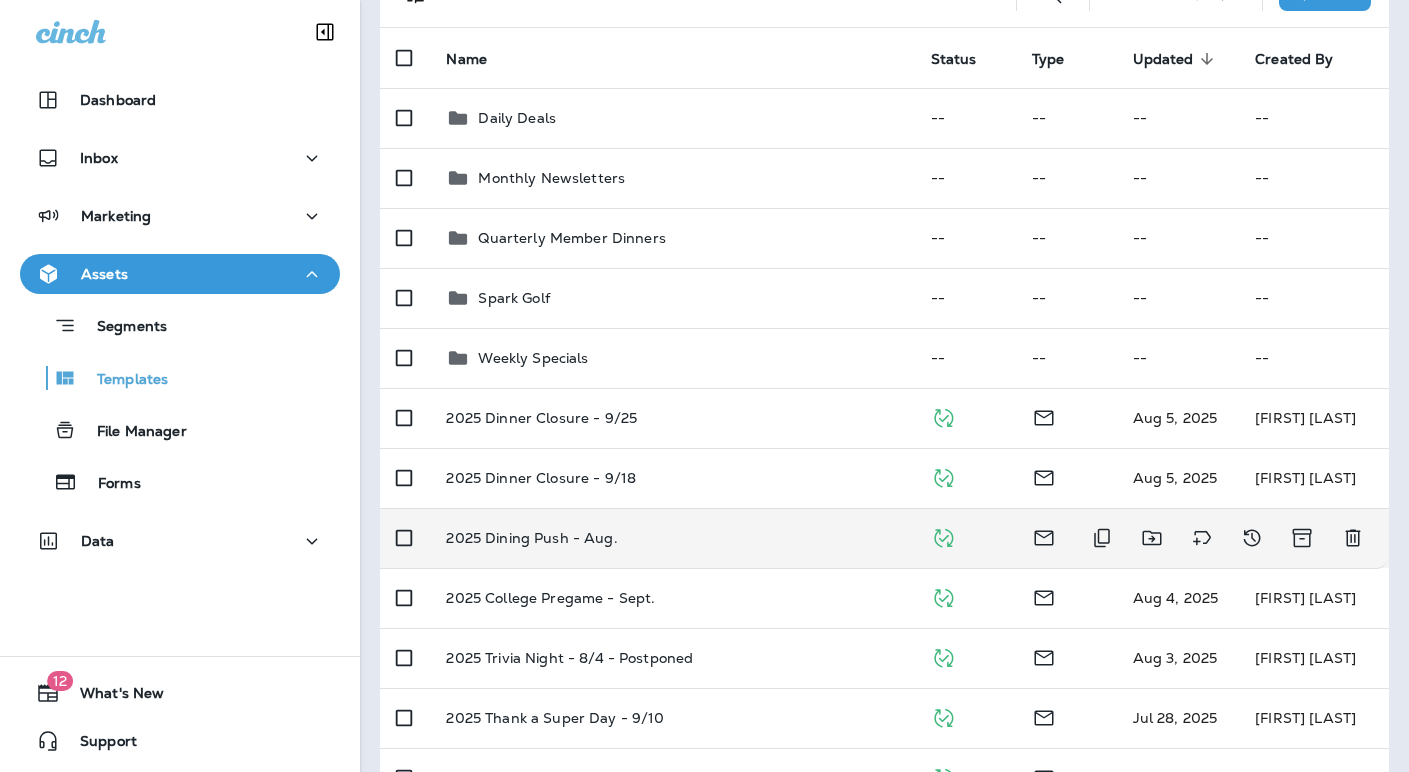 click on "2025 Dining Push - Aug." at bounding box center (672, 538) 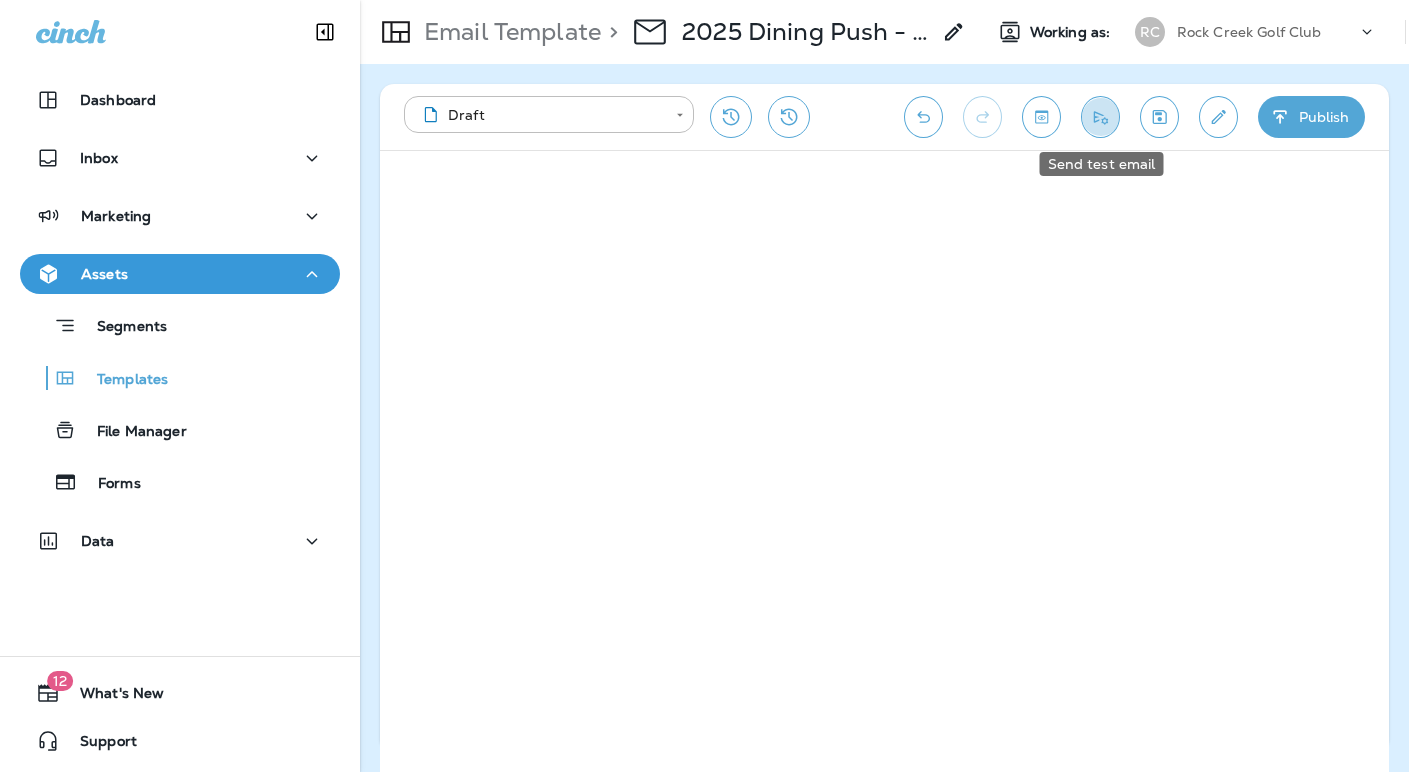 click 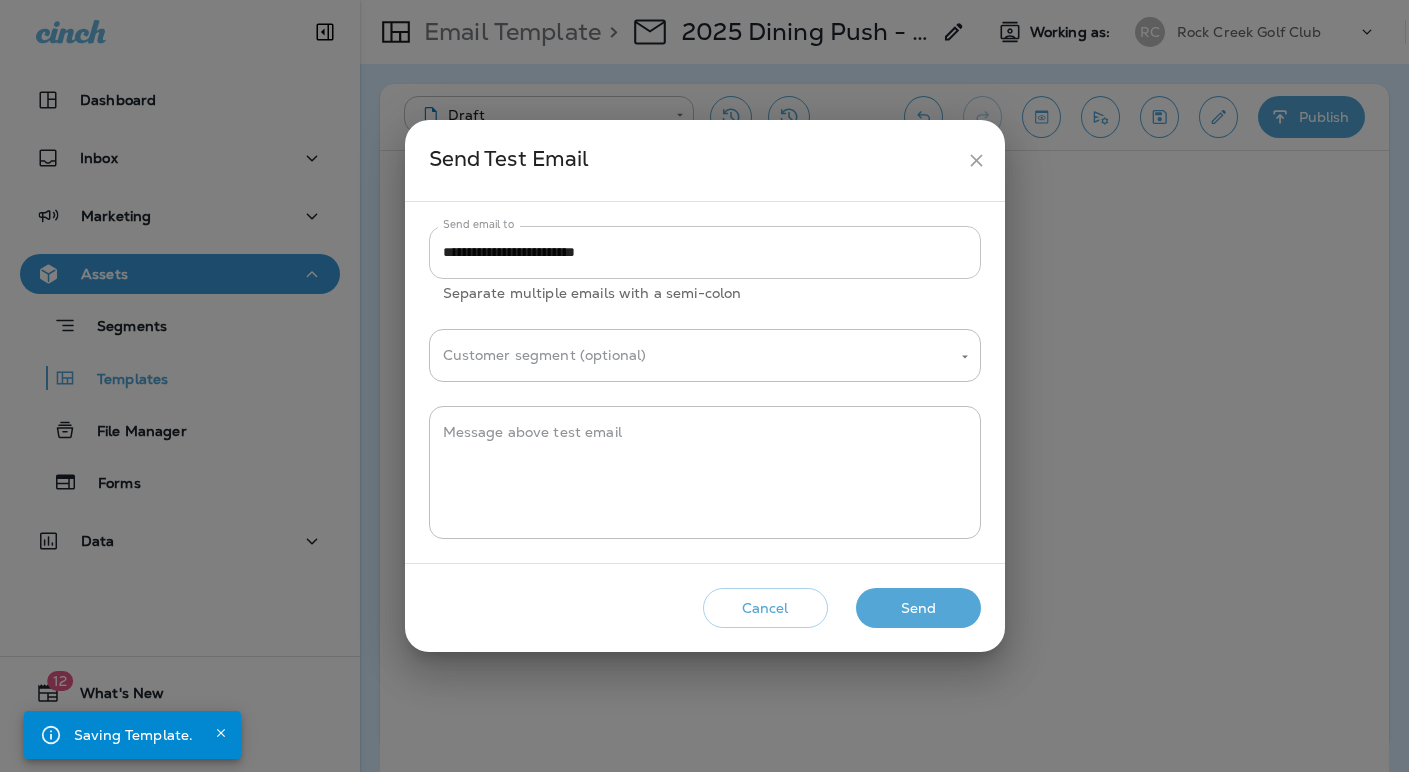 click on "**********" at bounding box center [705, 252] 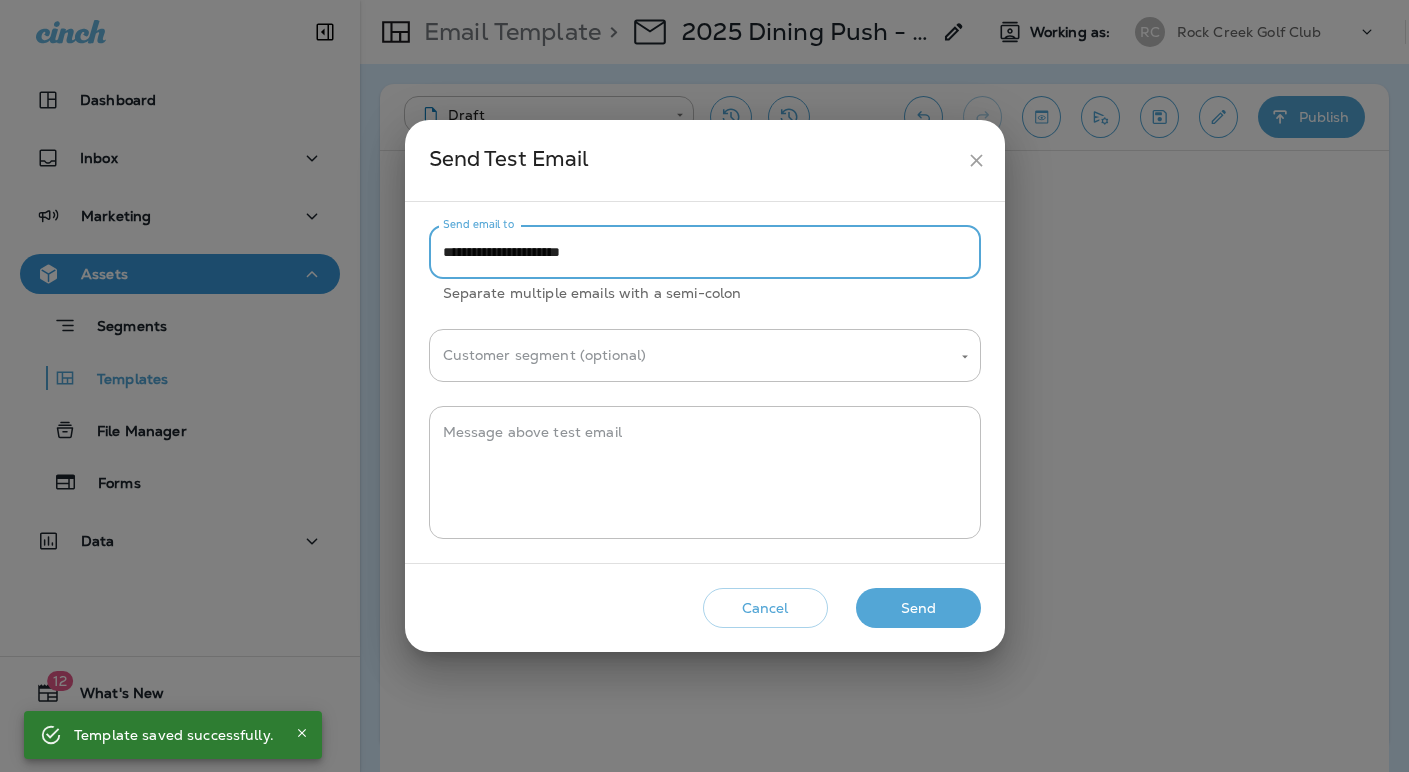 type on "**********" 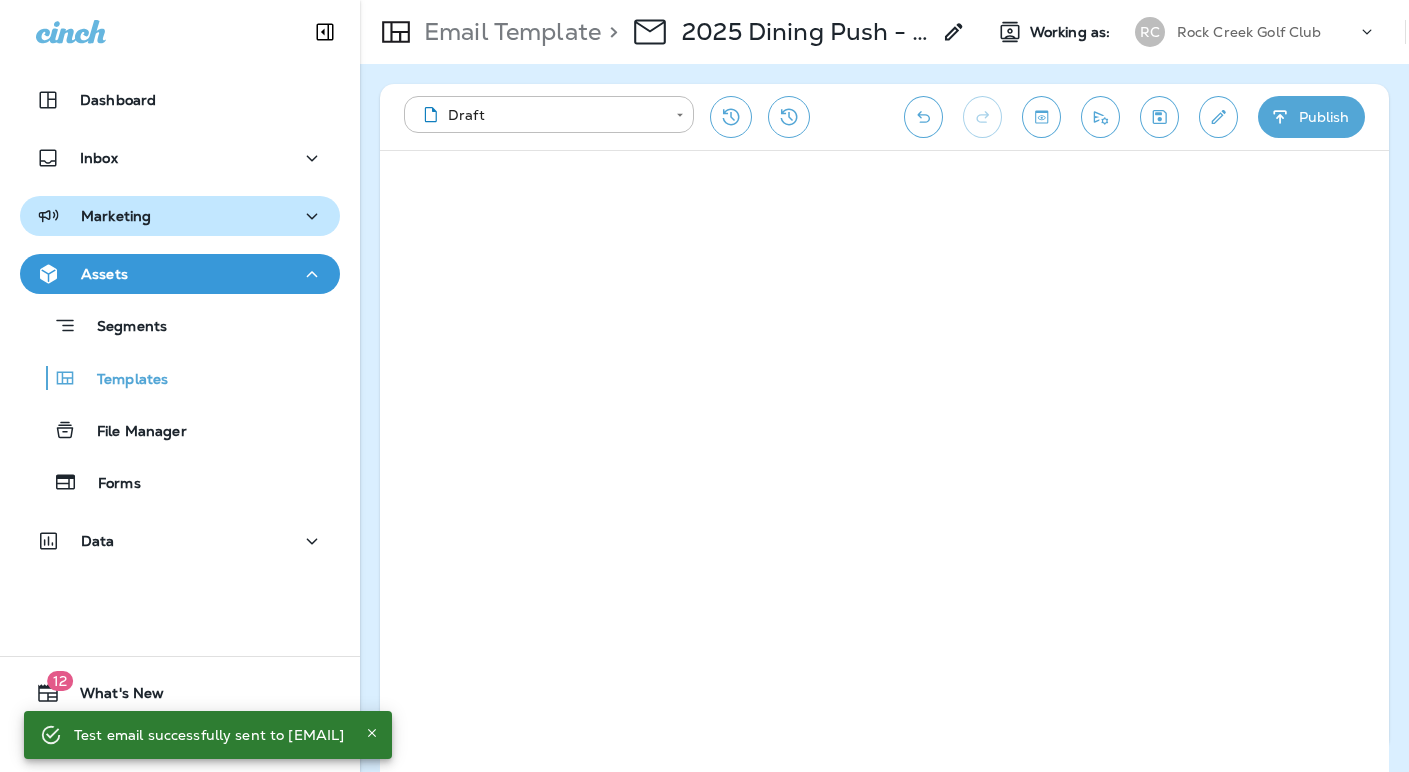 click on "Marketing" at bounding box center (116, 216) 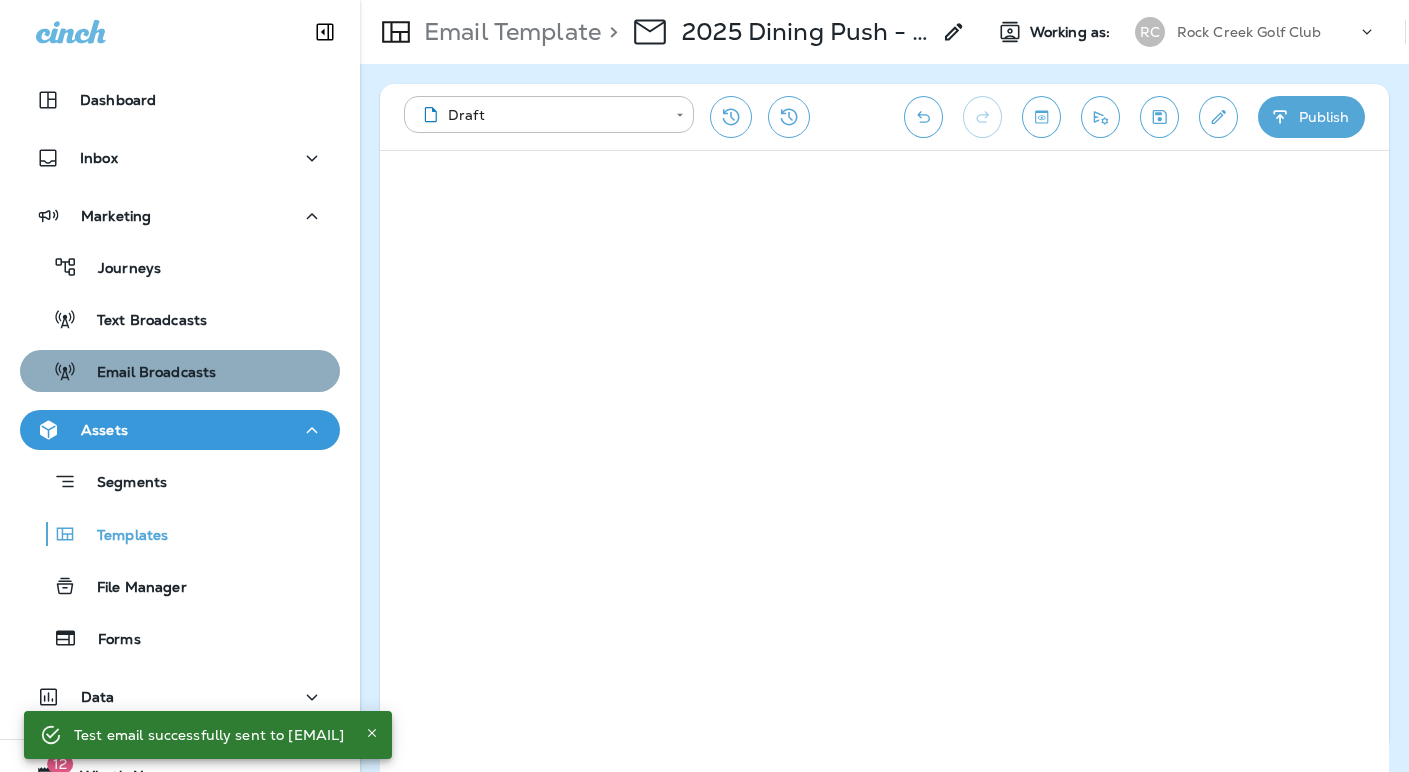 click on "Email Broadcasts" at bounding box center [146, 373] 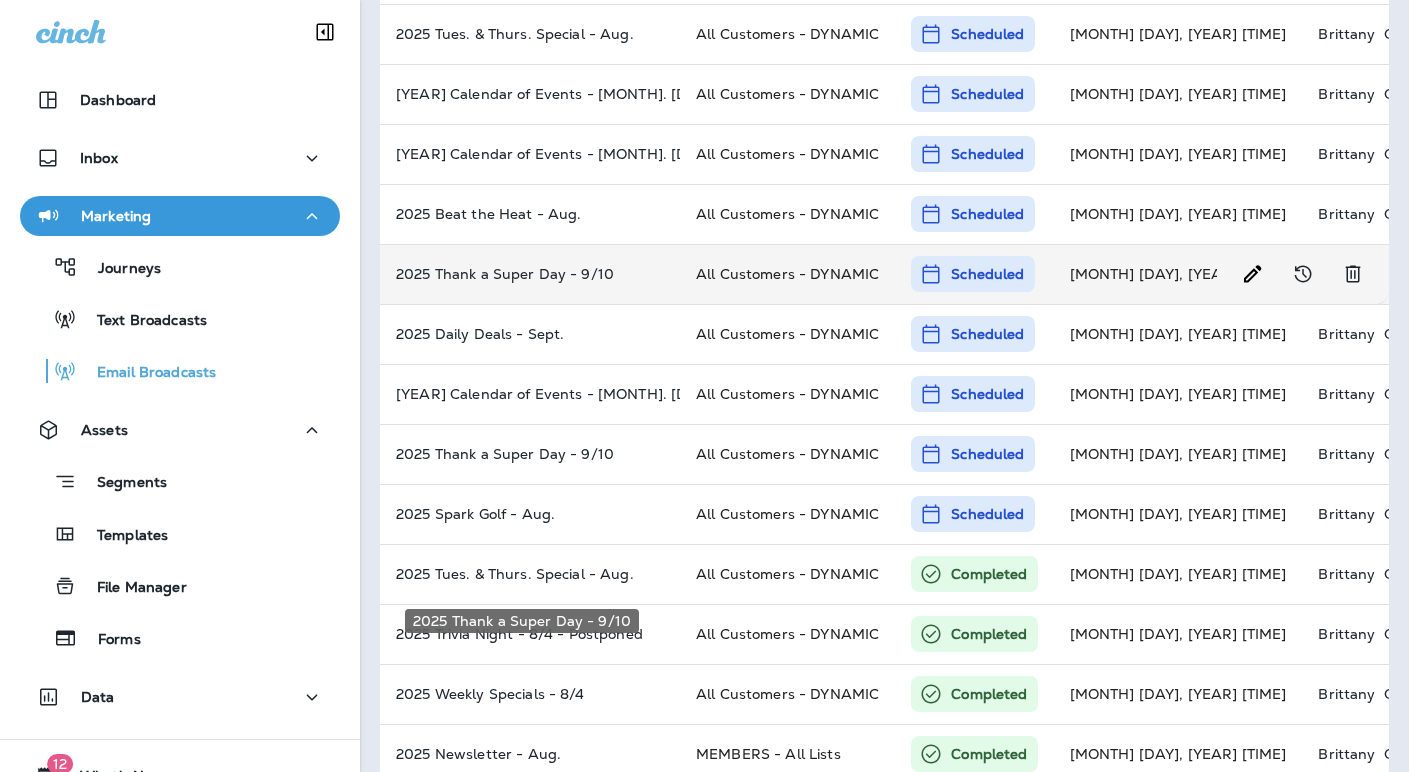 scroll, scrollTop: 599, scrollLeft: 0, axis: vertical 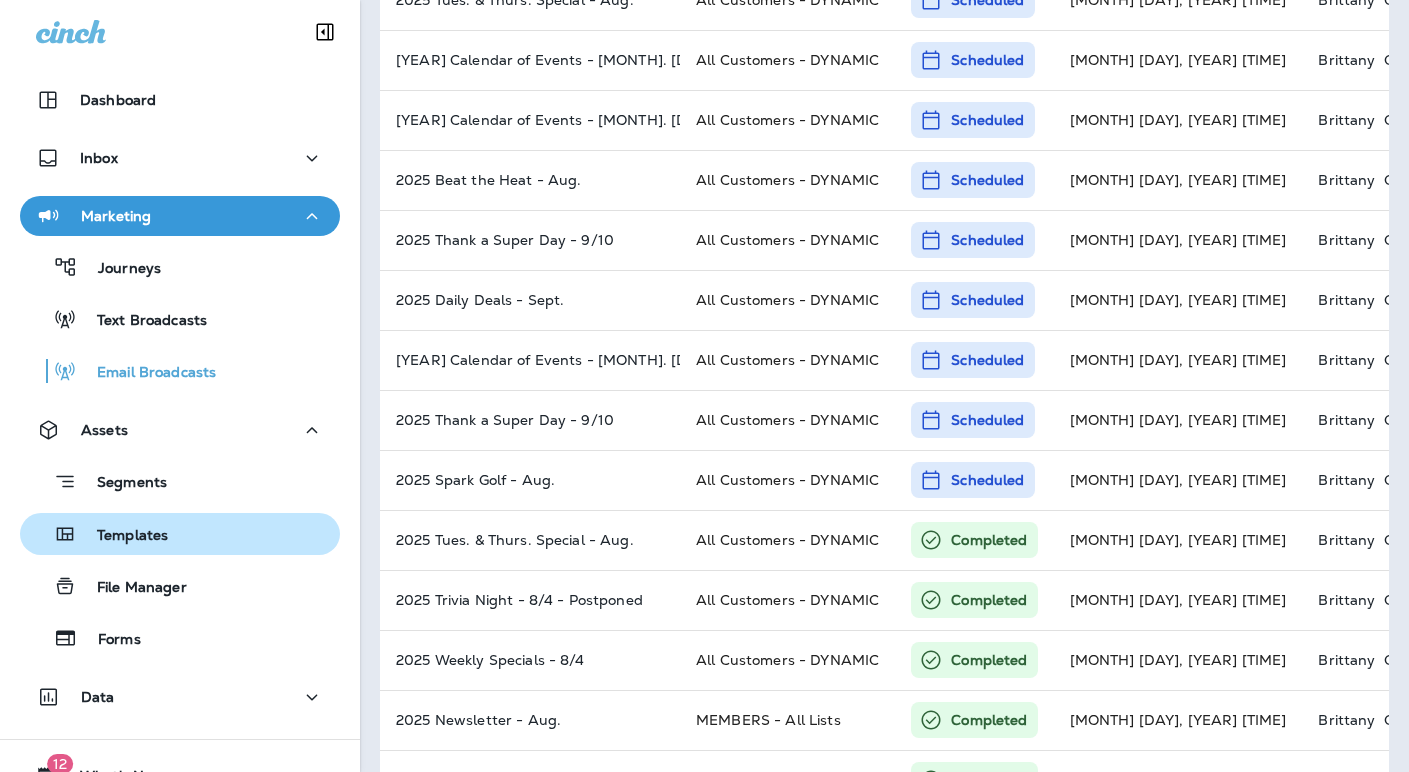 click on "Templates" at bounding box center (122, 536) 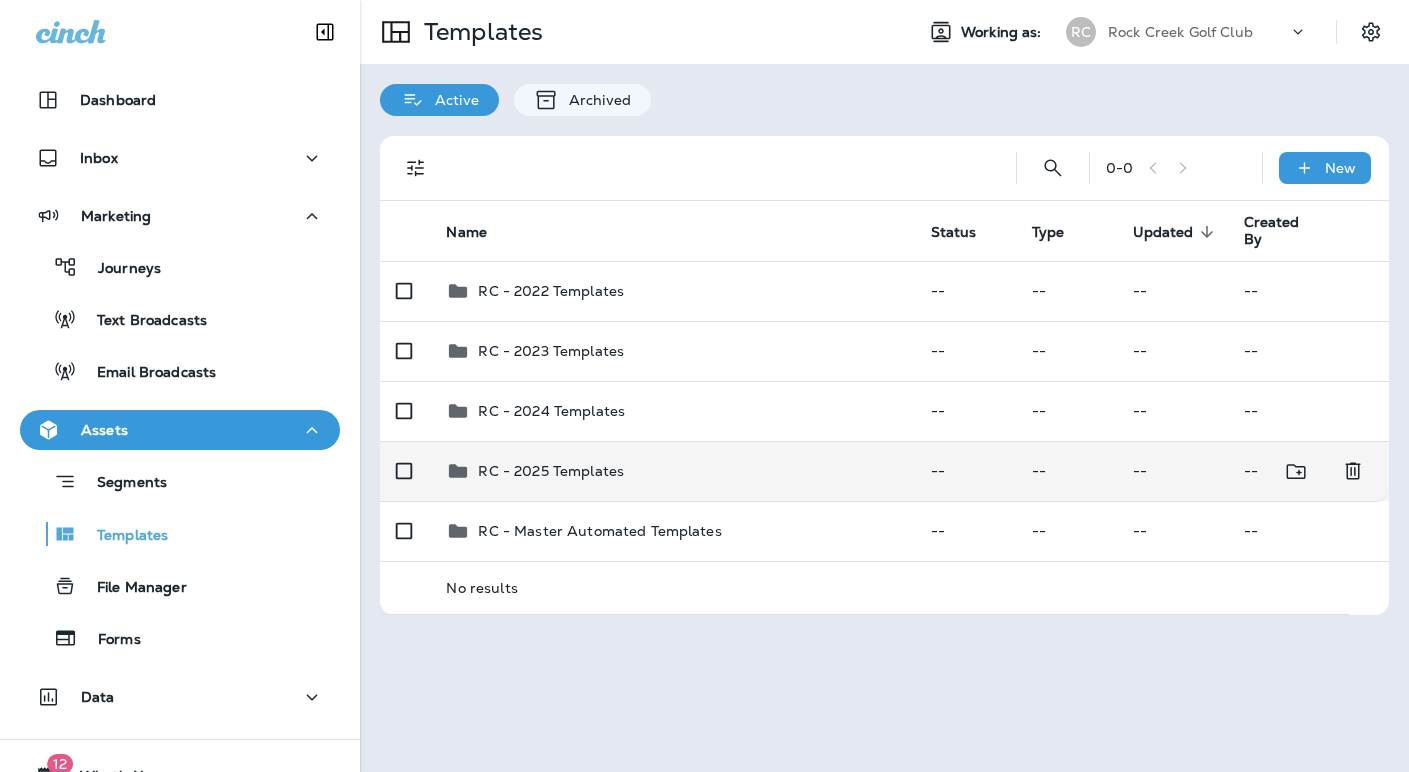 click on "RC - 2025 Templates" at bounding box center (551, 471) 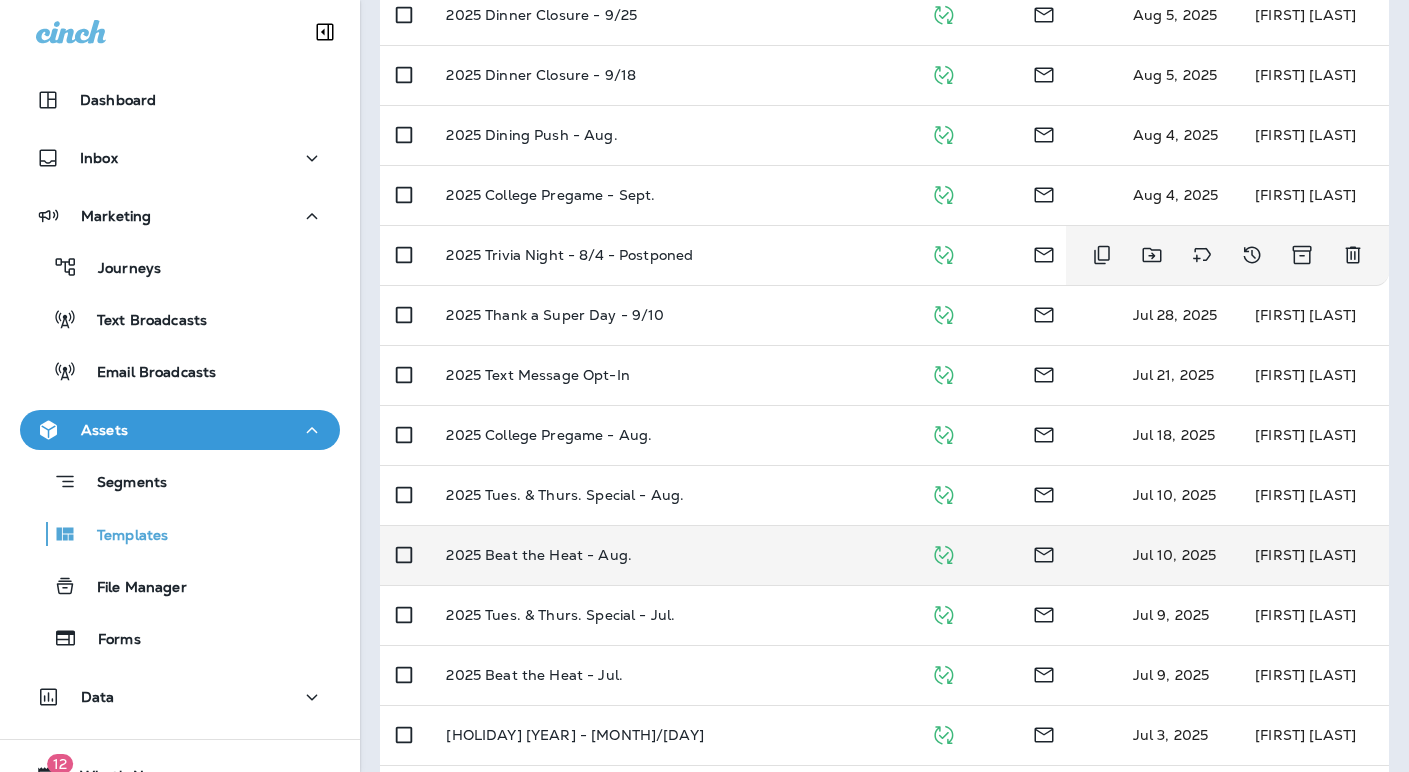 scroll, scrollTop: 635, scrollLeft: 0, axis: vertical 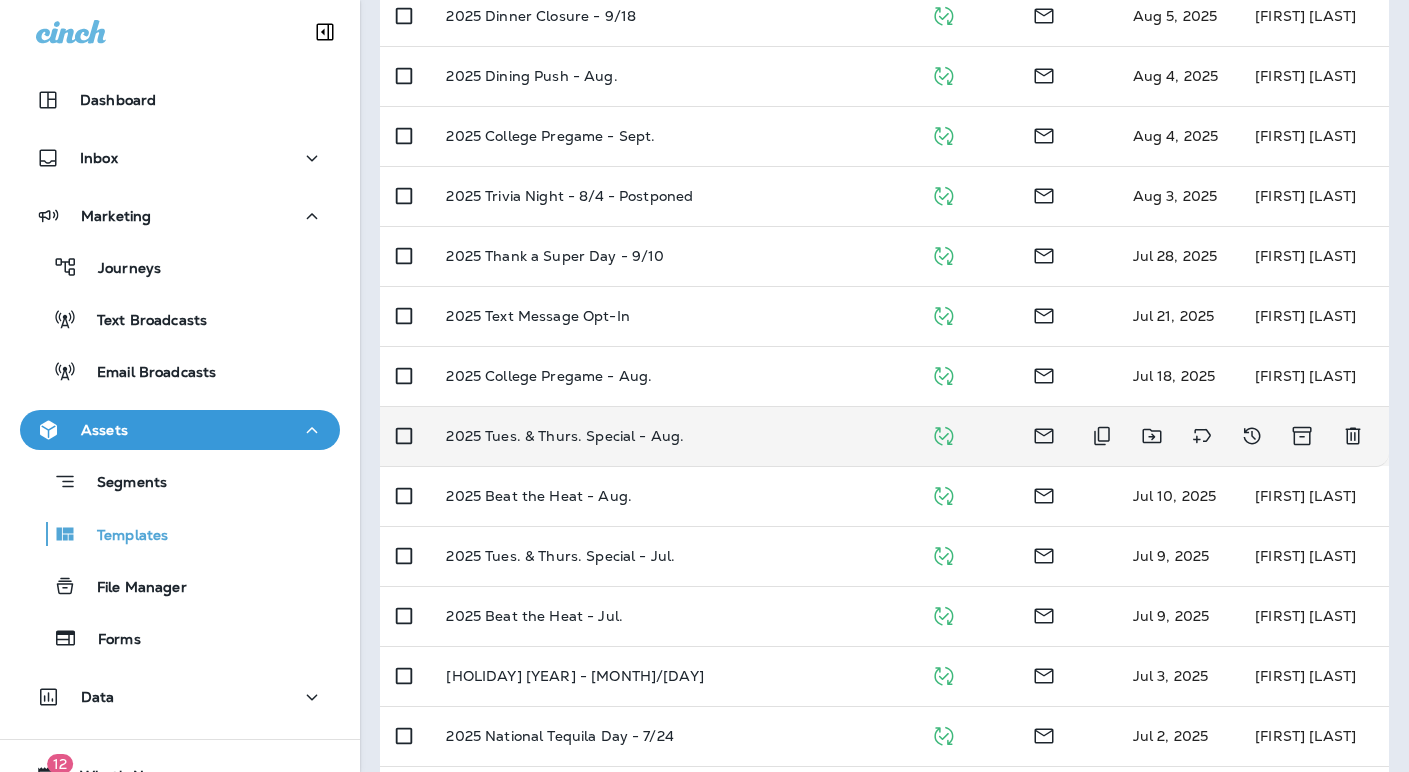 click on "2025 Tues. & Thurs. Special - Aug." at bounding box center [565, 436] 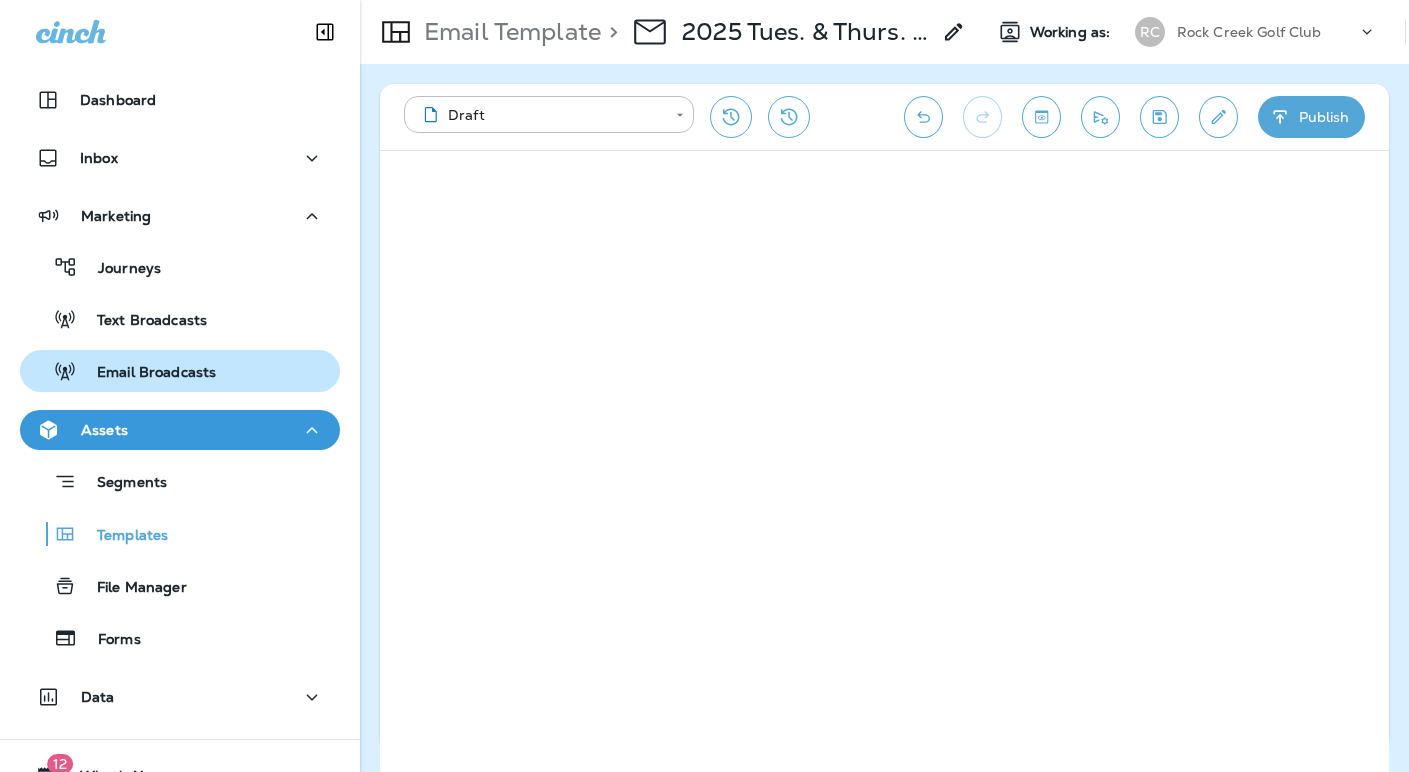 click on "Templates" at bounding box center (122, 536) 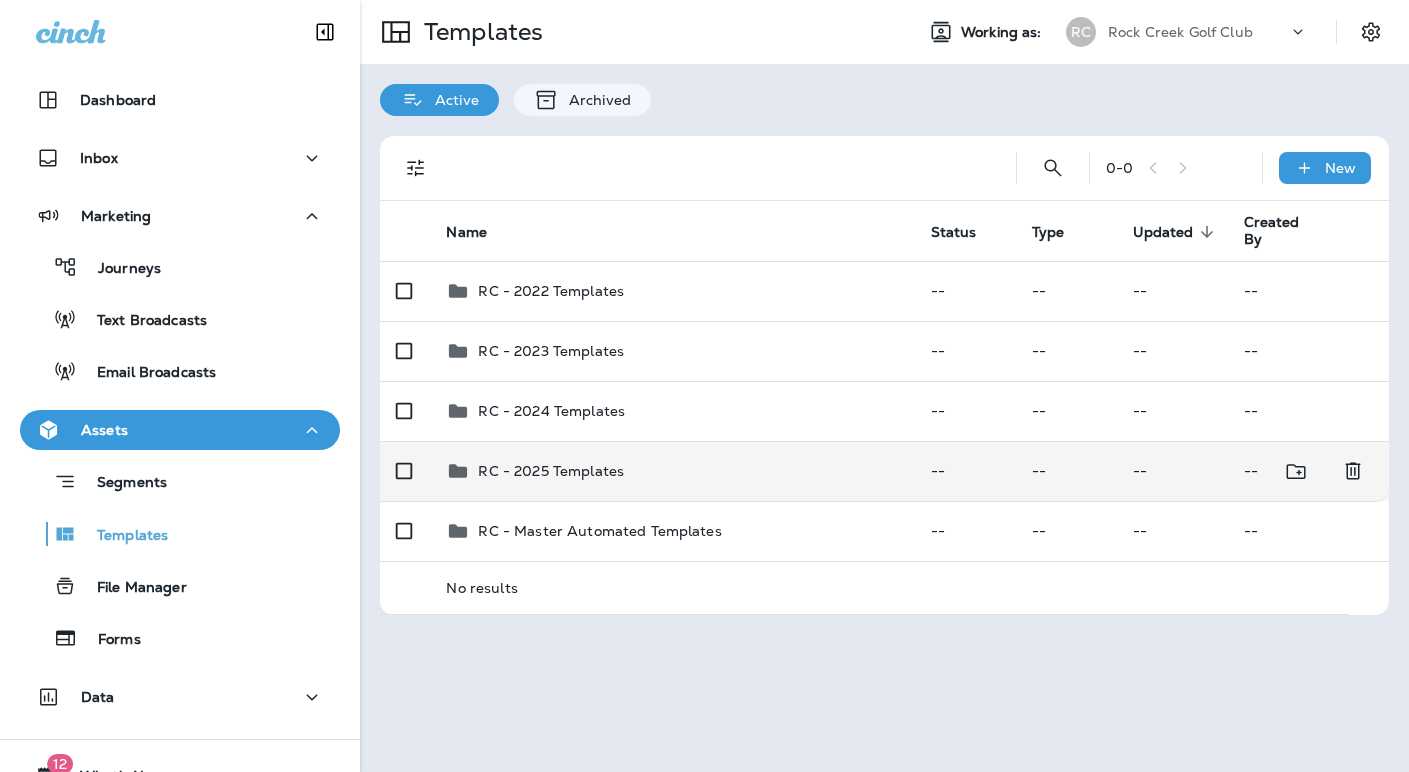 click on "RC - 2025 Templates" at bounding box center [551, 471] 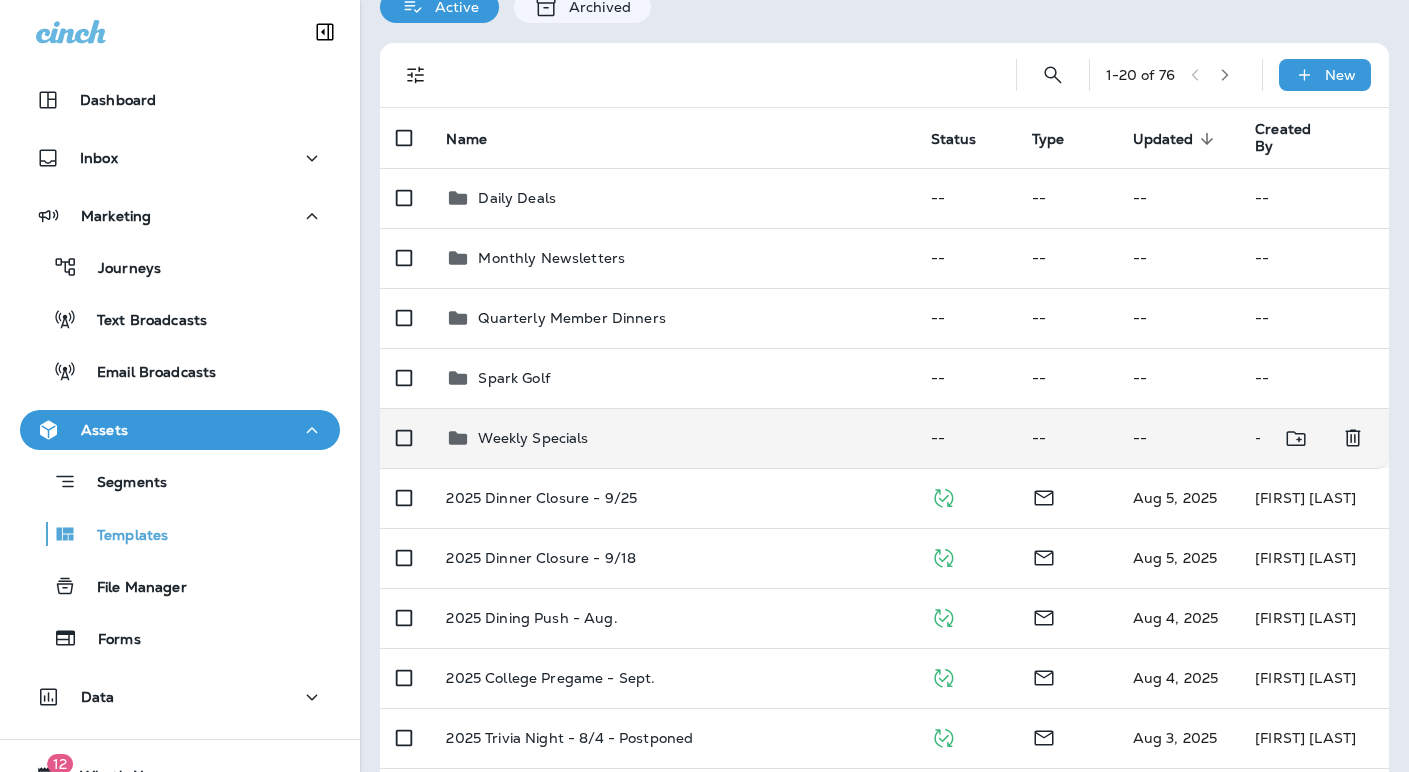 scroll, scrollTop: 86, scrollLeft: 0, axis: vertical 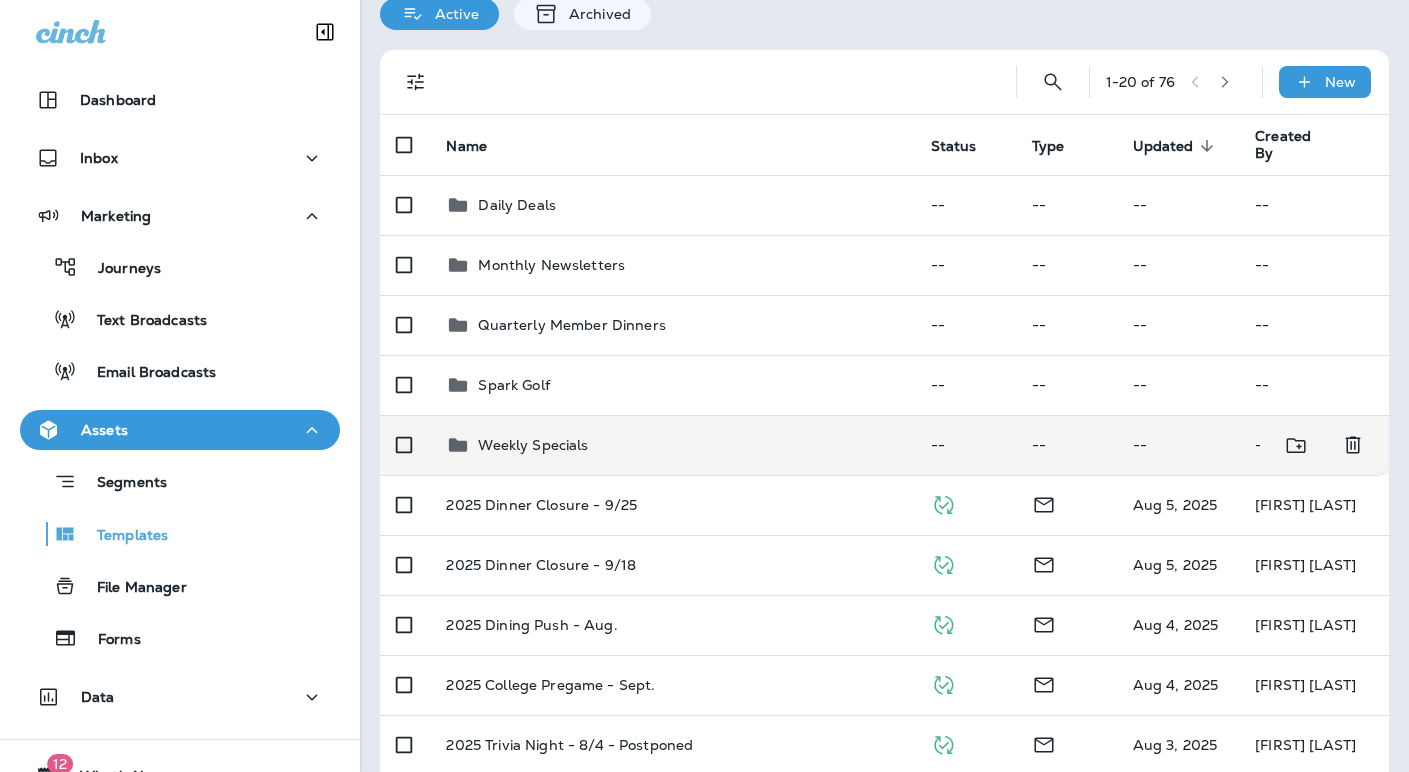 click on "Weekly Specials" at bounding box center [533, 445] 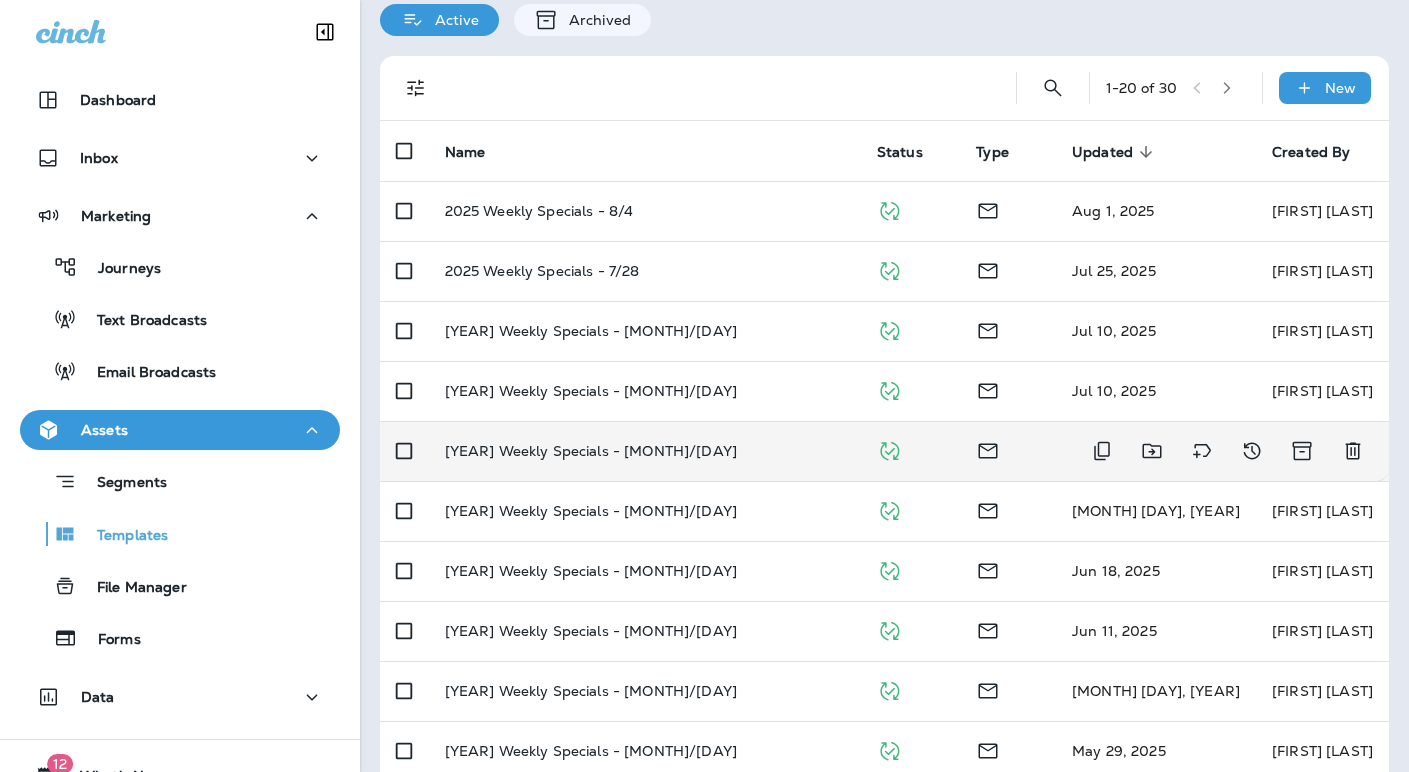 scroll, scrollTop: 0, scrollLeft: 0, axis: both 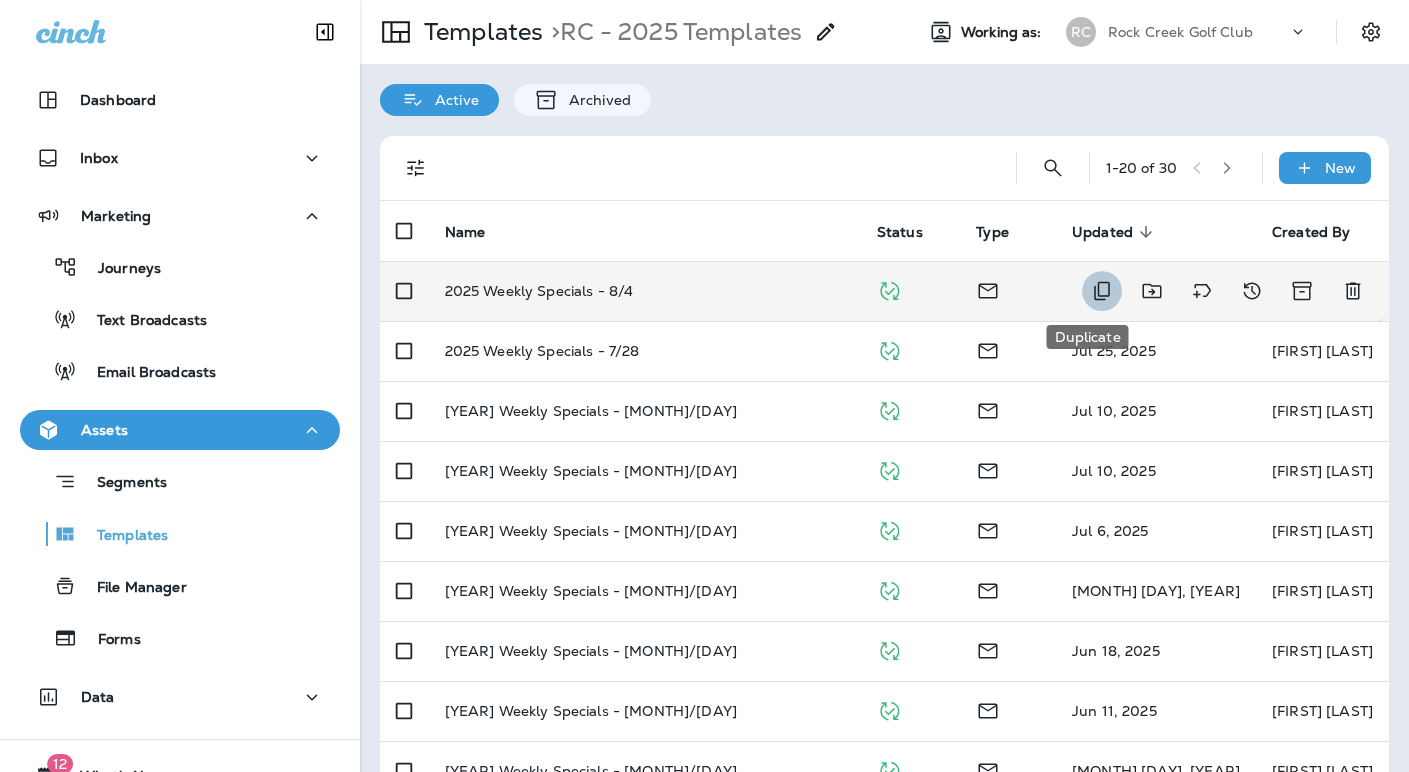 click 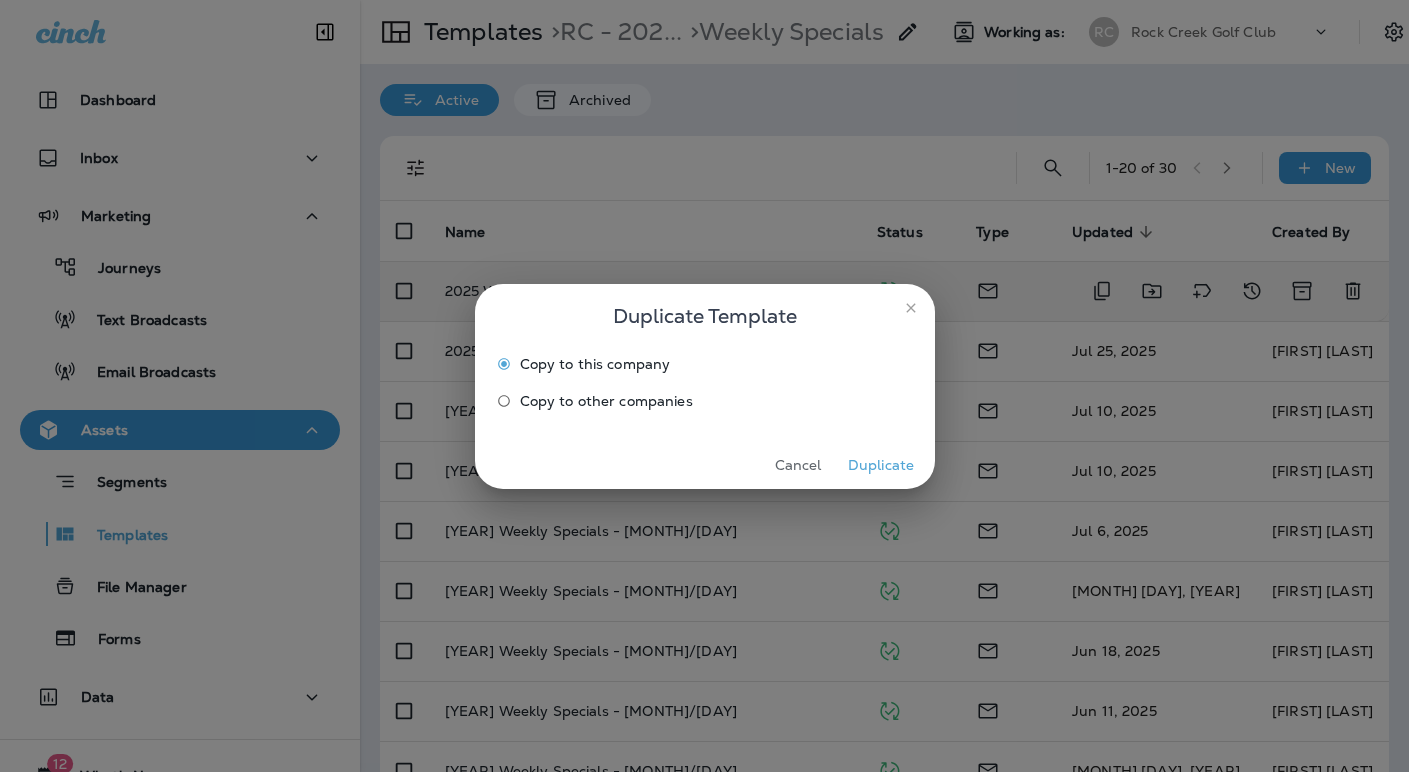 click on "Cancel" at bounding box center (798, 465) 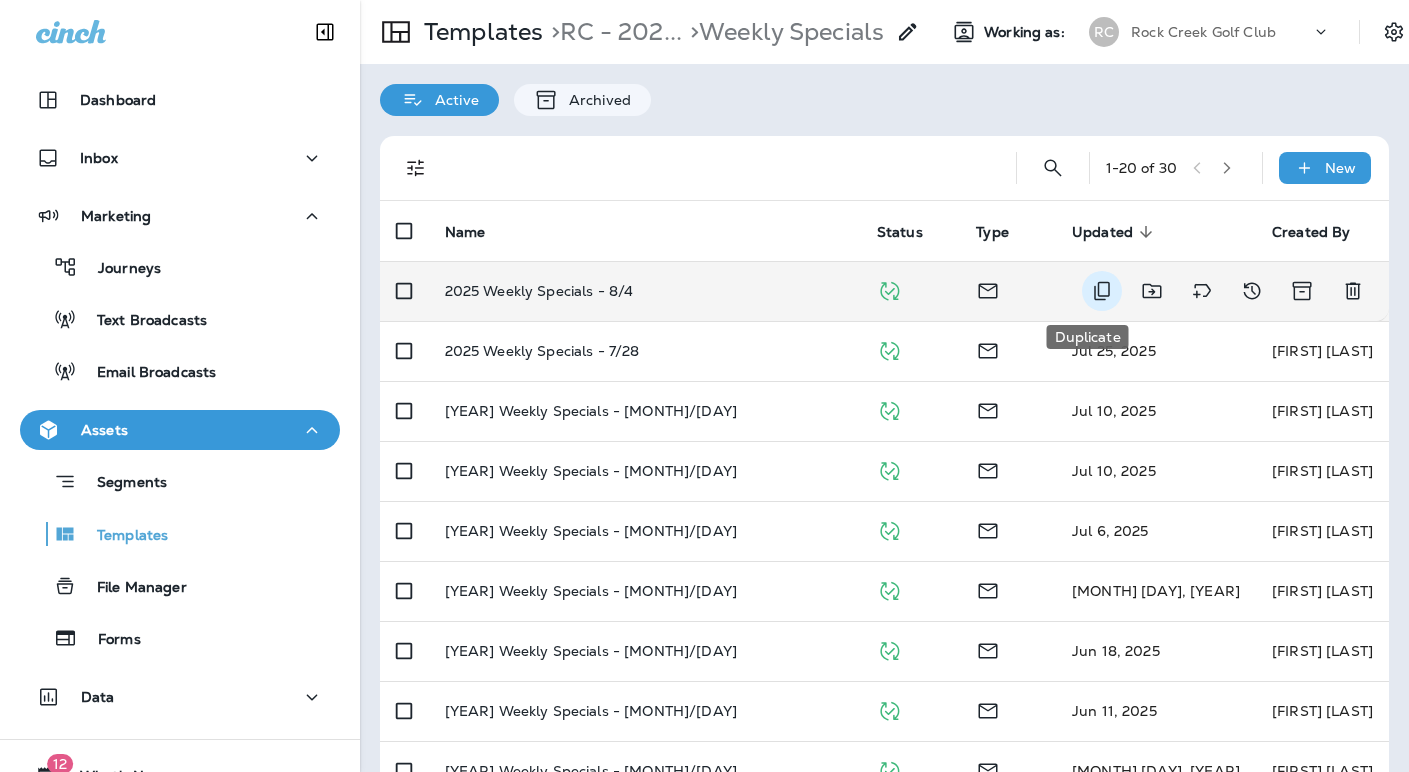 click 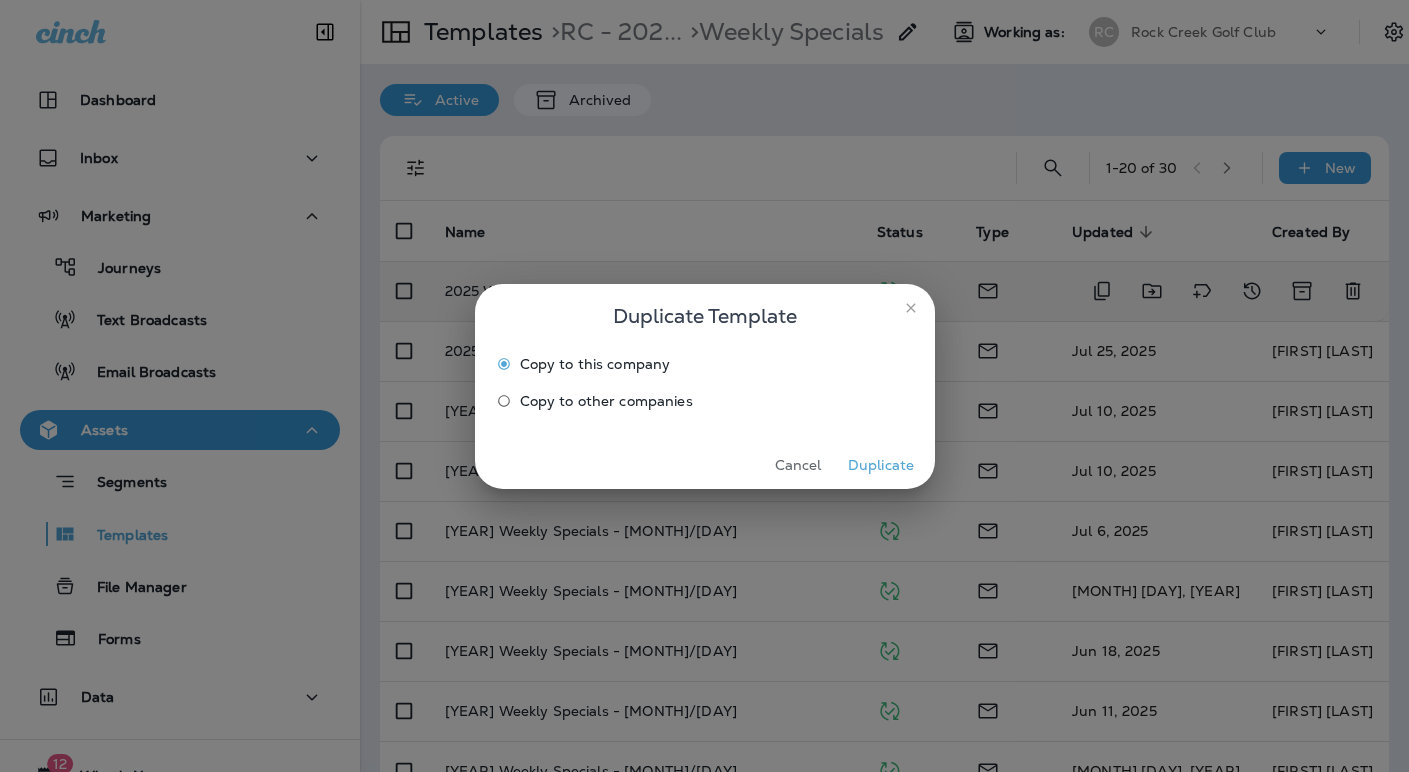 click on "Duplicate" at bounding box center [881, 465] 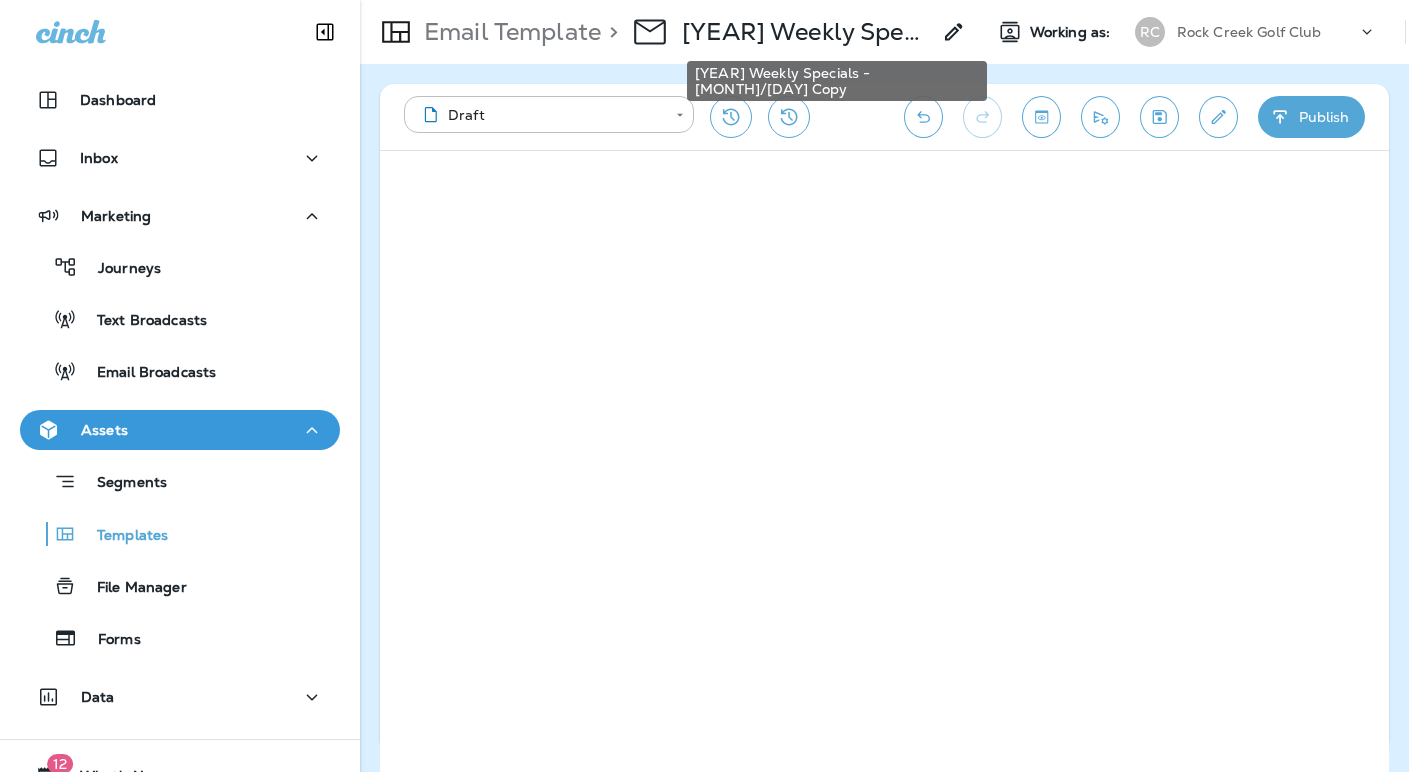 click on "[YEAR] Weekly Specials - [MONTH]/[DAY] Copy" at bounding box center (806, 32) 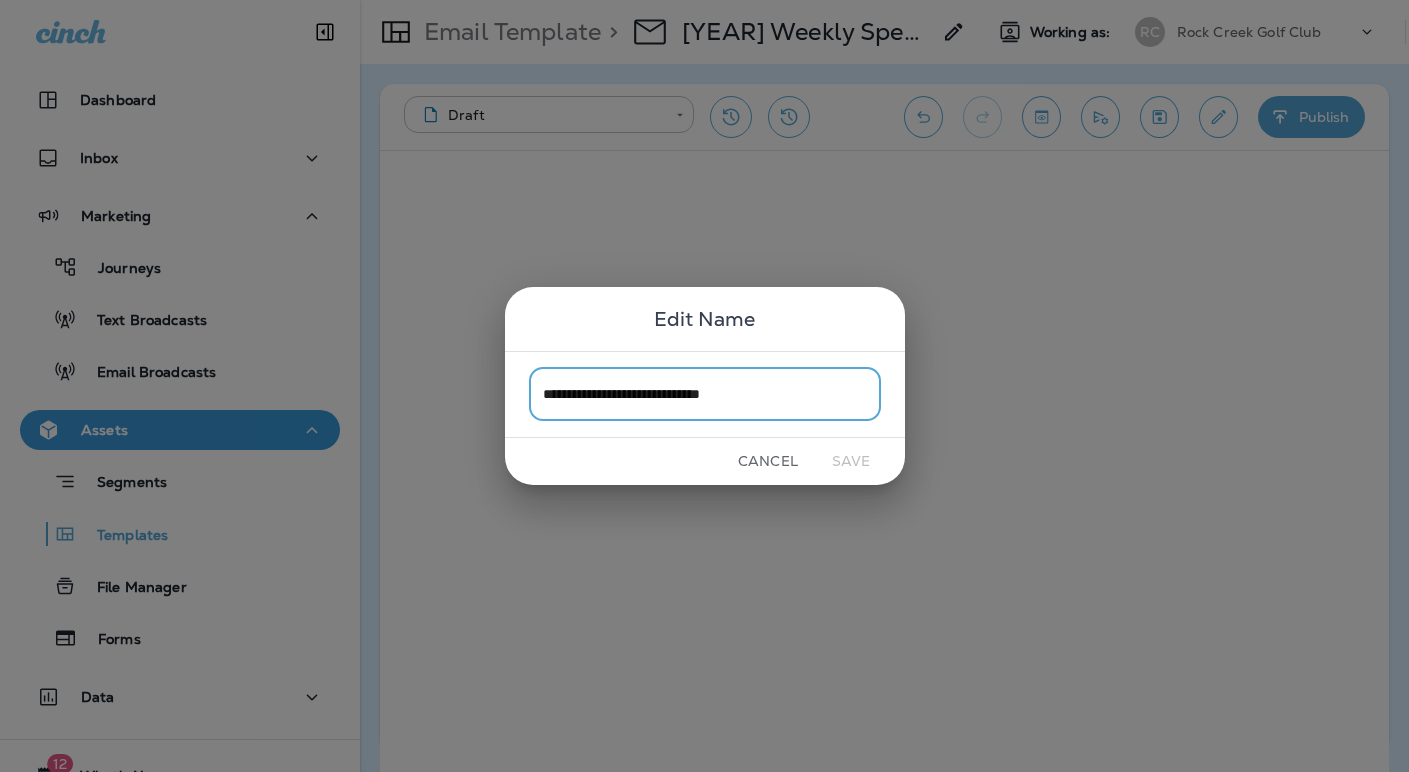 click on "**********" at bounding box center [705, 394] 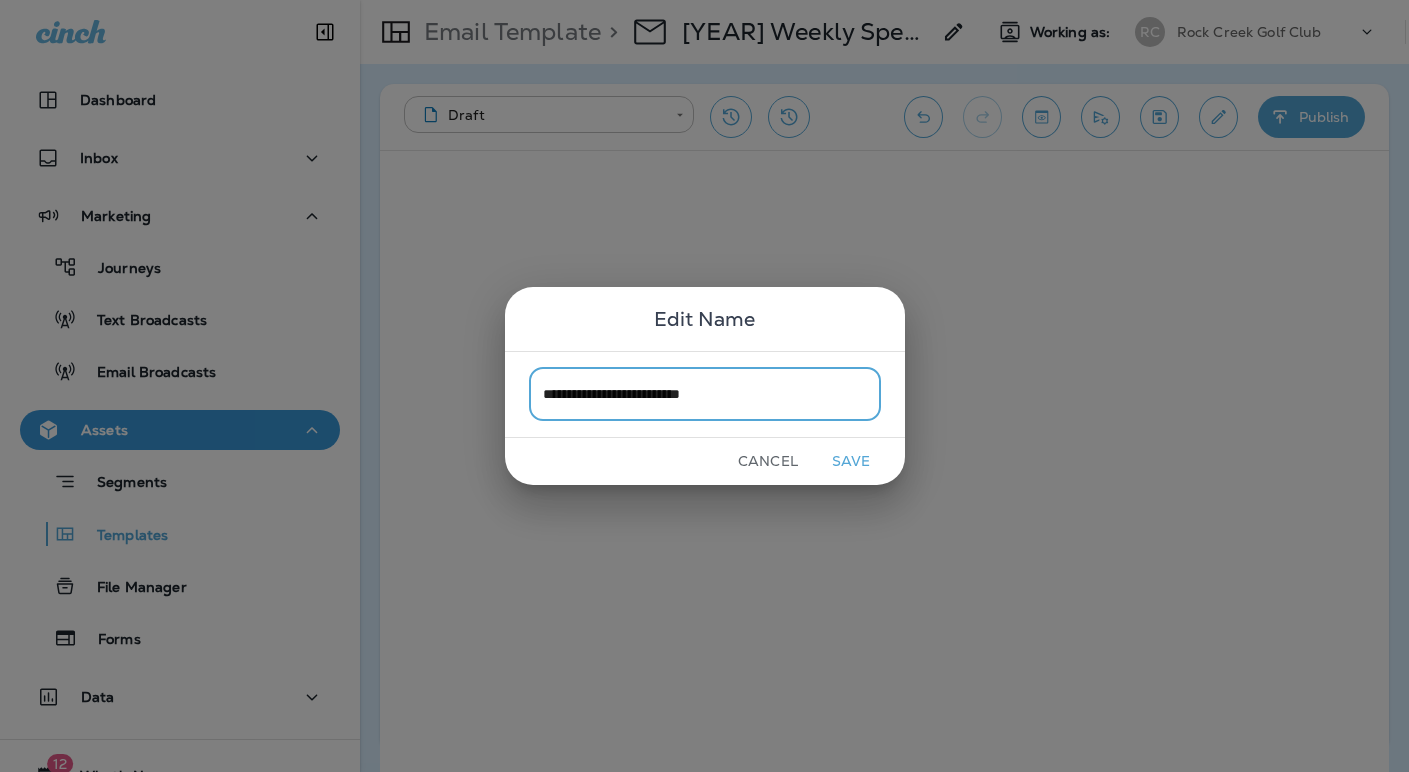 type on "**********" 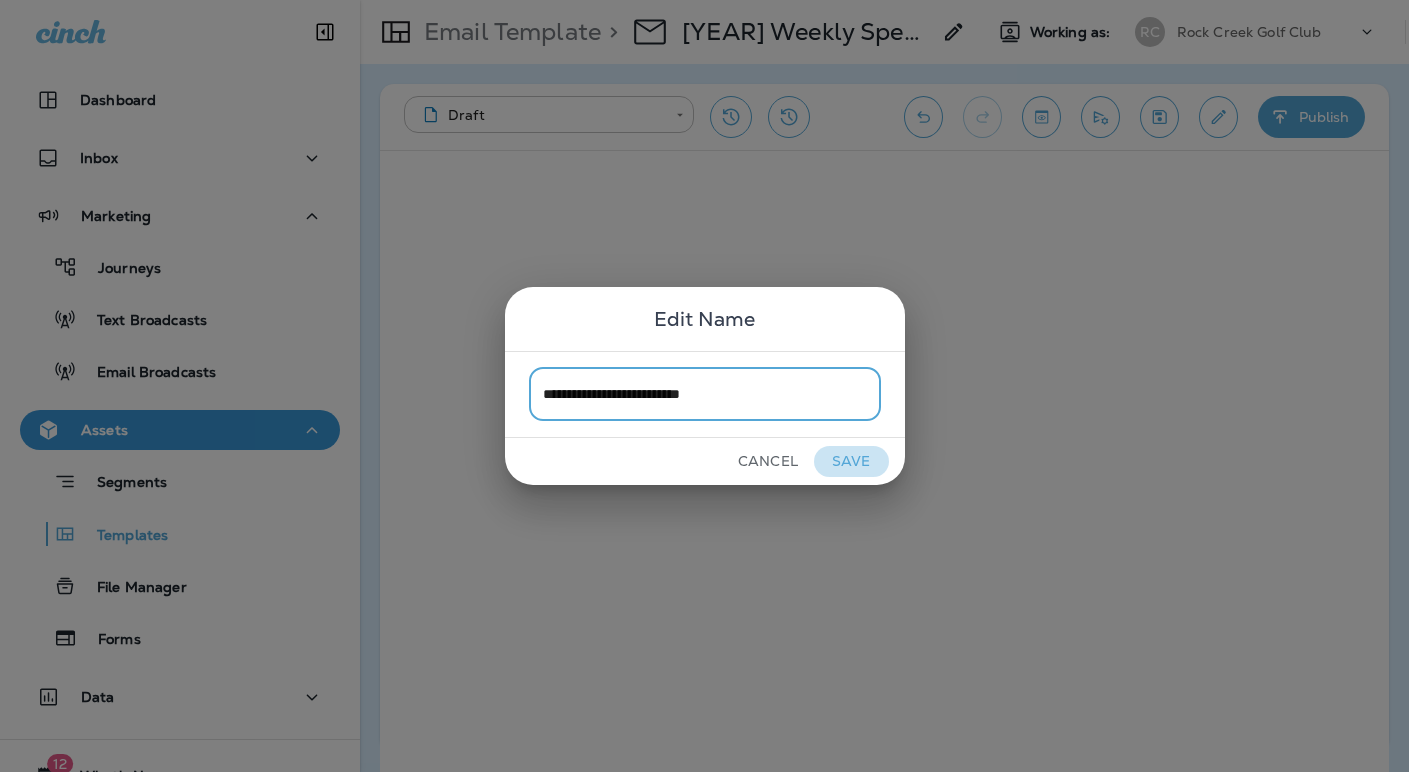 click on "Save" at bounding box center (851, 461) 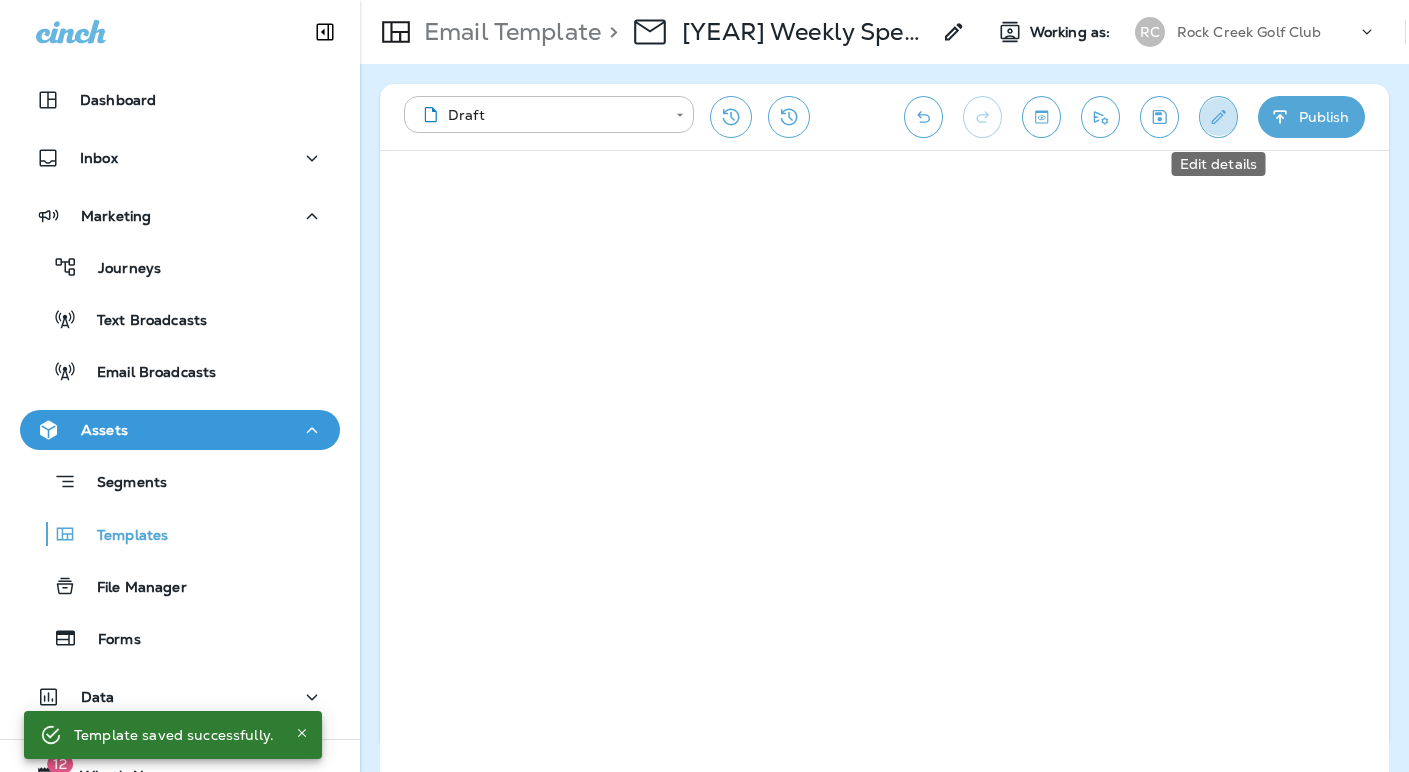 click 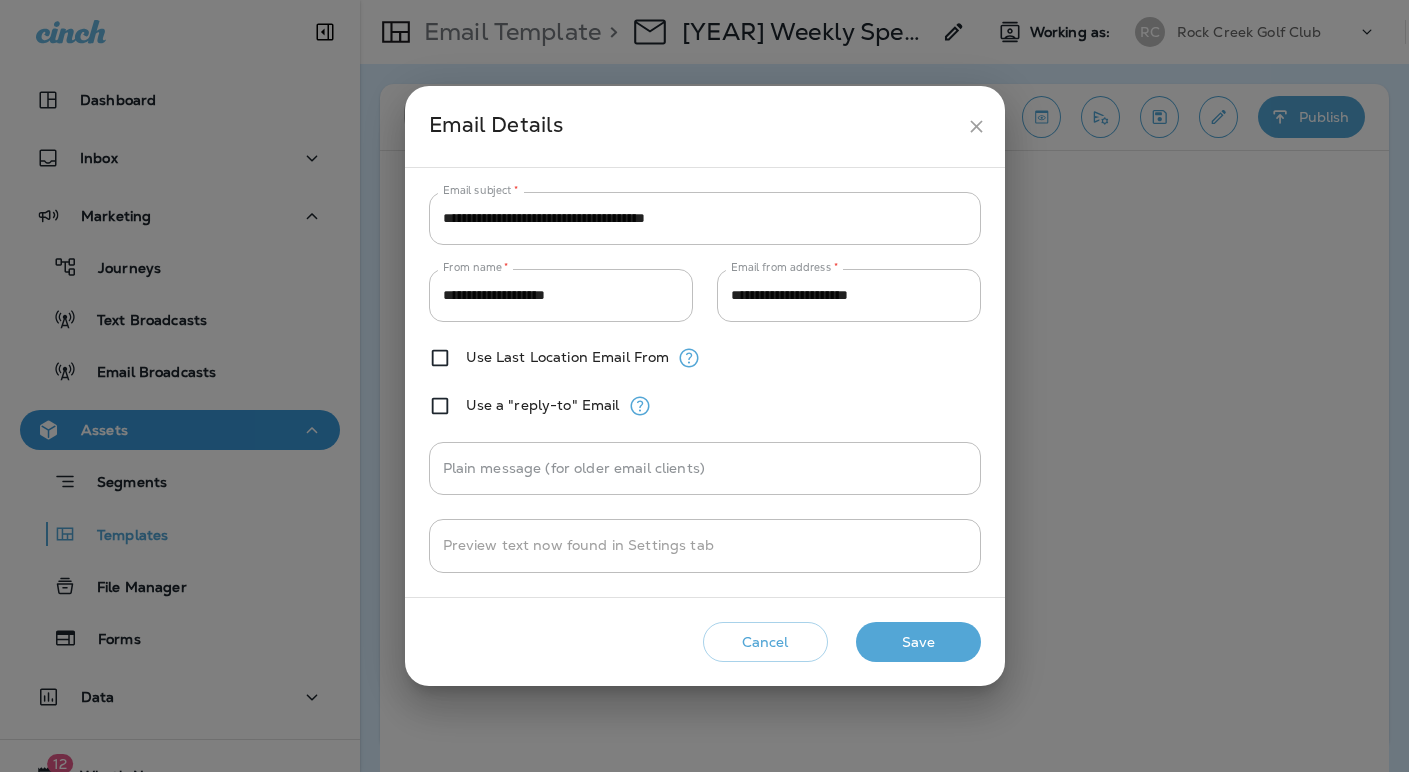 click on "Save" at bounding box center [918, 642] 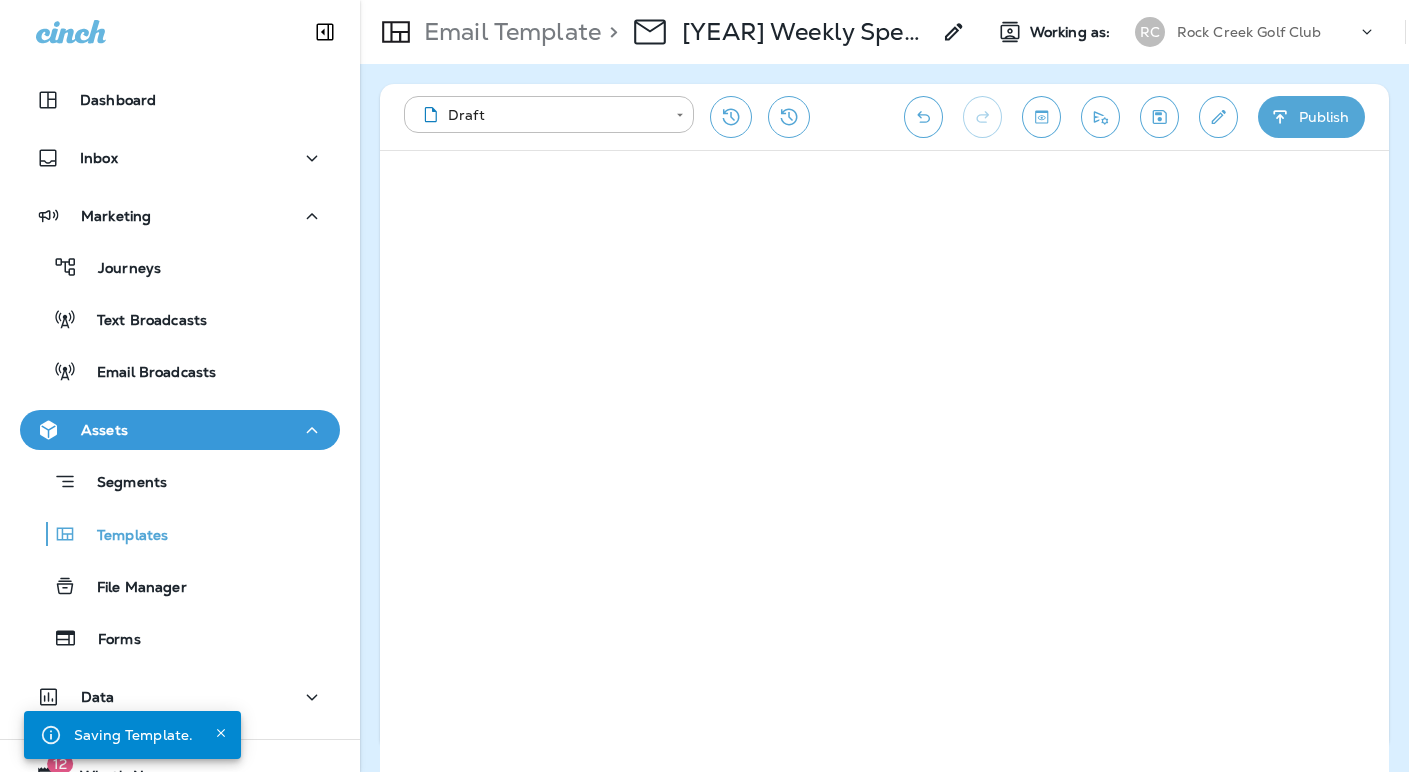 click 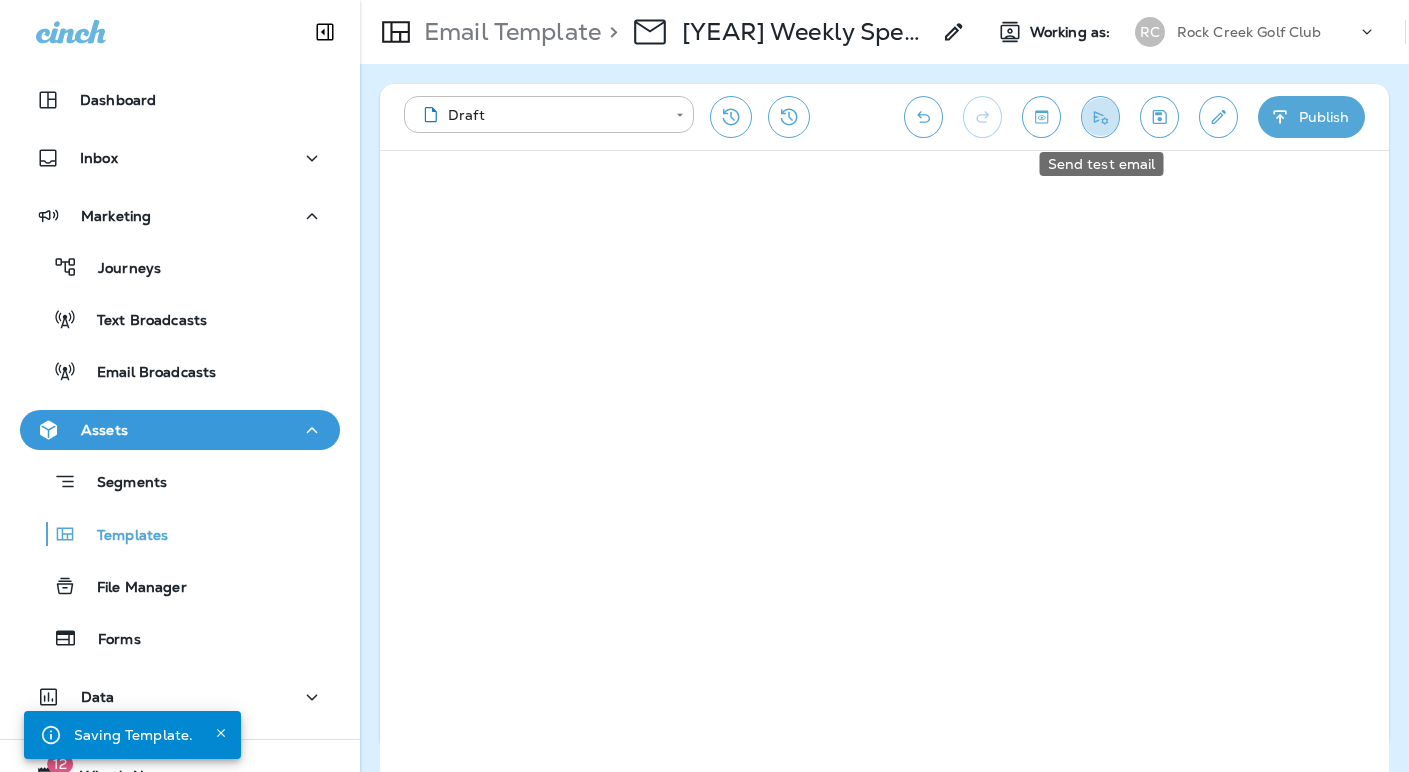 click 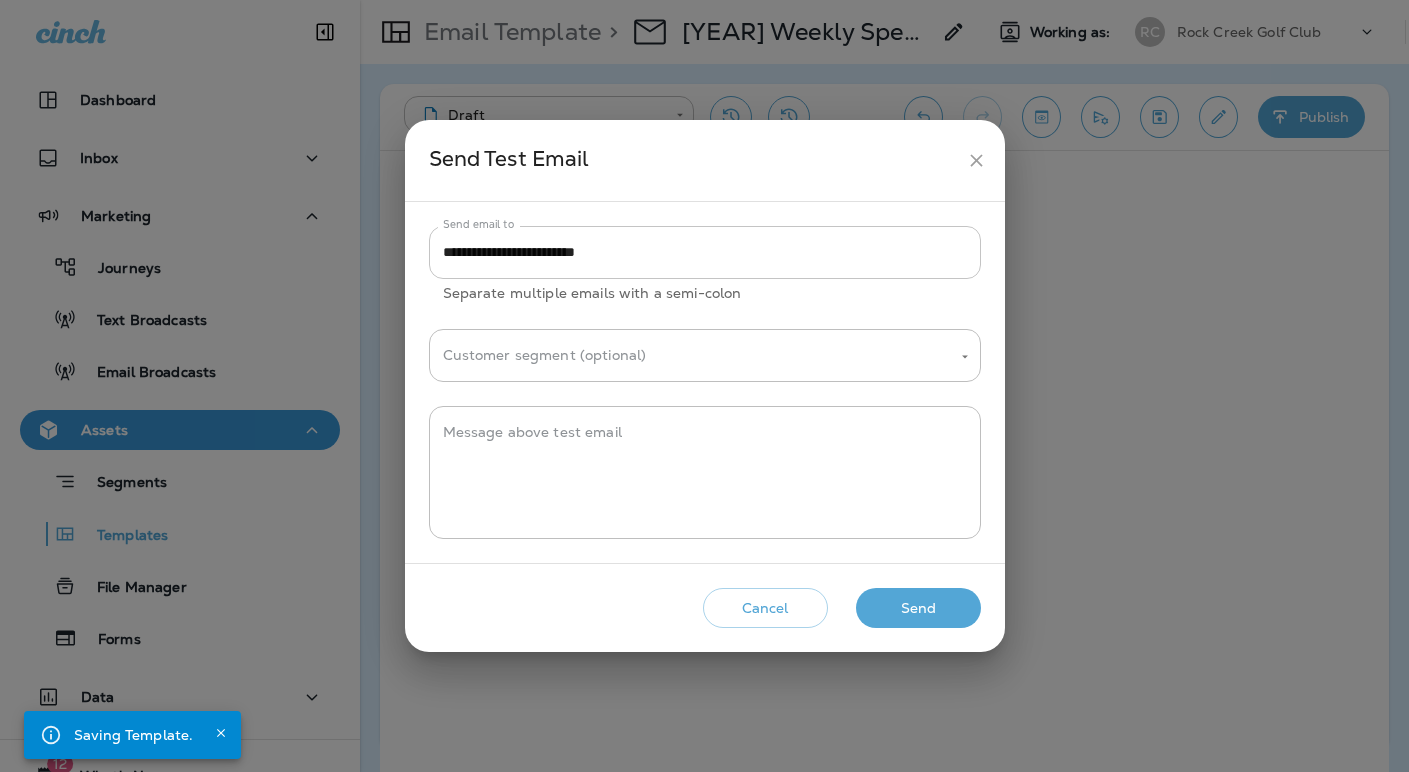 click on "**********" at bounding box center (705, 252) 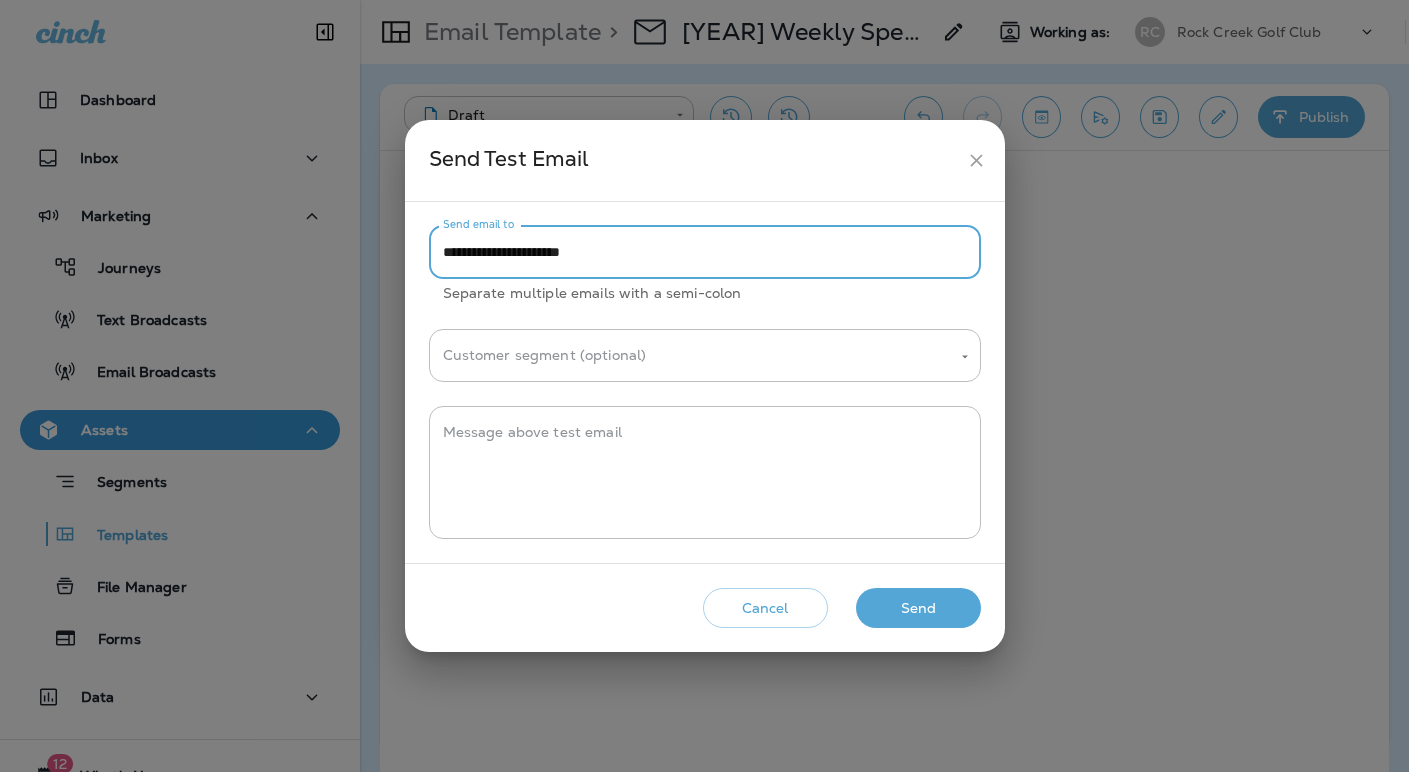 type on "**********" 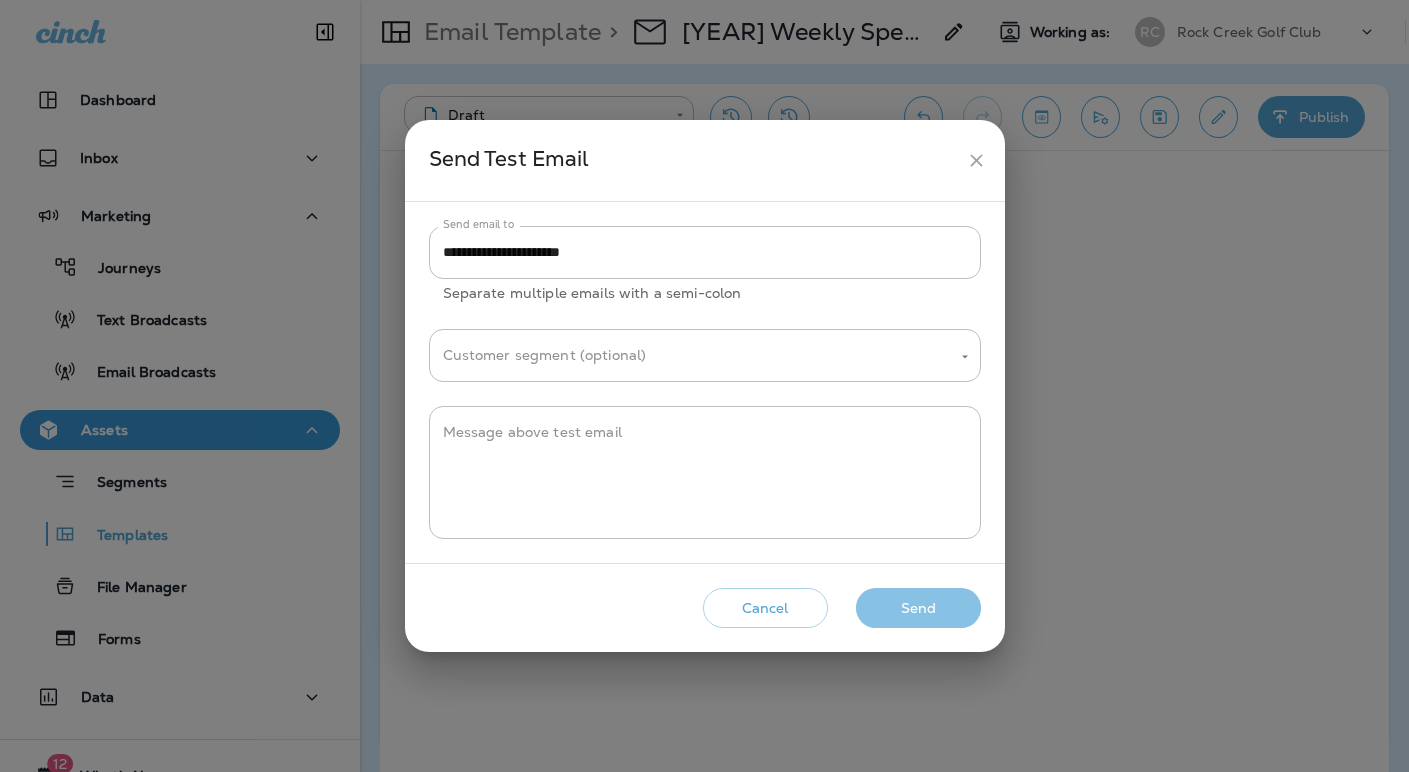 click on "Send" at bounding box center [918, 608] 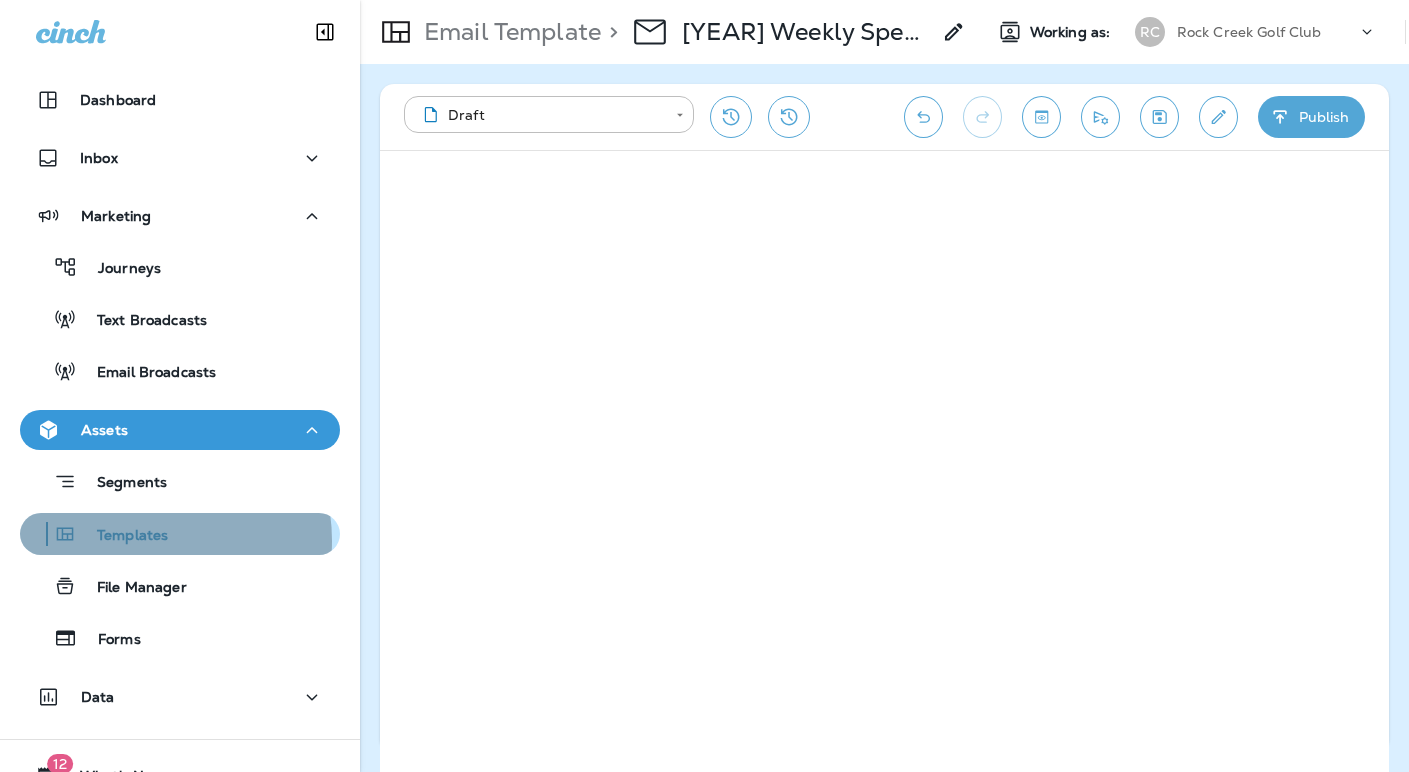 click on "Templates" at bounding box center [122, 536] 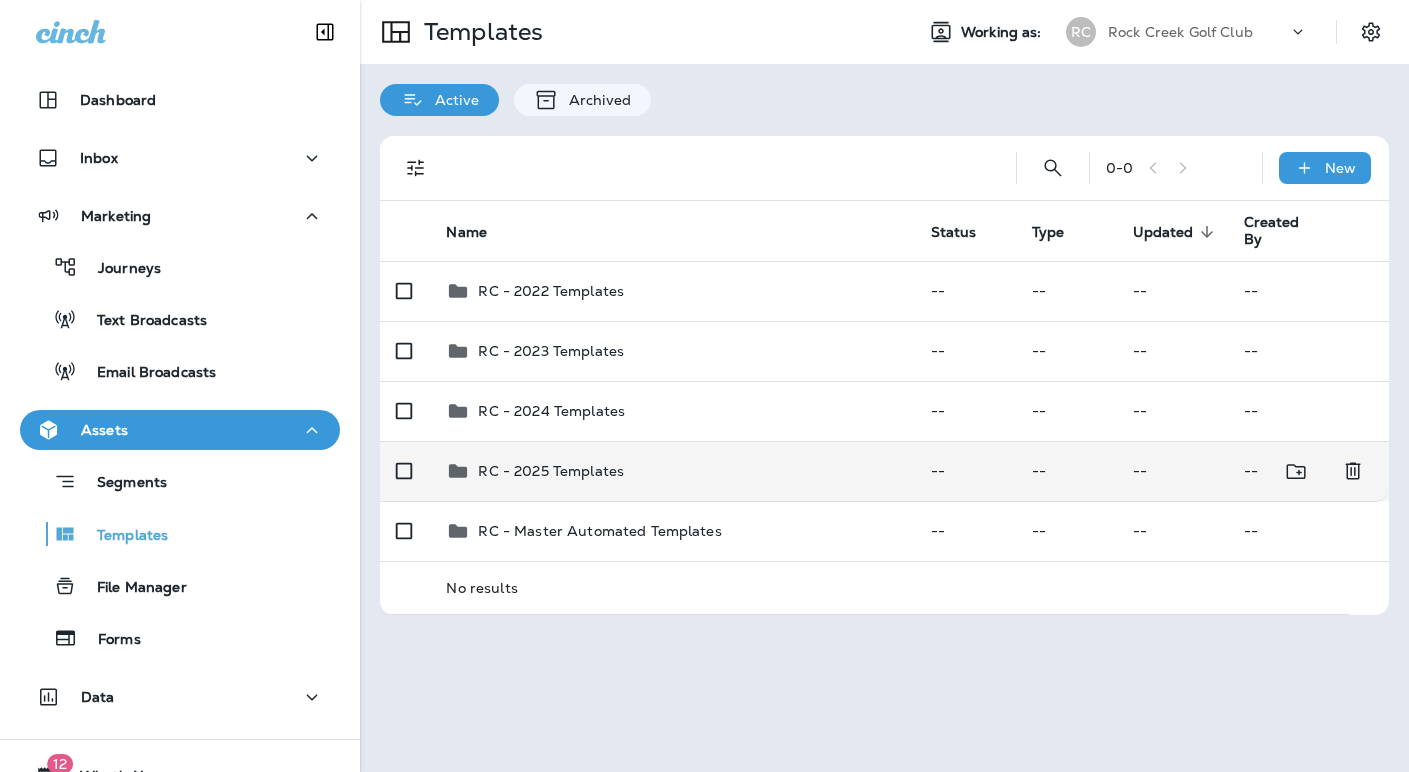 click on "RC - 2025 Templates" at bounding box center (551, 471) 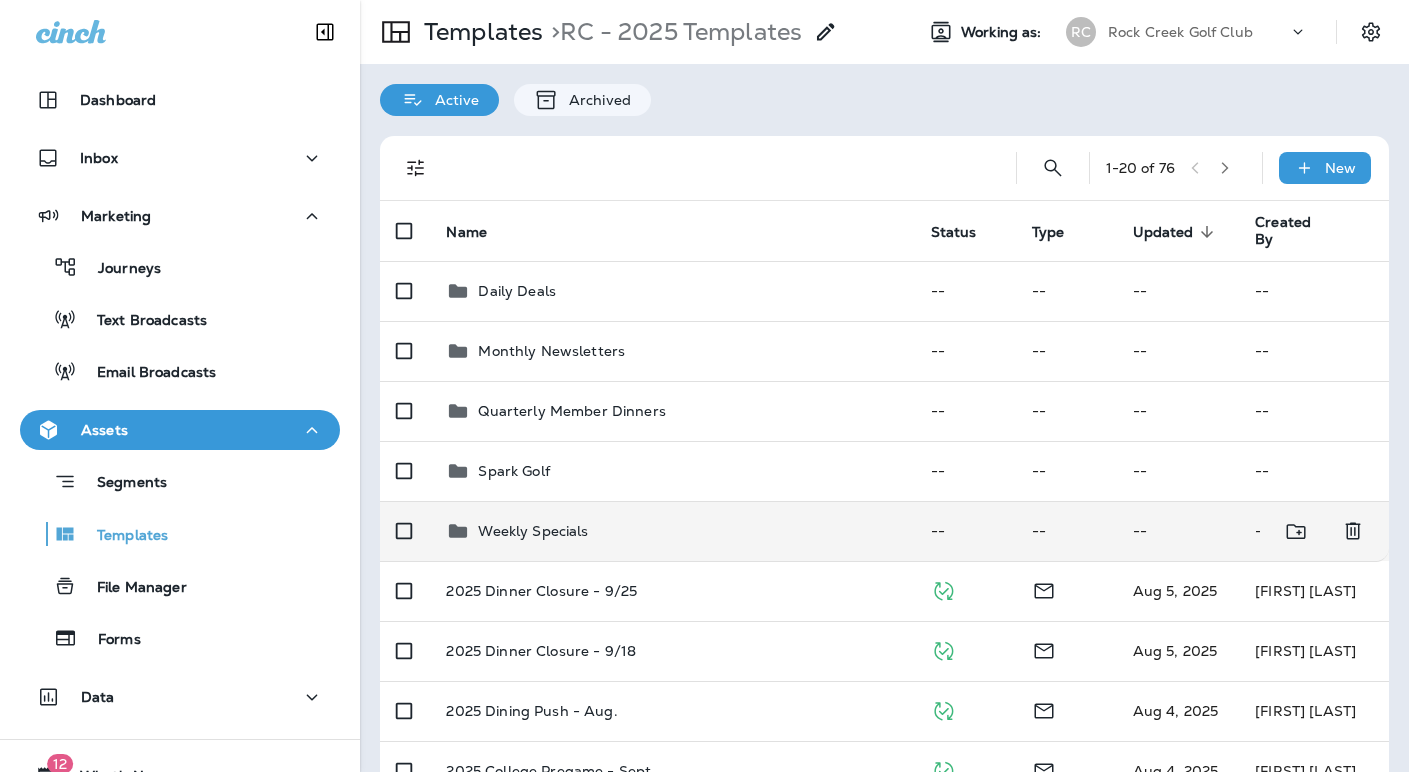 click on "Weekly Specials" at bounding box center (672, 531) 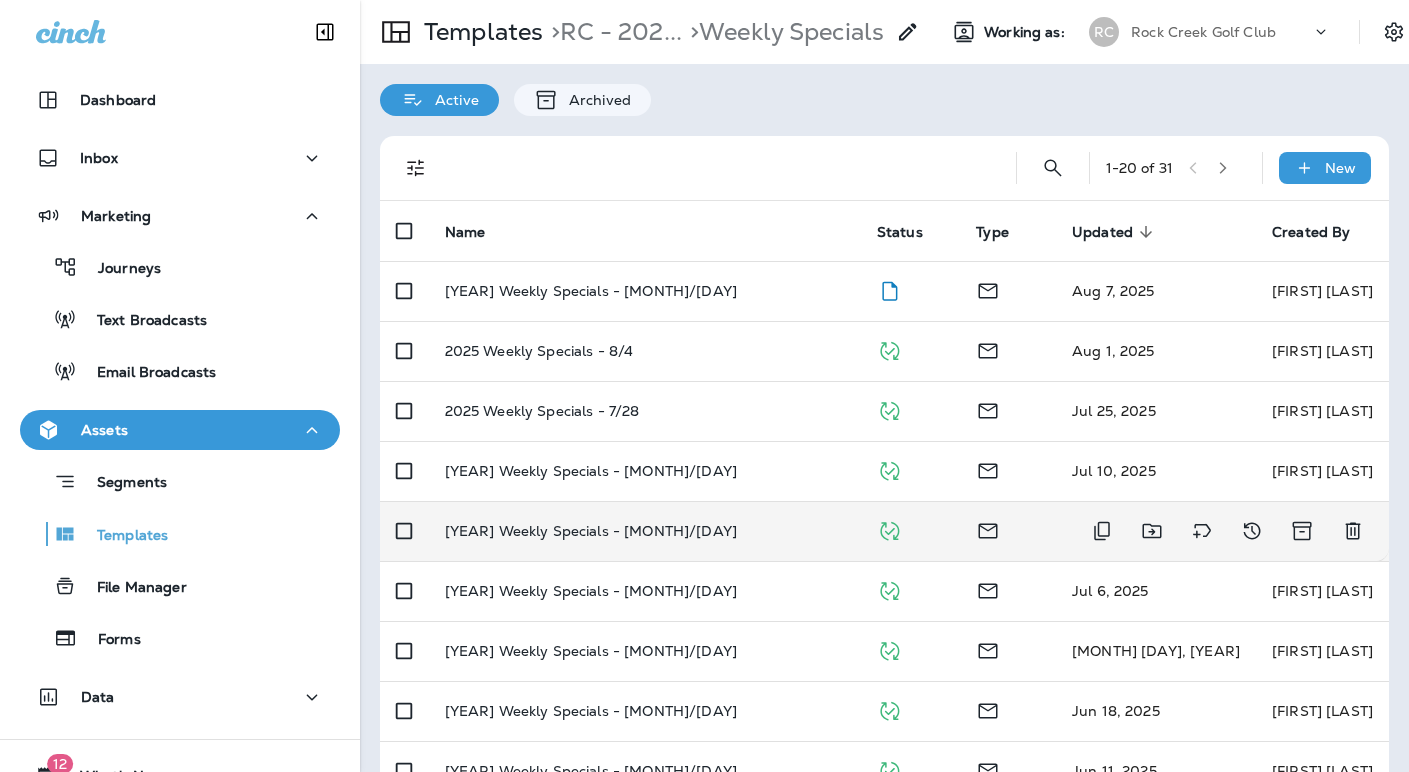 click on "[YEAR] Weekly Specials - [MONTH]/[DAY]" at bounding box center [645, 531] 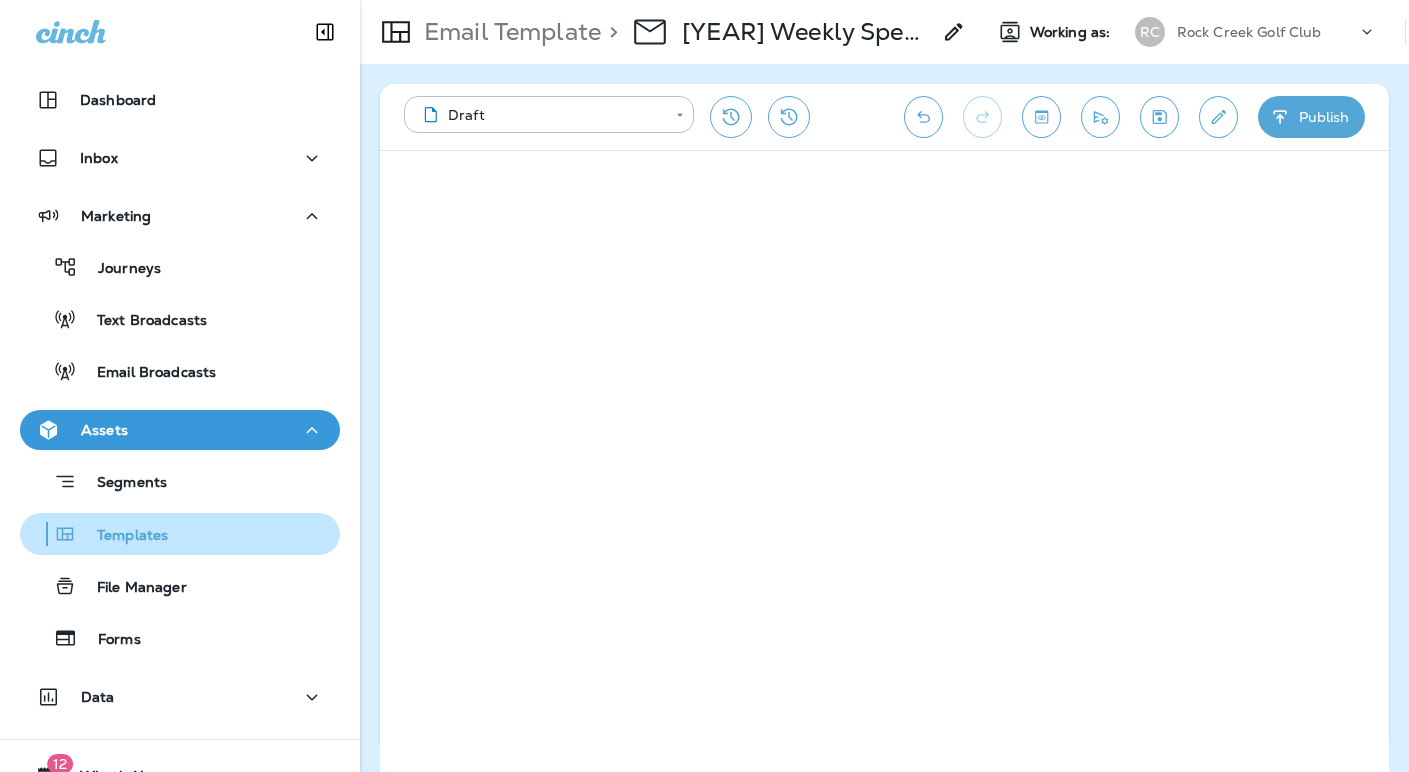 click on "Templates" at bounding box center [122, 536] 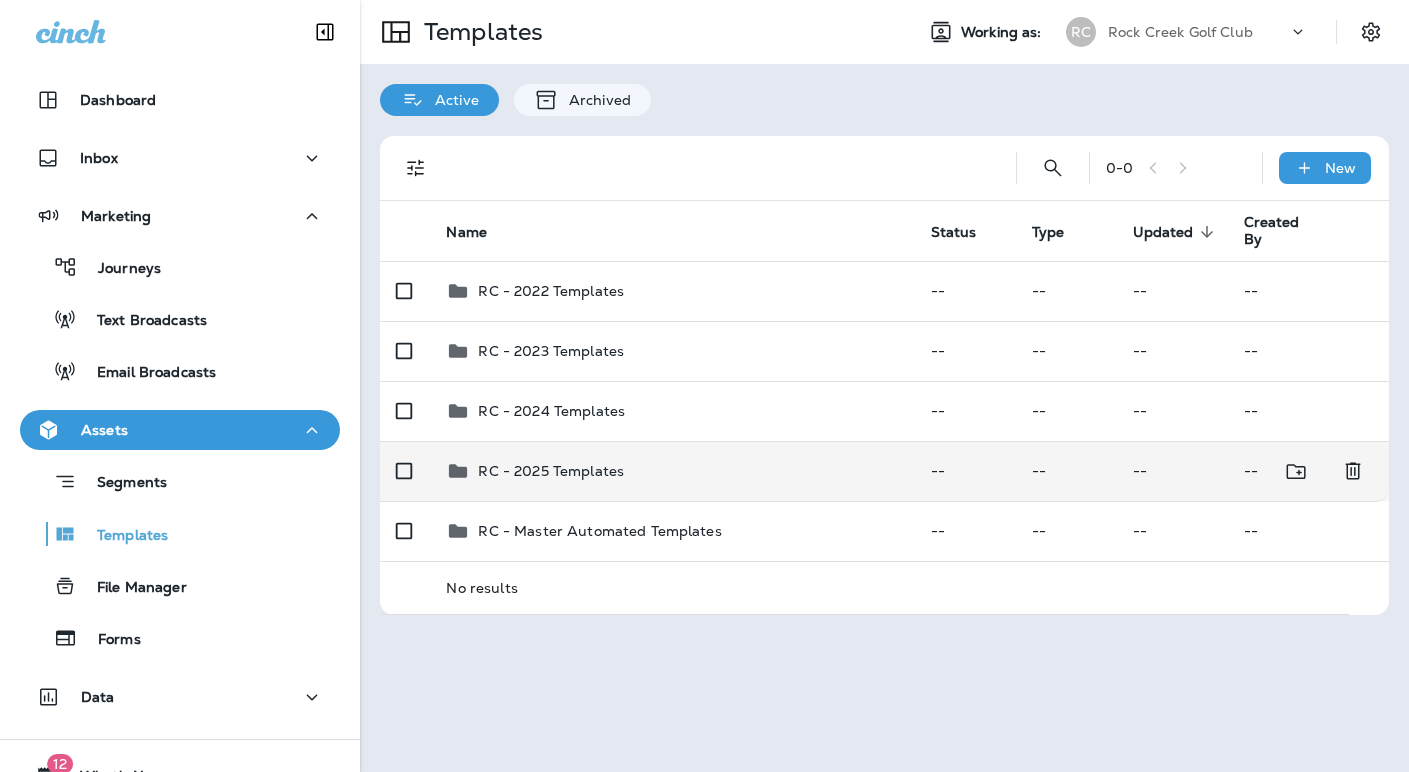 click on "RC - 2025 Templates" at bounding box center (551, 471) 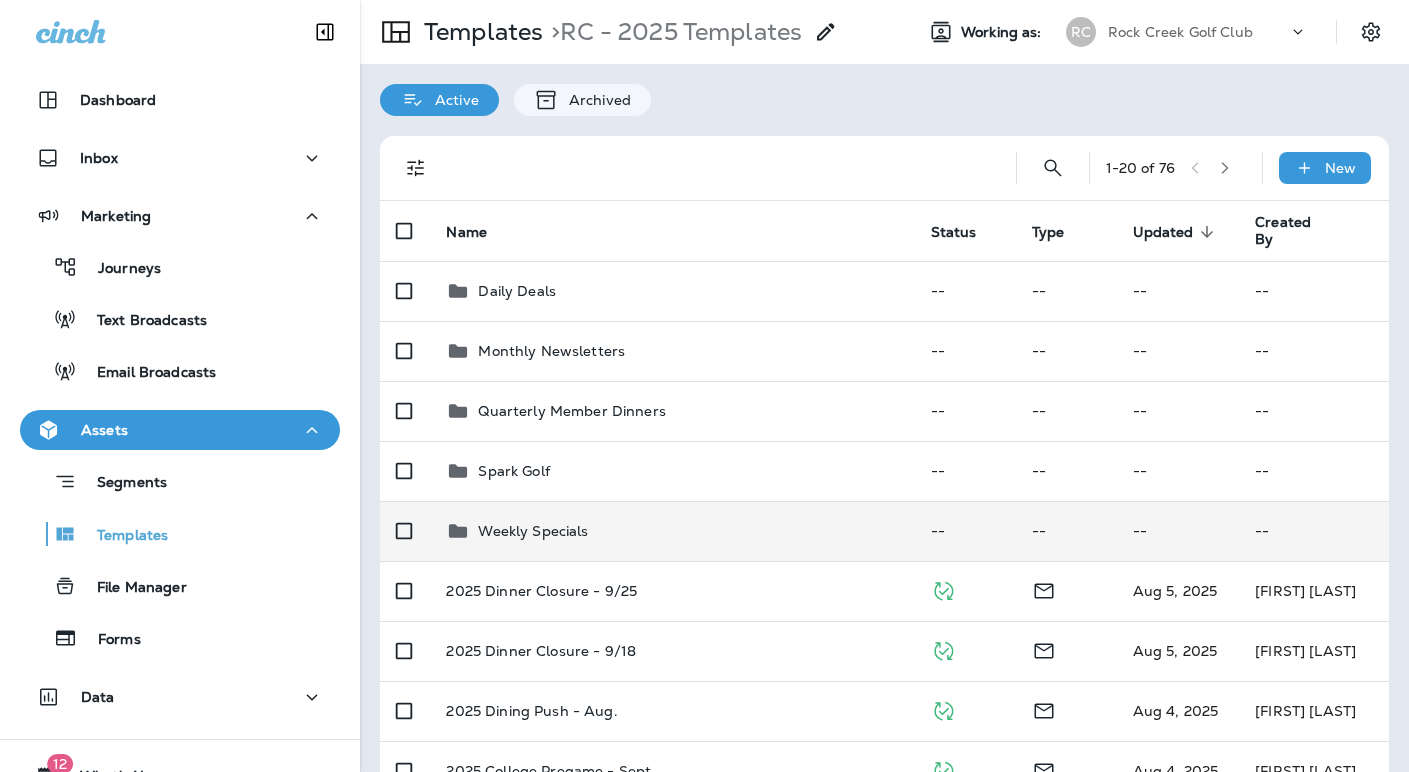 click on "Weekly Specials" at bounding box center (533, 531) 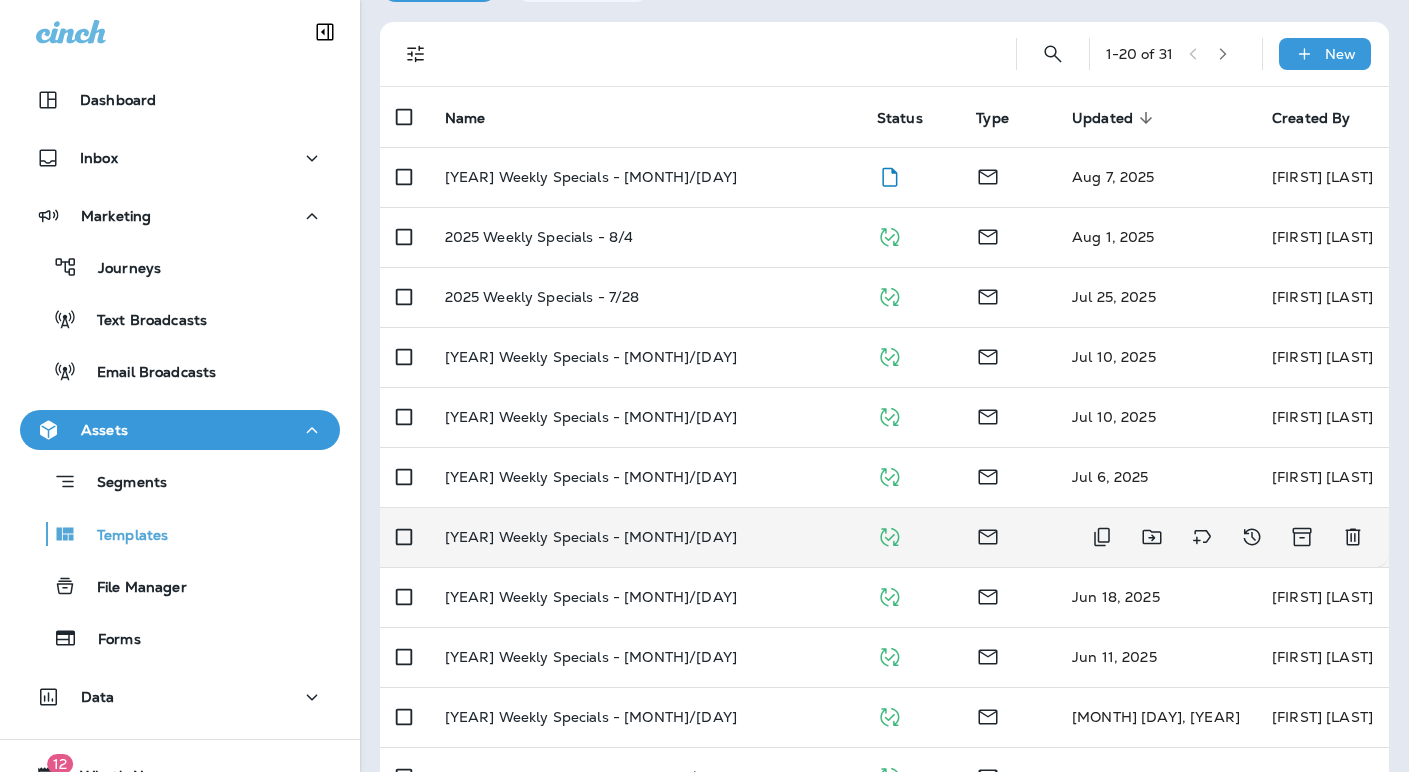 scroll, scrollTop: 140, scrollLeft: 0, axis: vertical 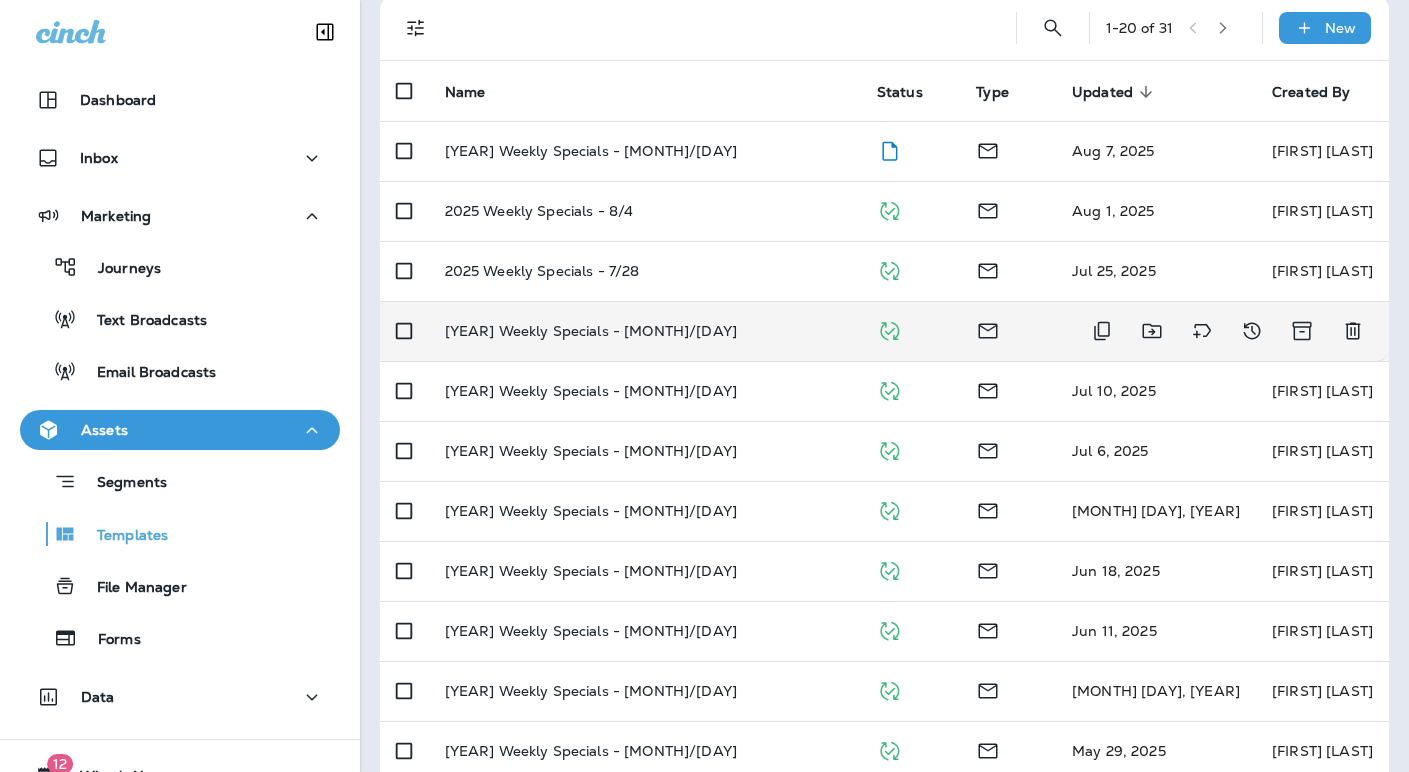 click on "[YEAR] Weekly Specials - [MONTH]/[DAY]" at bounding box center [591, 331] 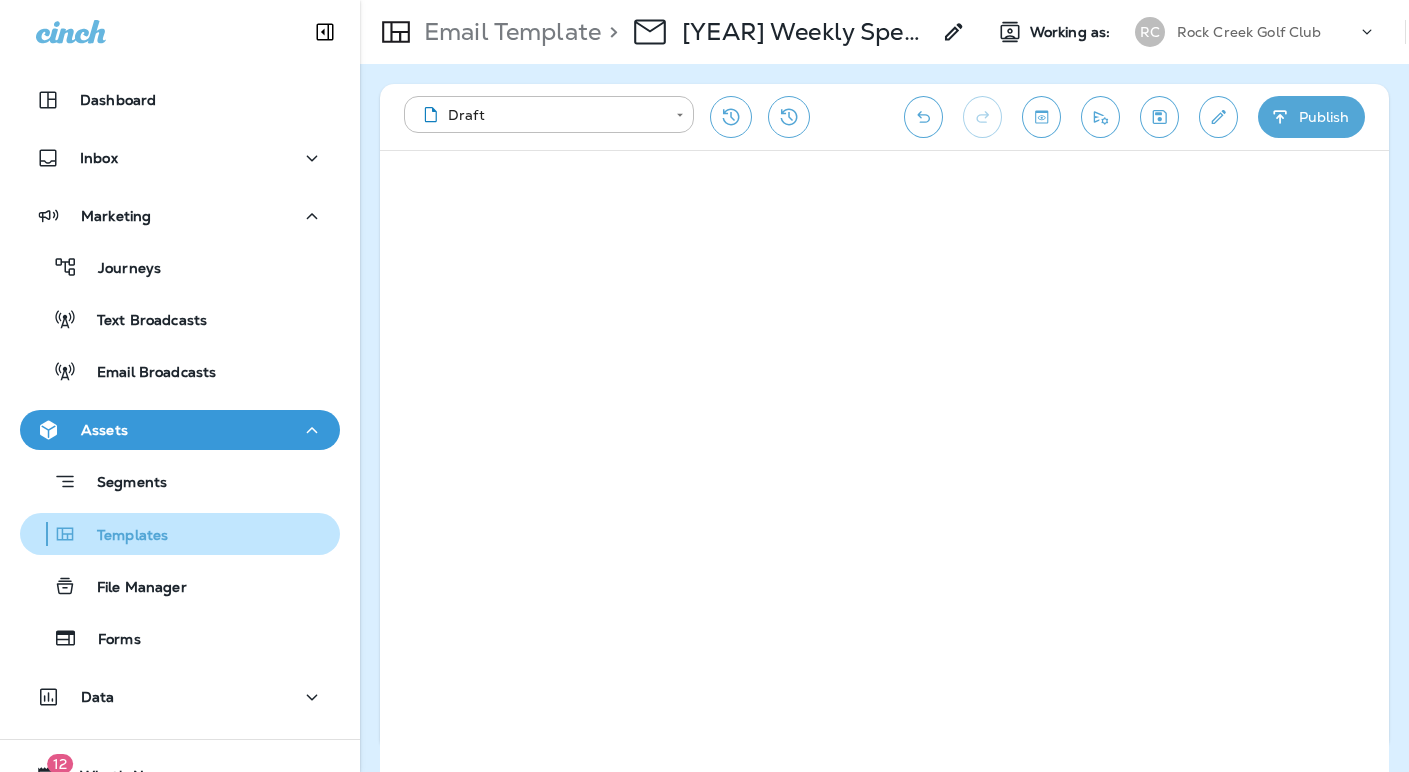 click on "Templates" at bounding box center (122, 536) 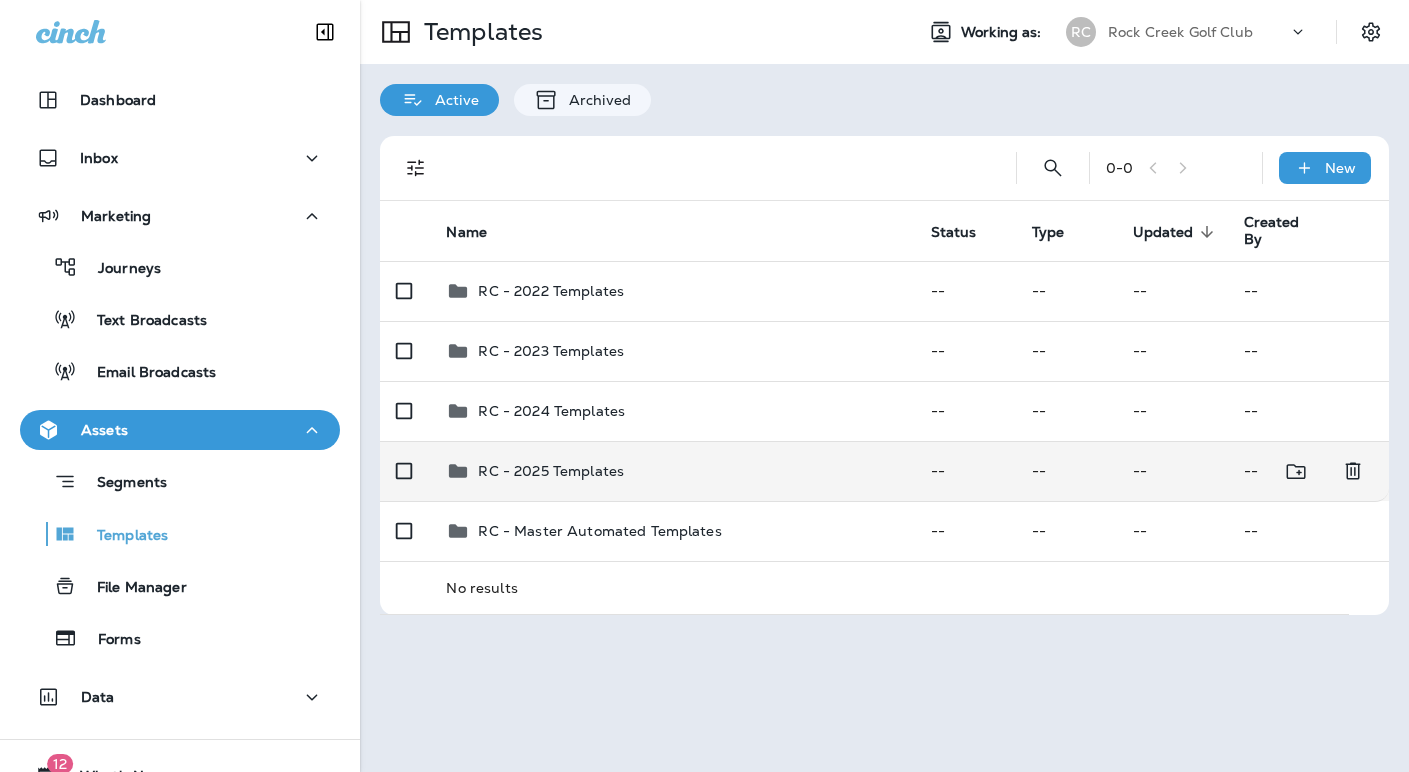 click on "RC - 2025 Templates" at bounding box center (551, 471) 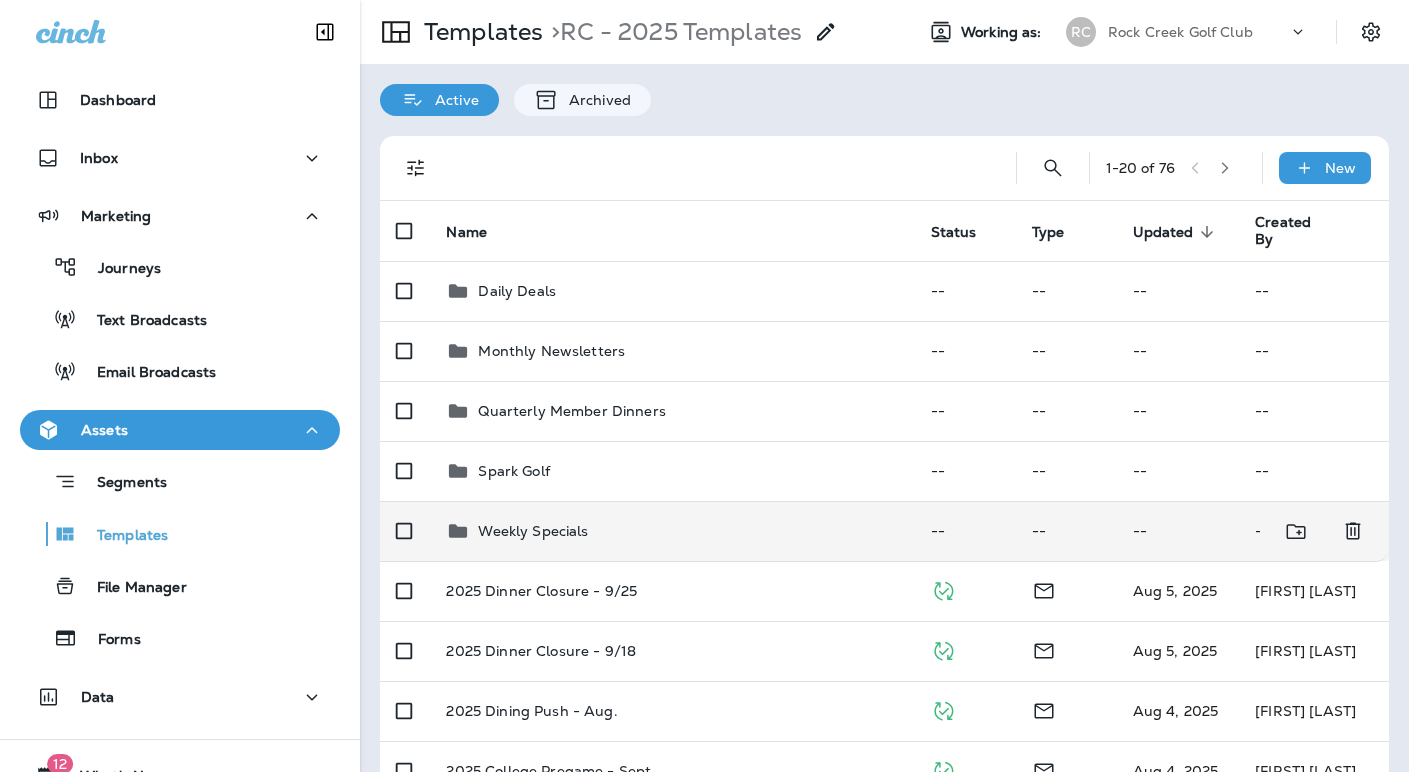 click on "Weekly Specials" at bounding box center (533, 531) 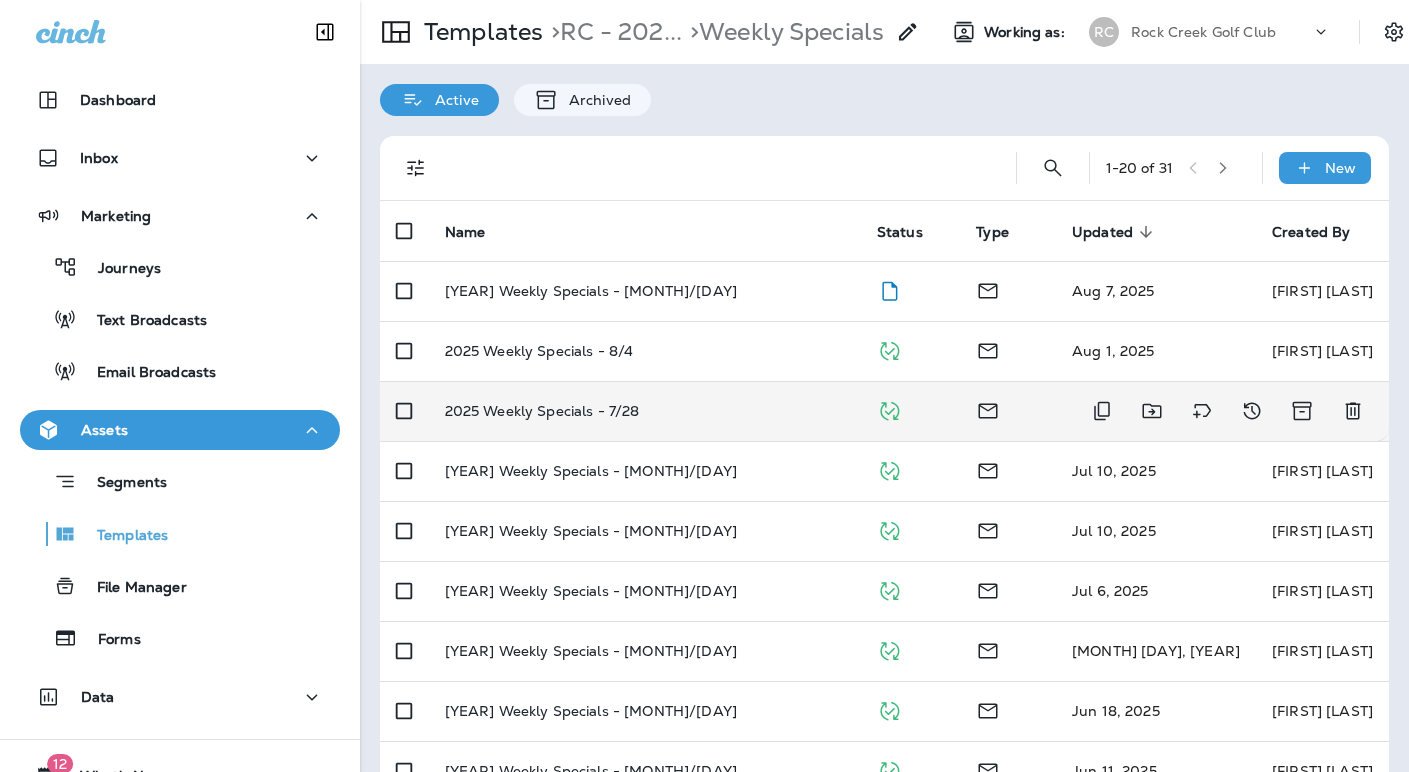click on "2025 Weekly Specials - 7/28" at bounding box center (542, 411) 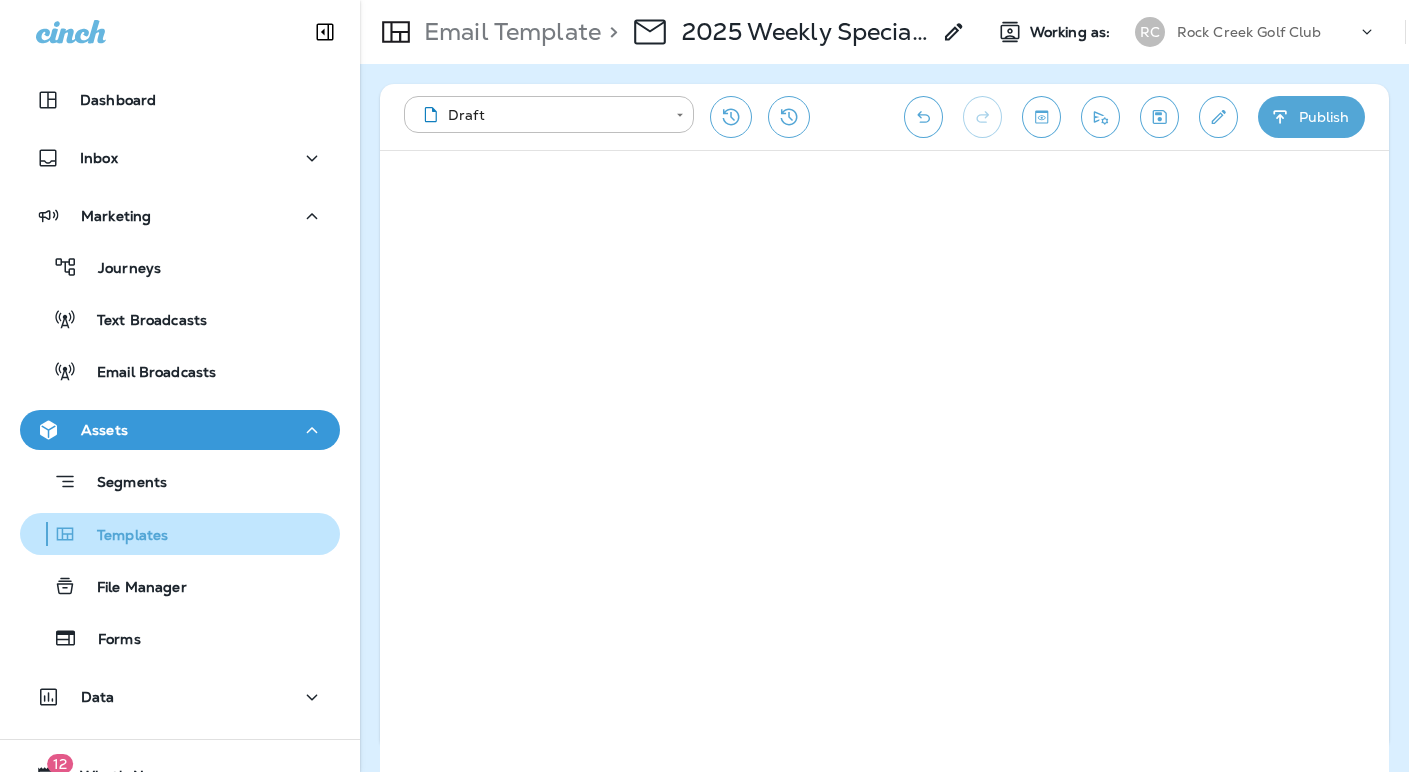 click on "Templates" at bounding box center (122, 536) 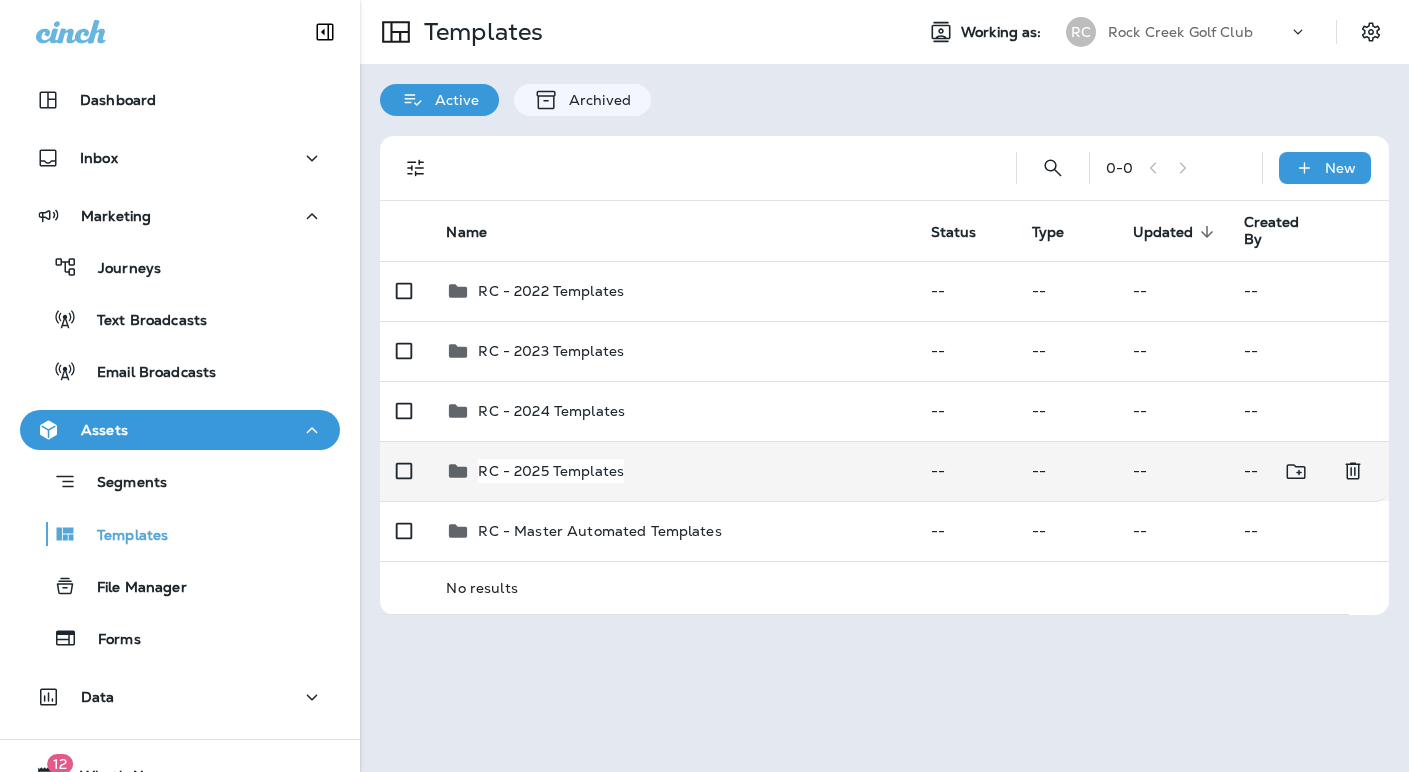 click on "RC - 2025 Templates" at bounding box center (551, 471) 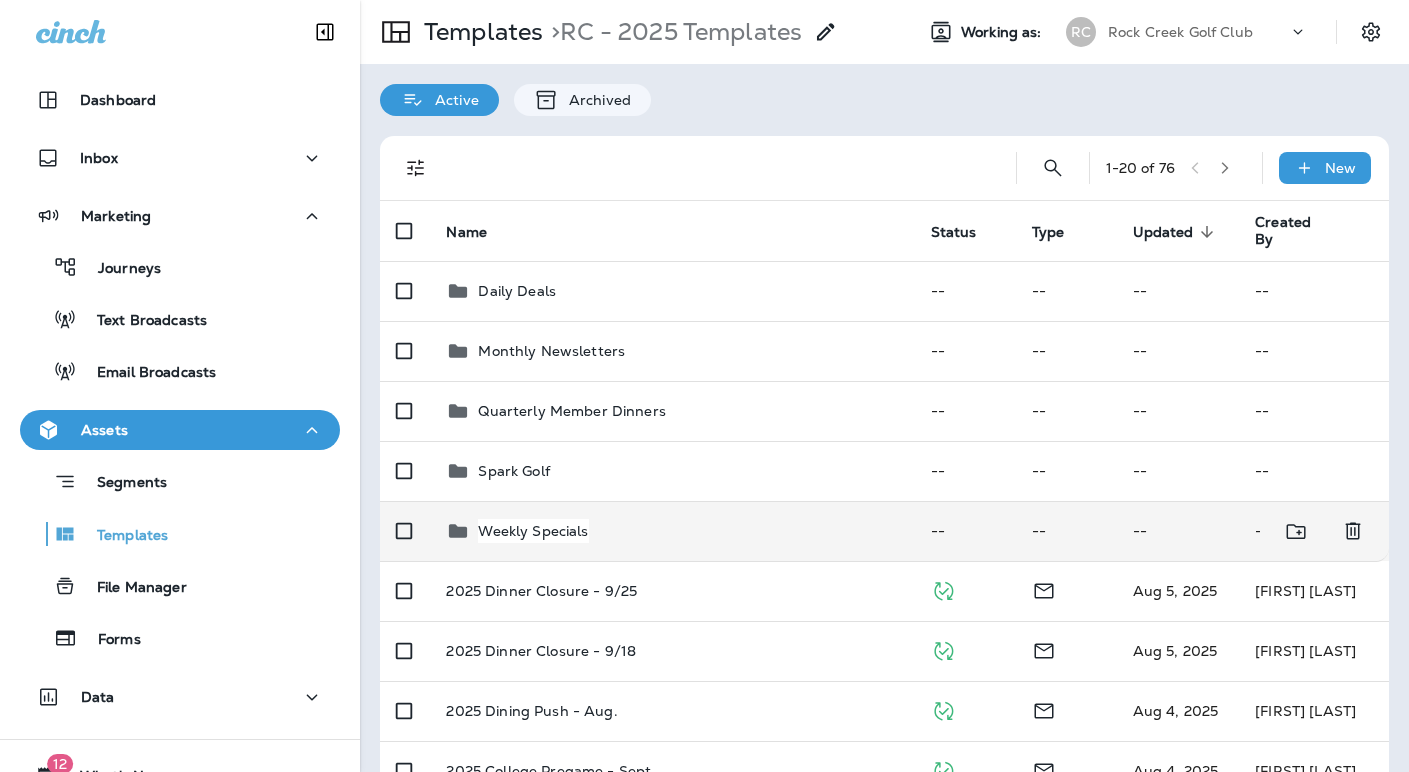 click on "Weekly Specials" at bounding box center (533, 531) 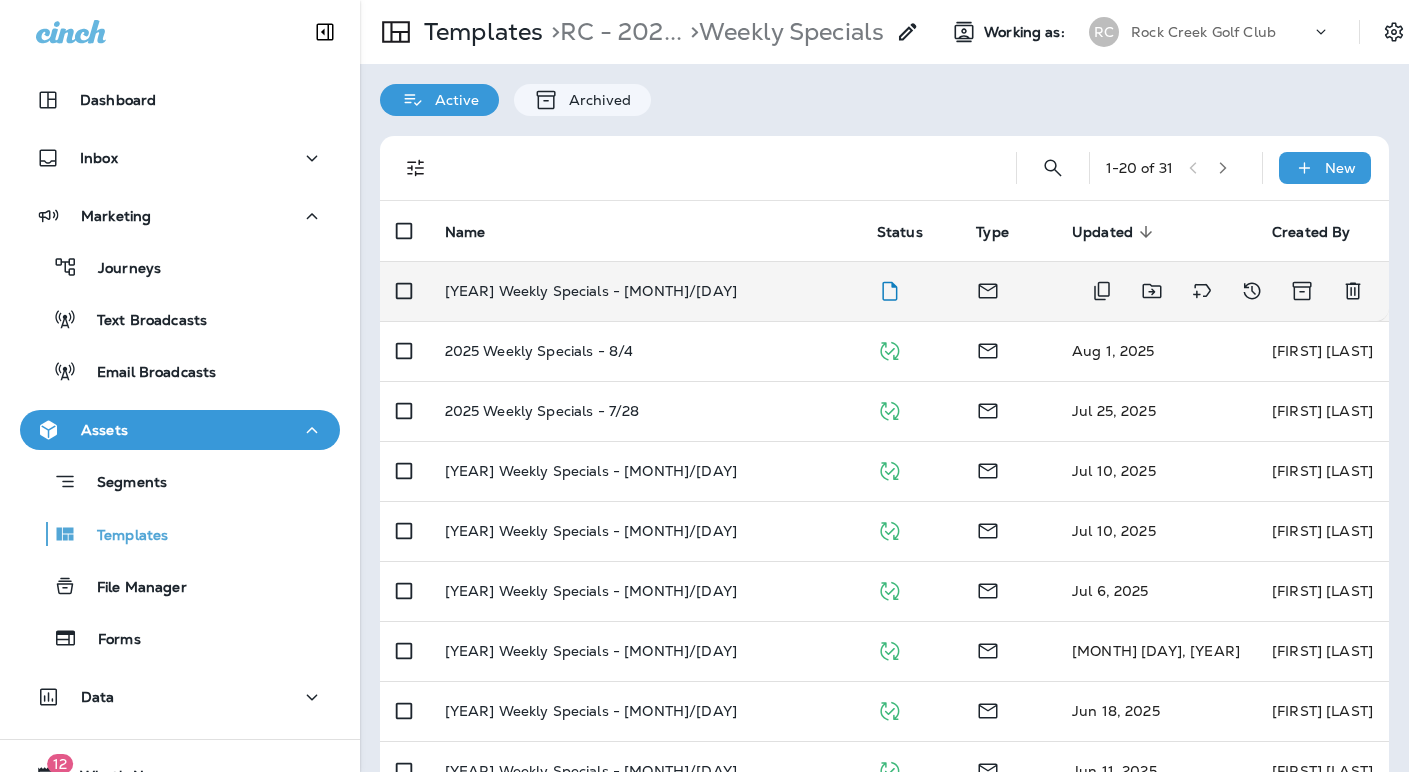 click on "[YEAR] Weekly Specials - [MONTH]/[DAY]" at bounding box center [645, 291] 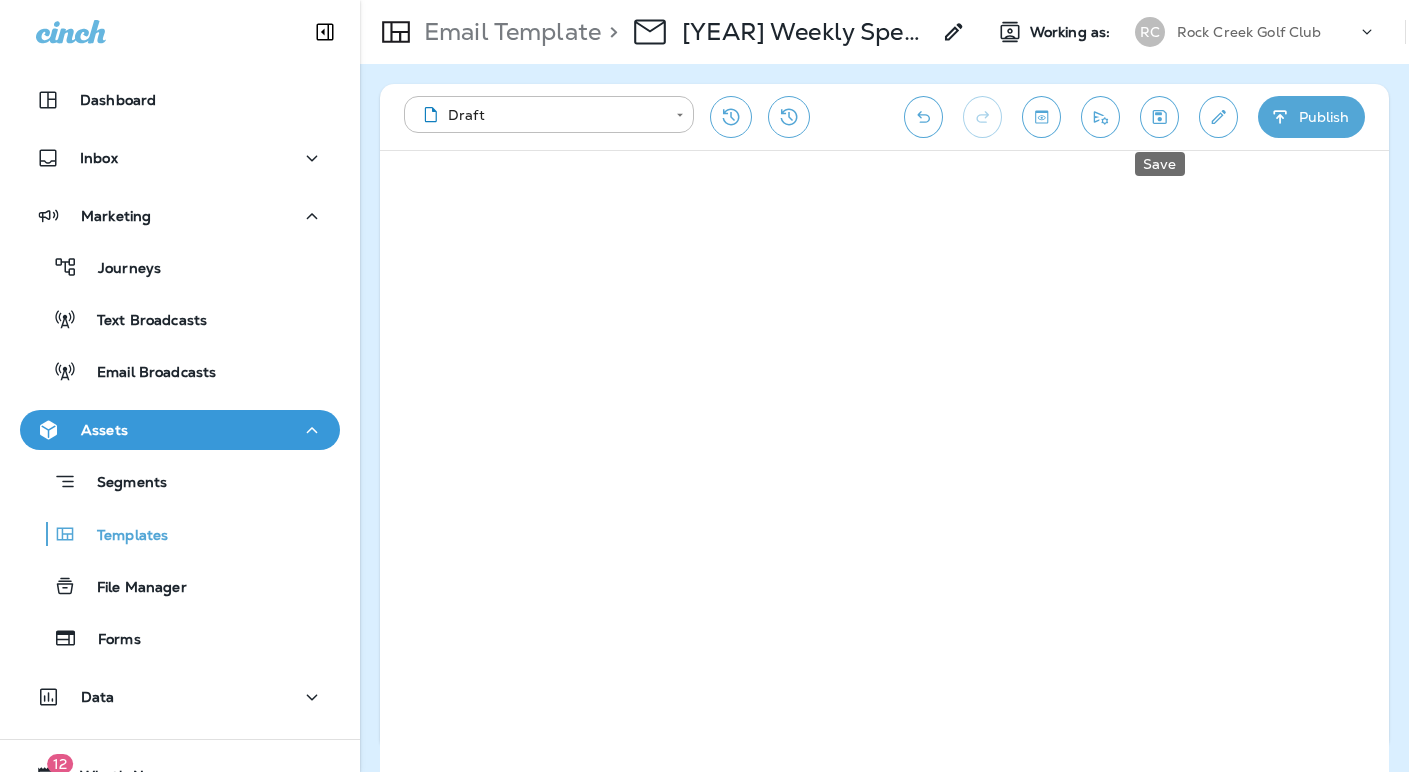 click 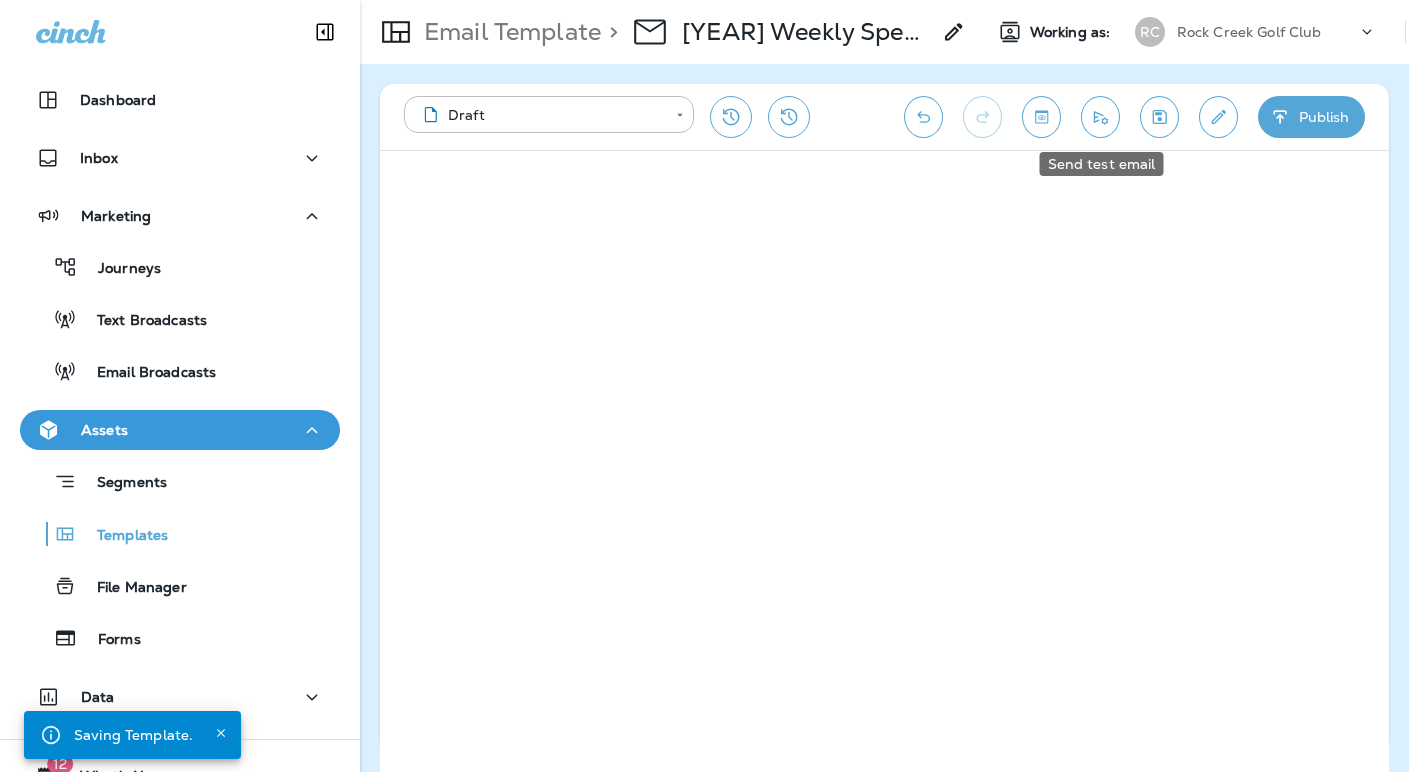 click 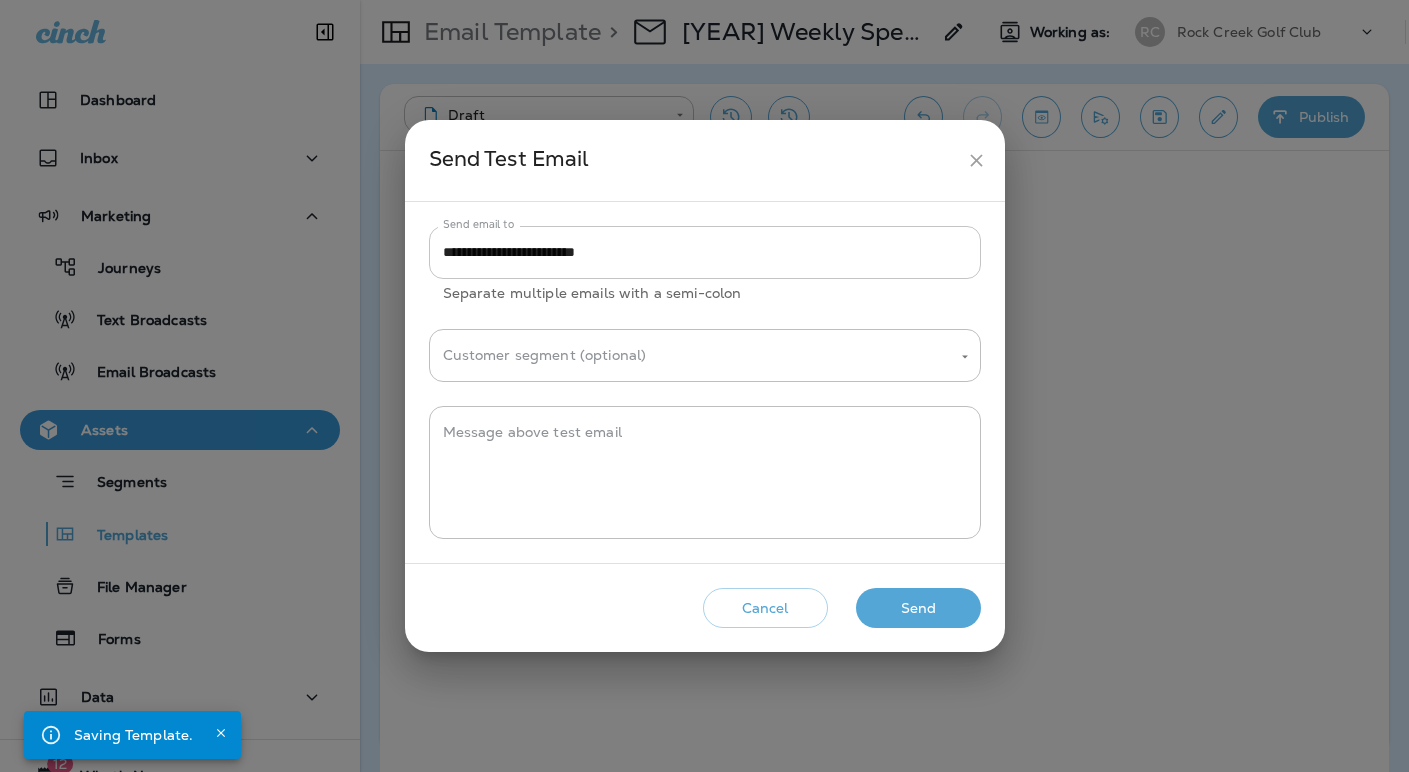 click on "**********" at bounding box center (705, 252) 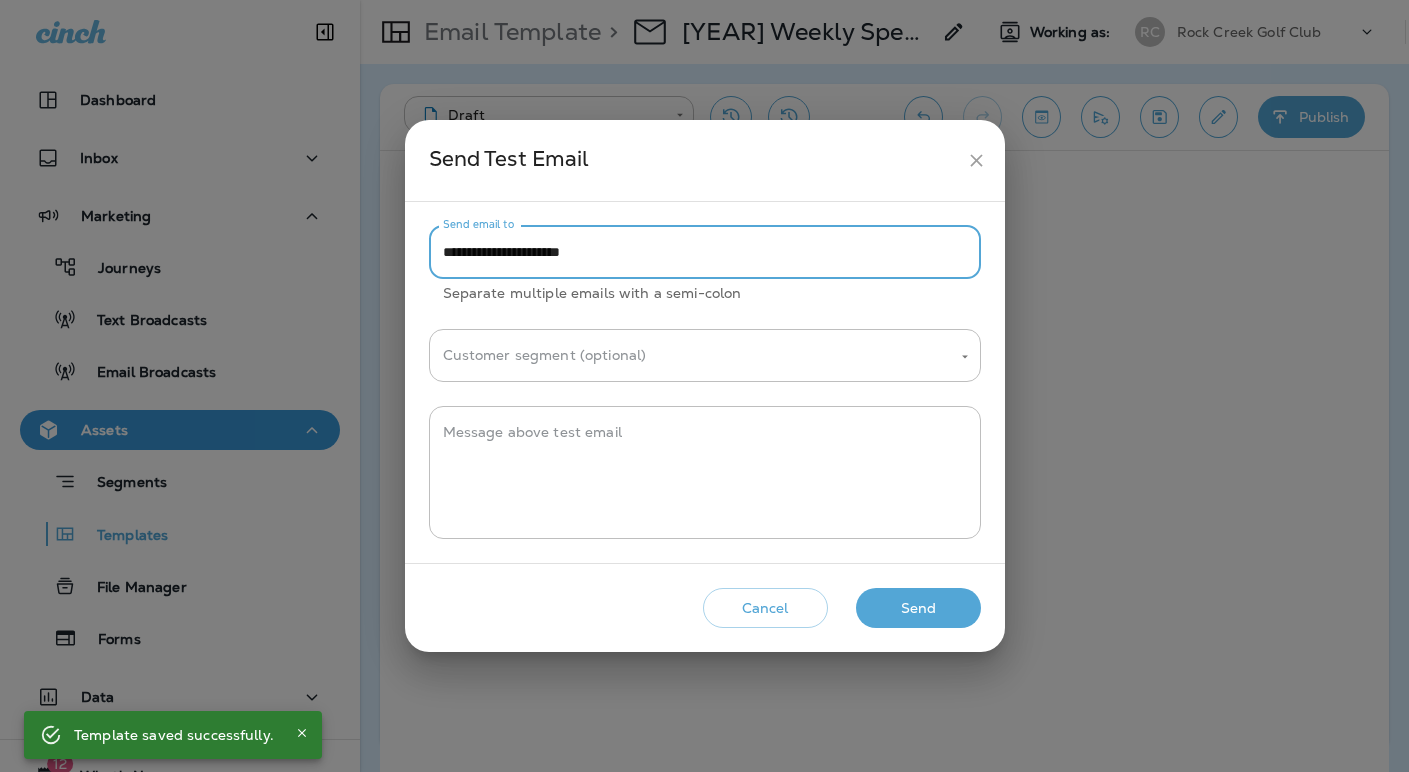 type on "**********" 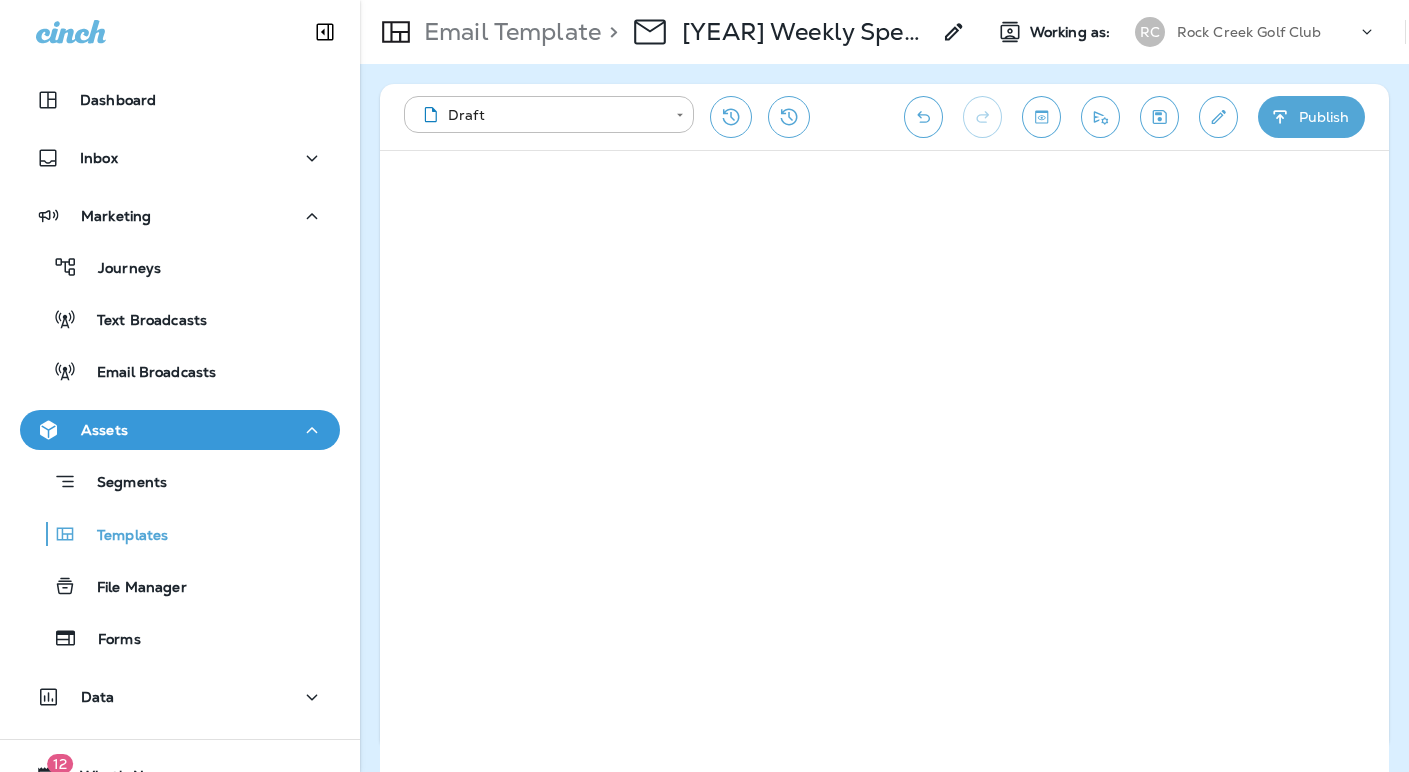 click on "Rock Creek Golf Club" at bounding box center (1267, 32) 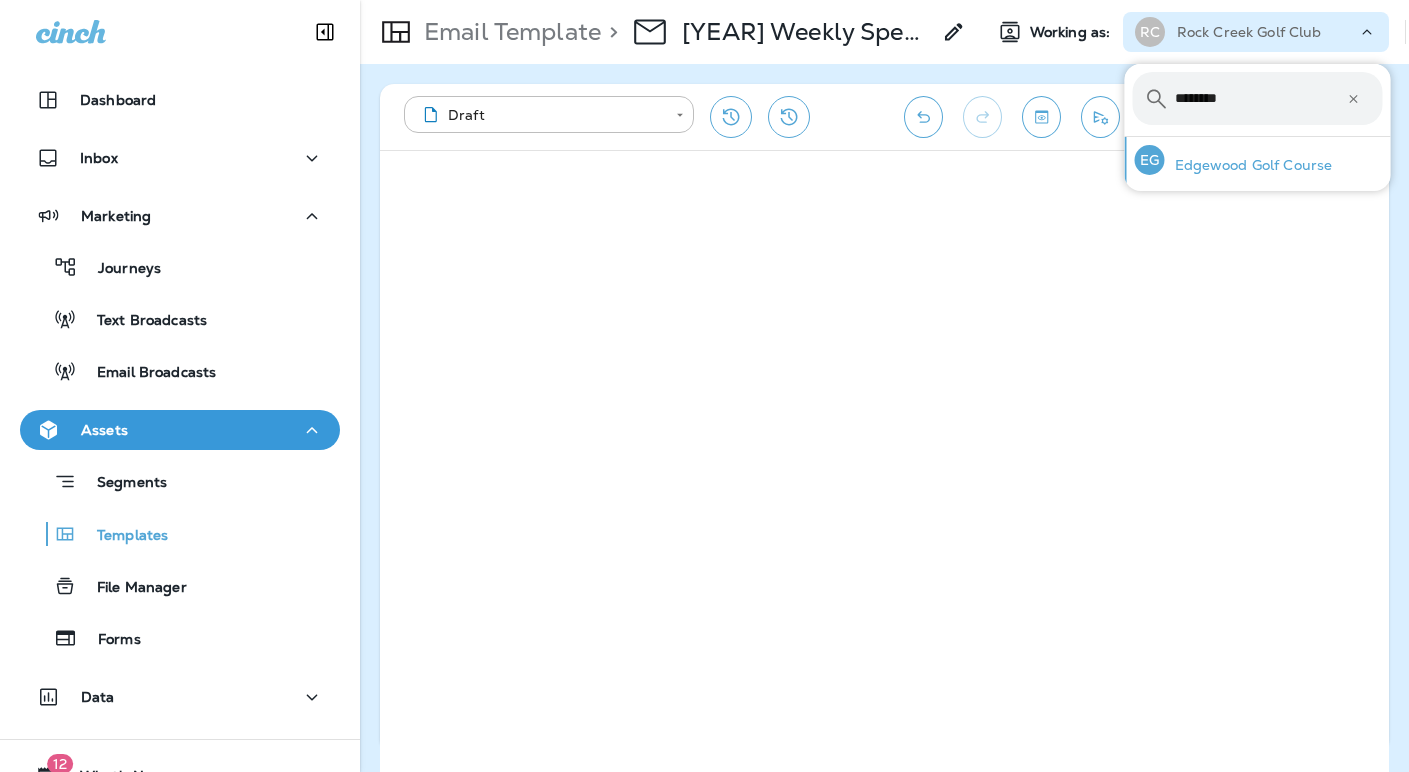 type on "********" 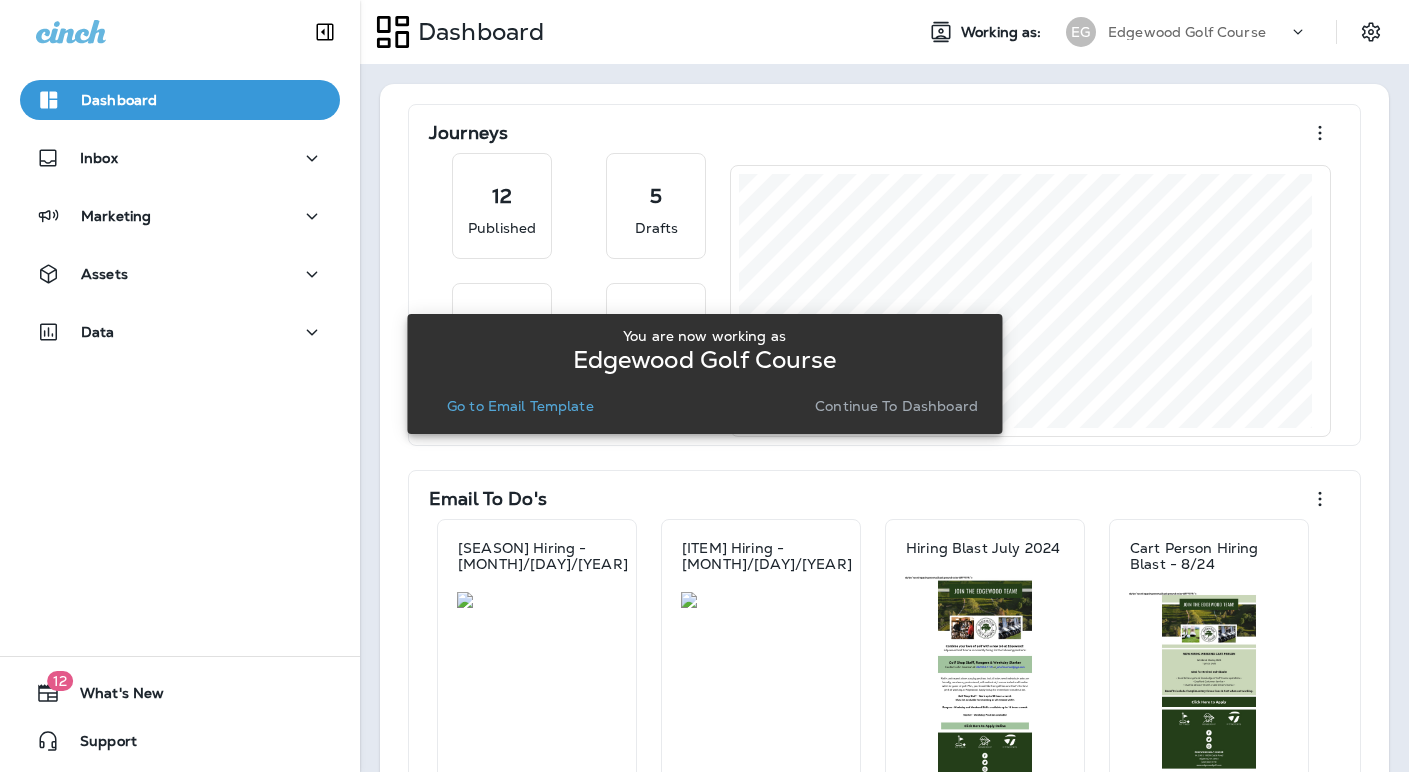 click on "Continue to Dashboard" at bounding box center (896, 406) 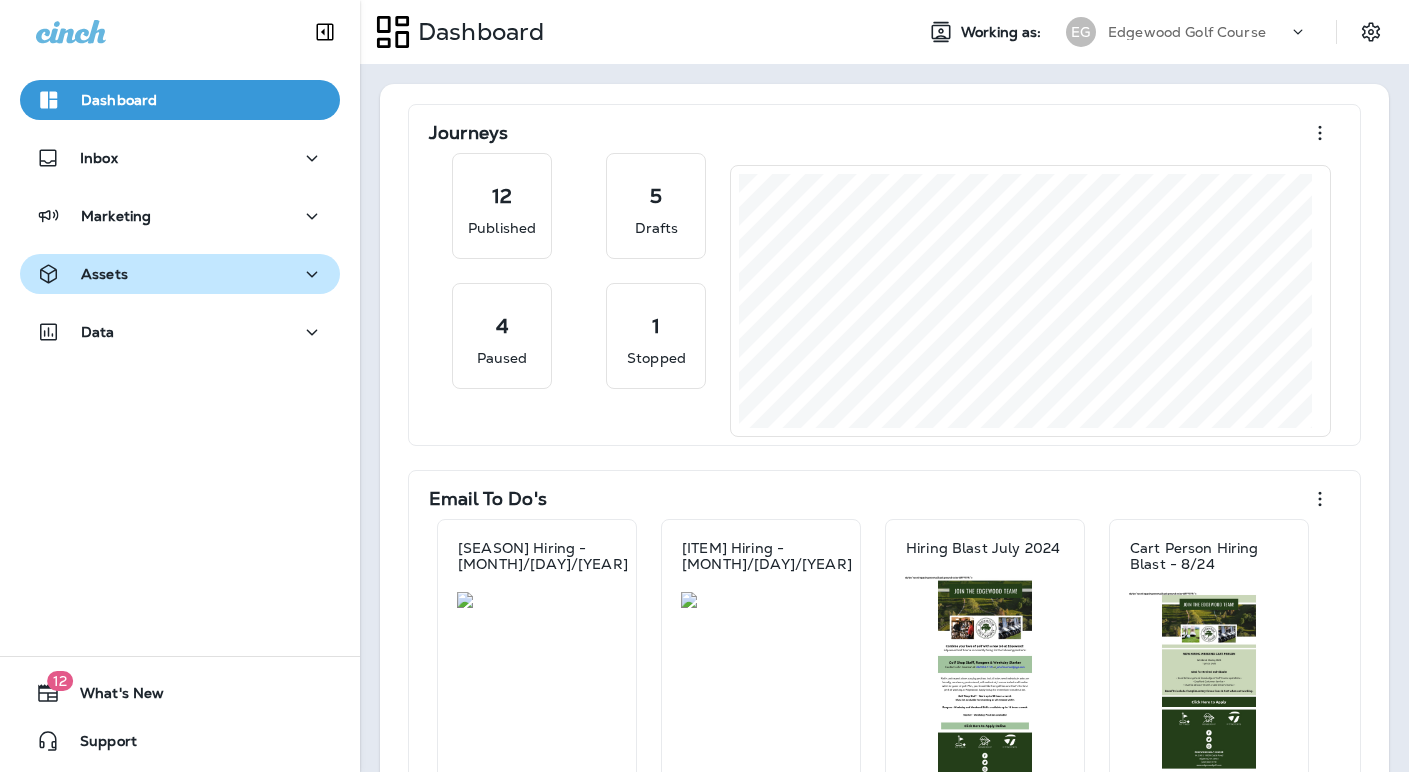 click on "Assets" at bounding box center (180, 274) 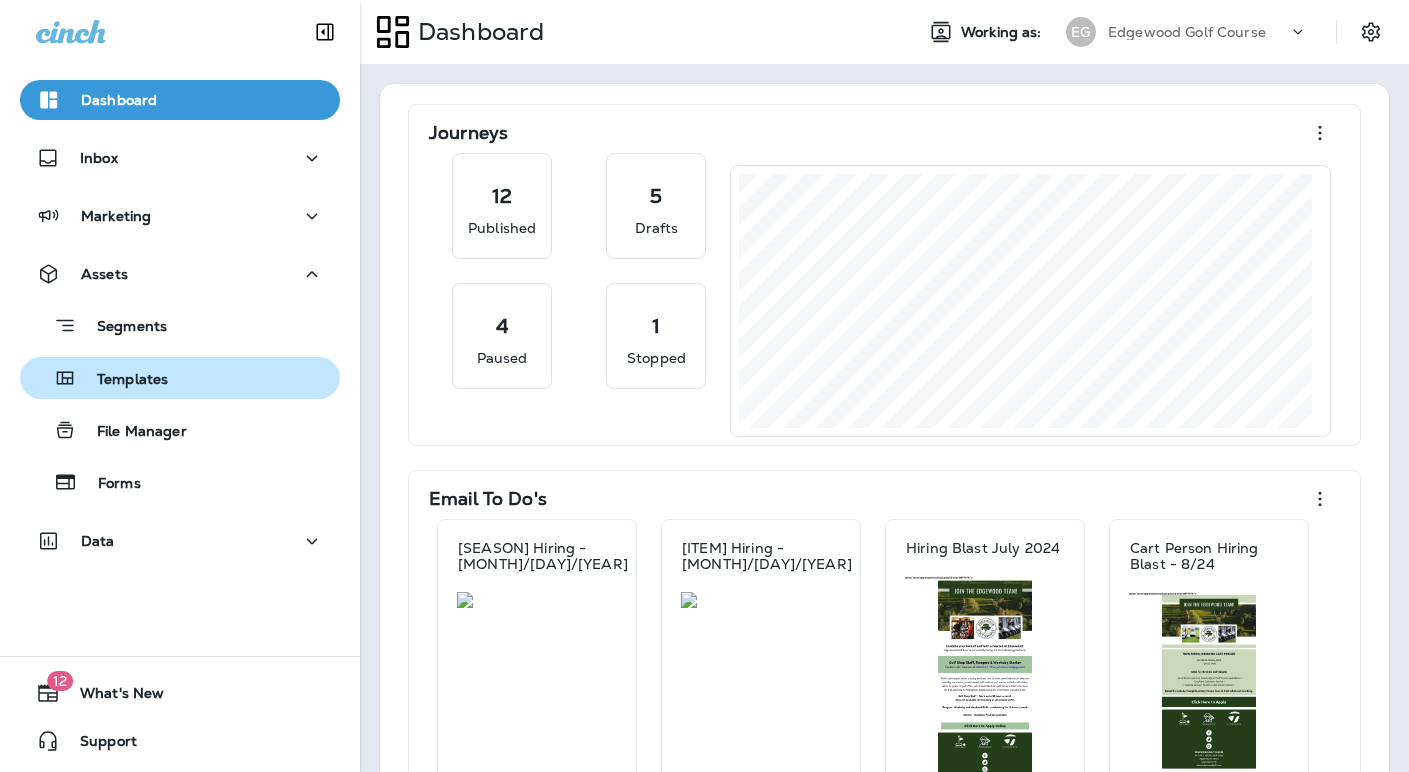 click on "Templates" at bounding box center [122, 380] 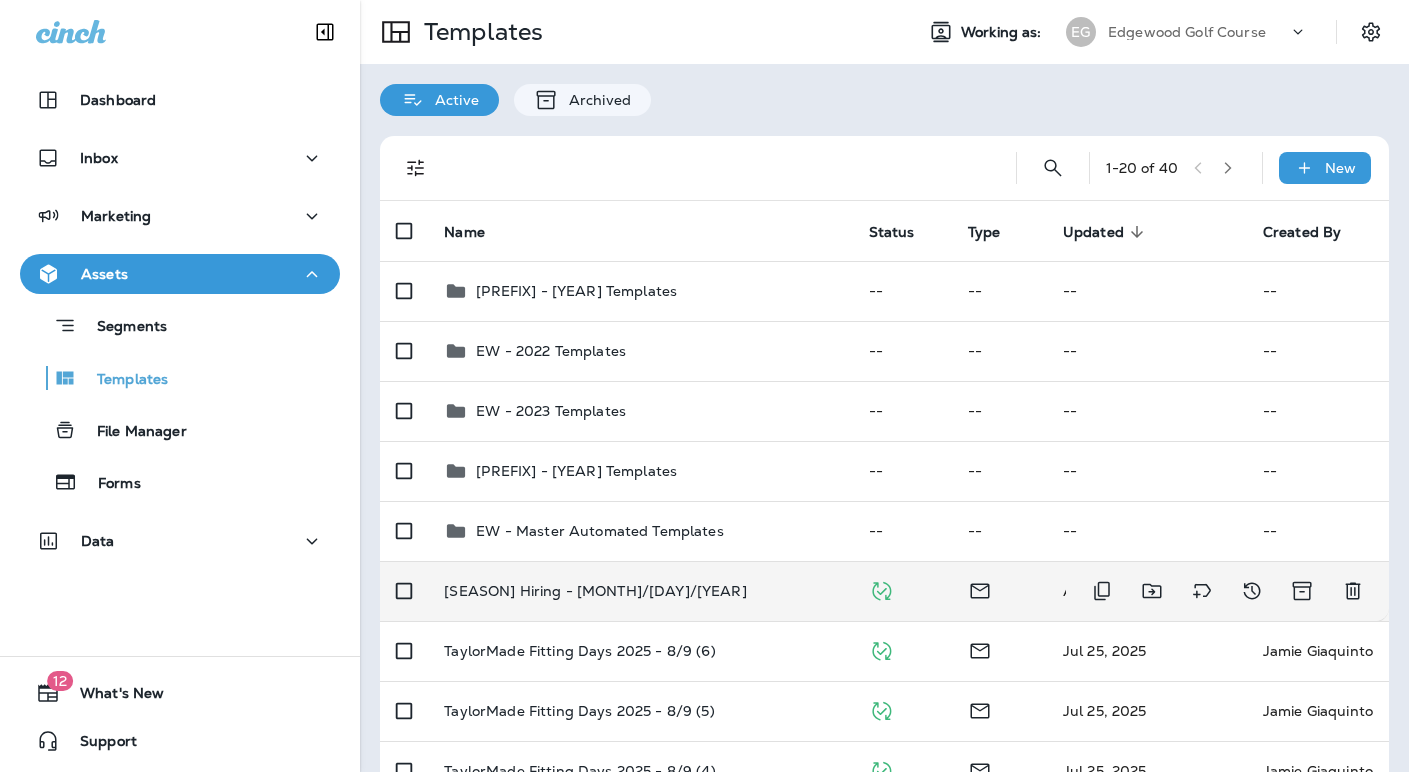click on "[SEASON] Hiring - [MONTH]/[DAY]/[YEAR]" at bounding box center (595, 591) 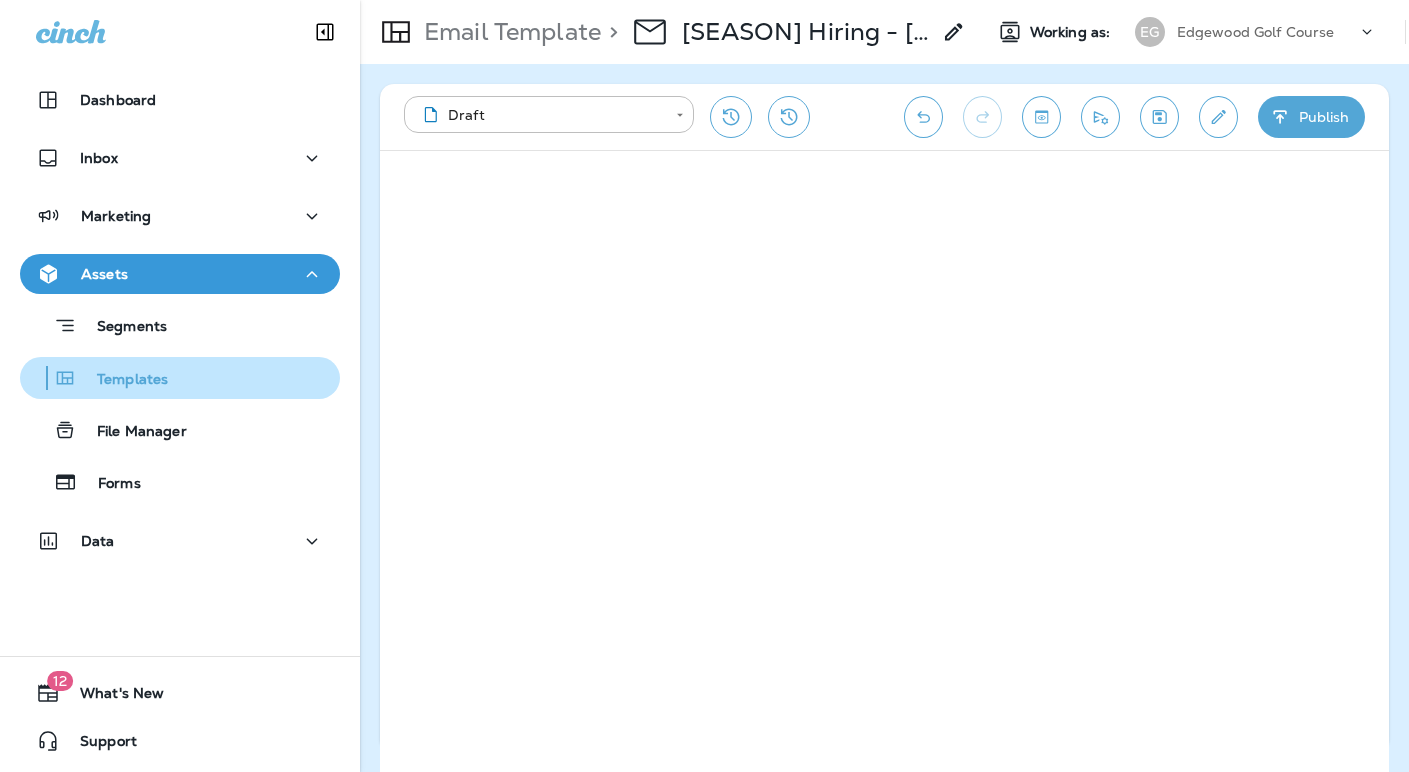 click on "Templates" at bounding box center (122, 380) 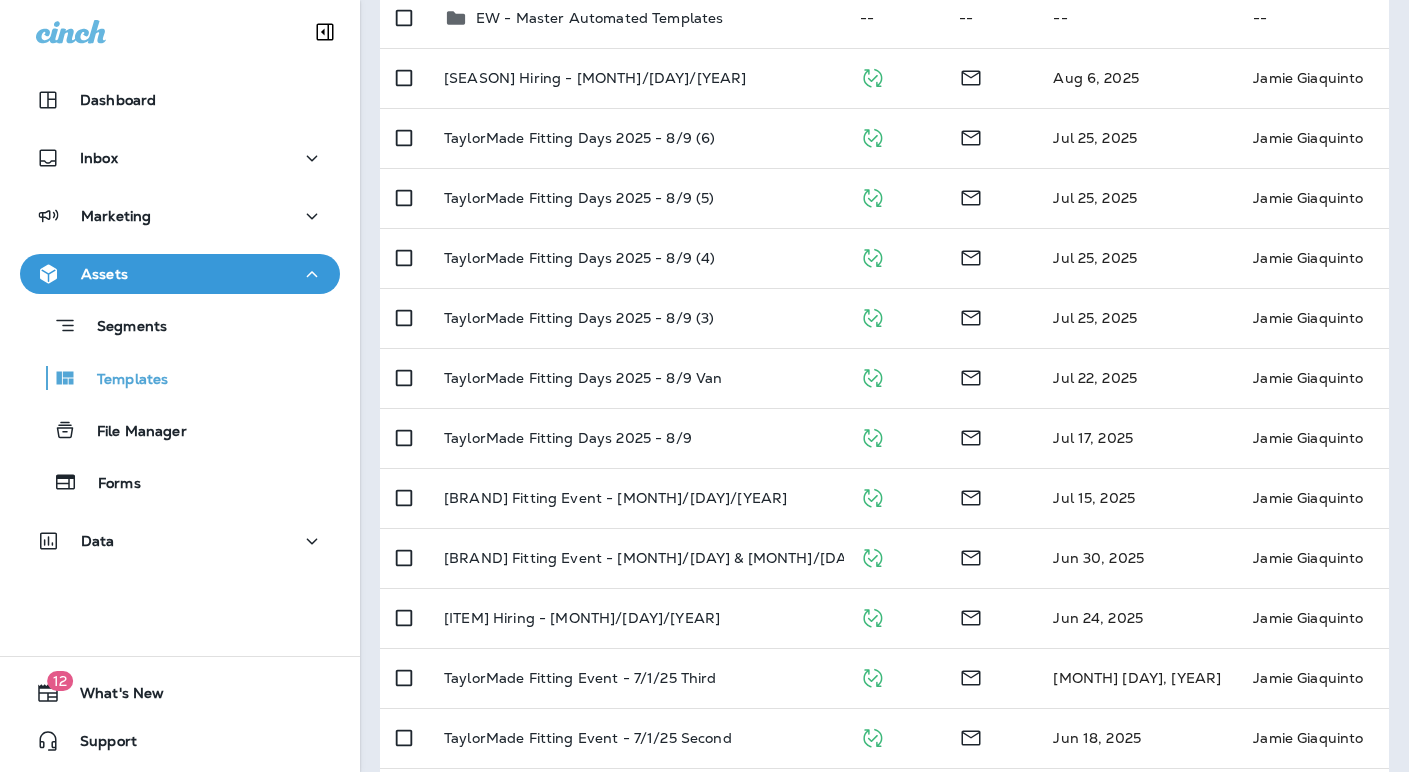 scroll, scrollTop: 517, scrollLeft: 0, axis: vertical 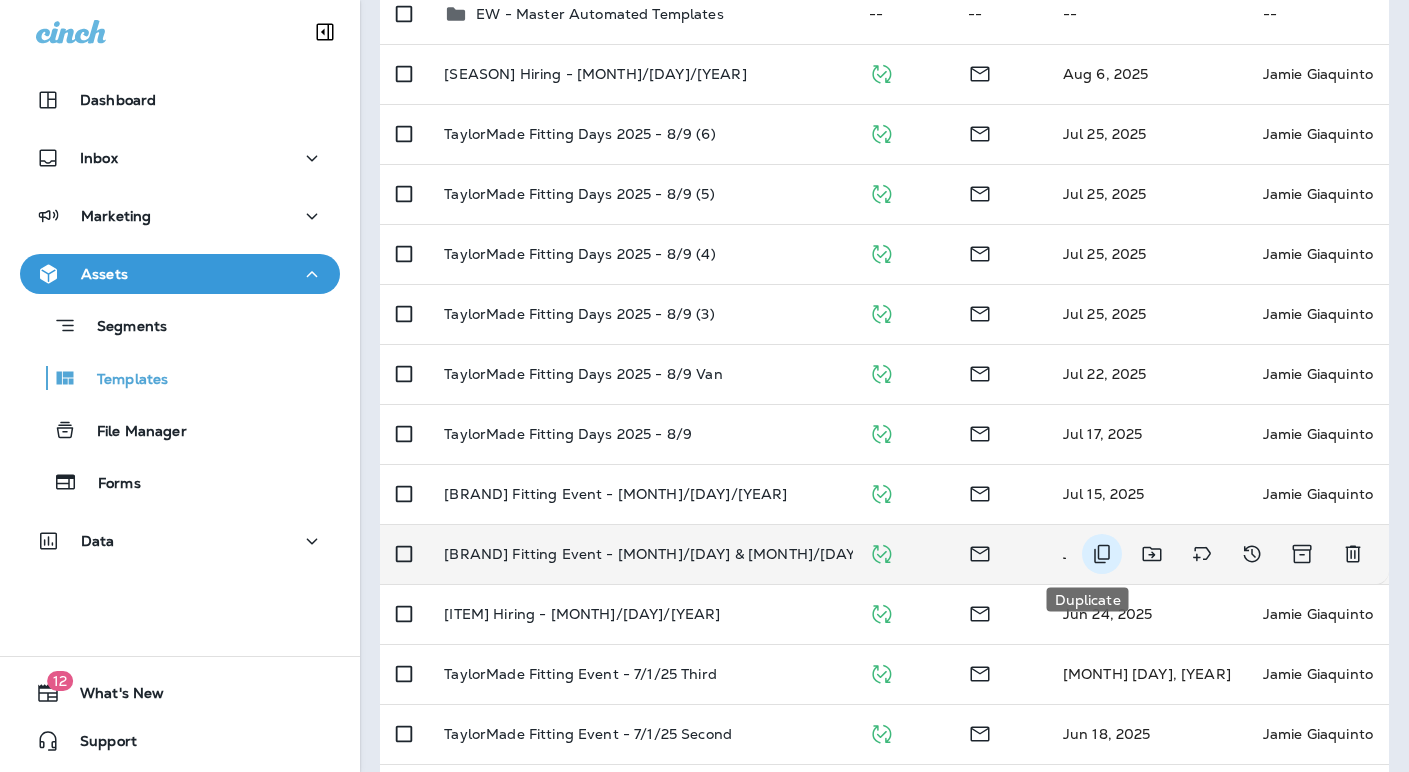 click 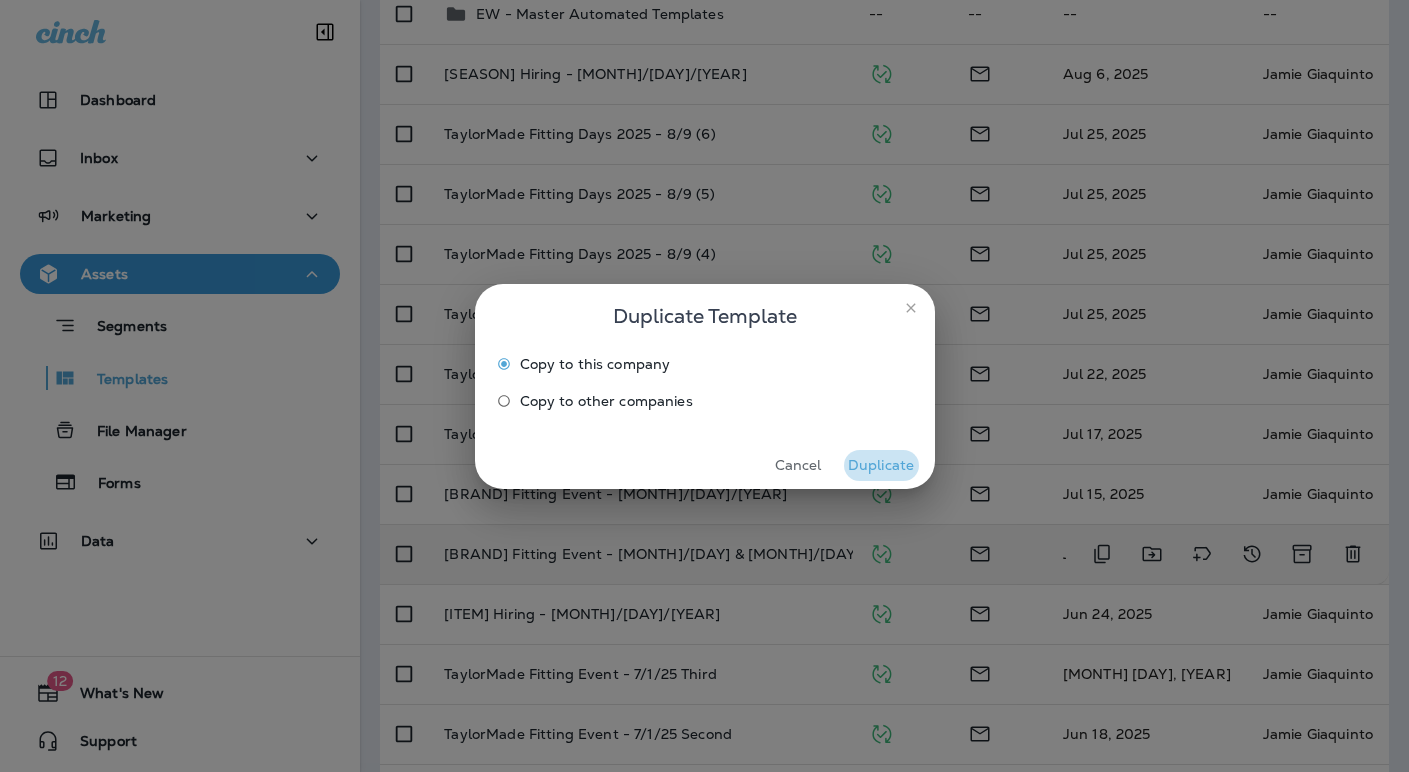 click on "Duplicate" at bounding box center (881, 465) 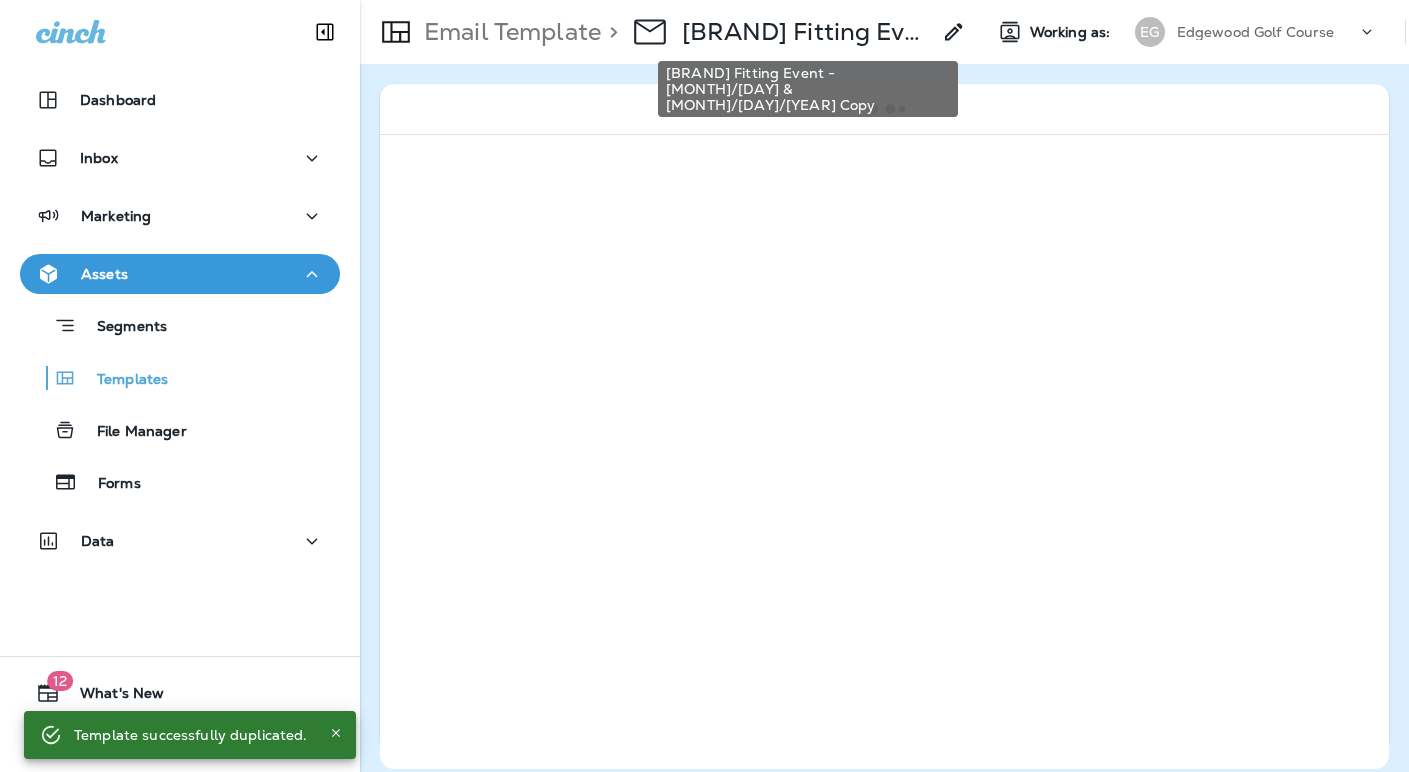 click on "[BRAND] Fitting Event - [MONTH]/[DAY] & [MONTH]/[DAY]/[YEAR] Copy" at bounding box center (806, 32) 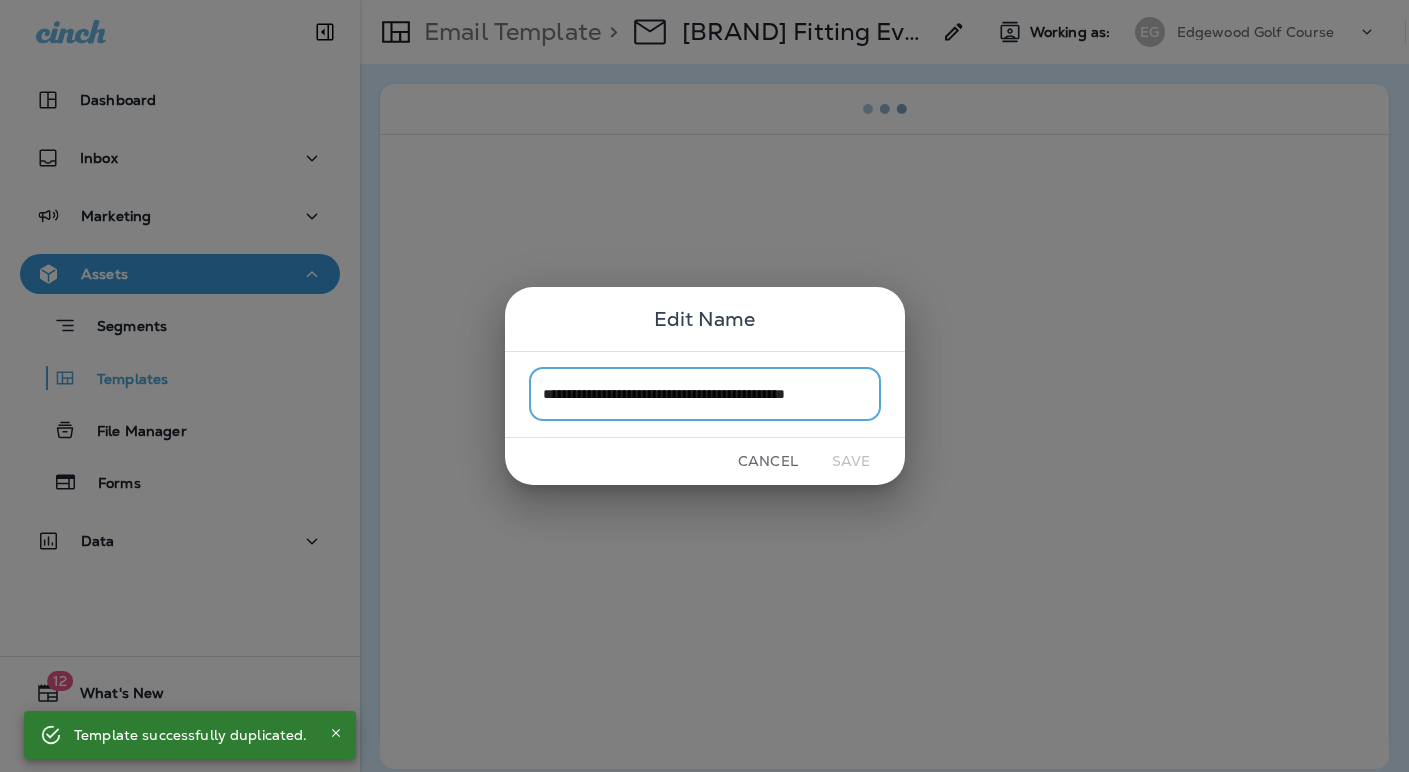 scroll, scrollTop: 0, scrollLeft: 15, axis: horizontal 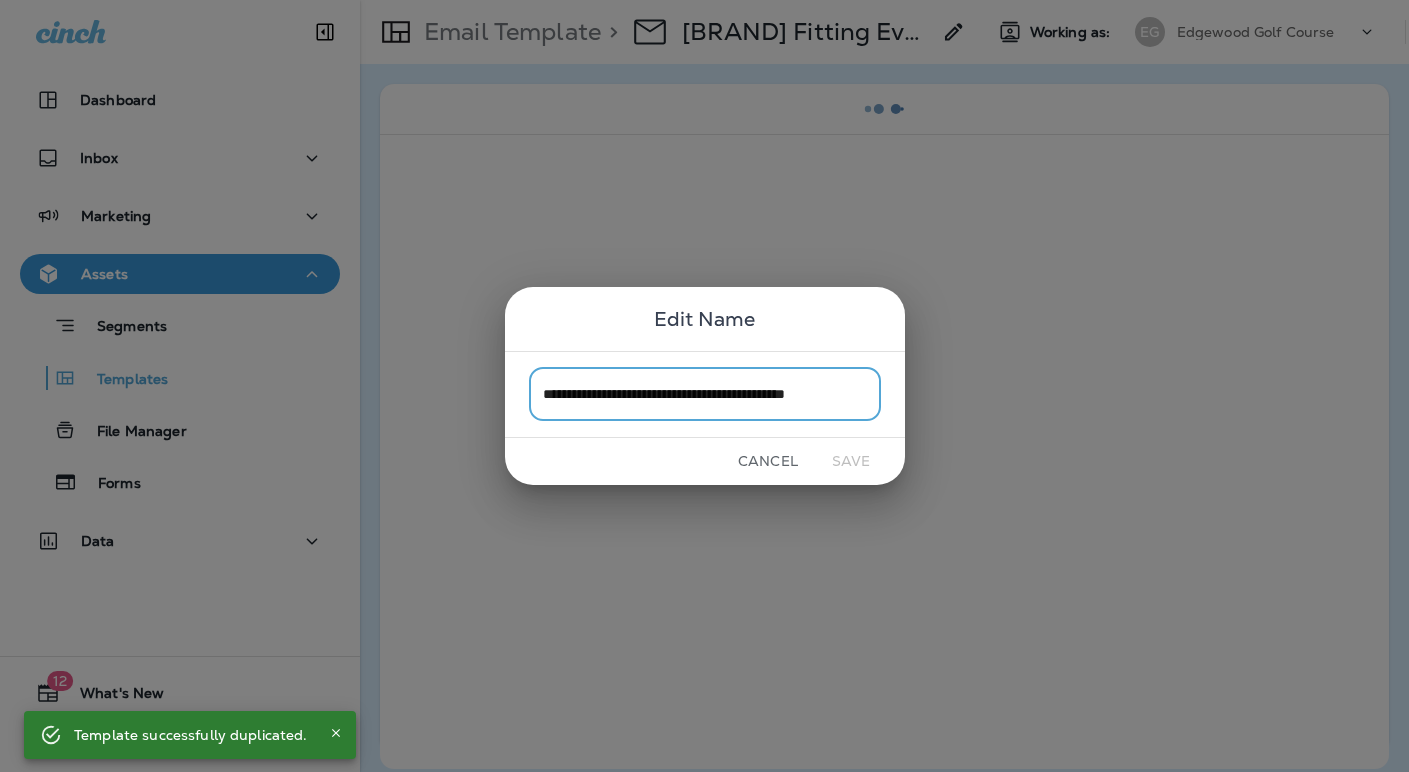 click on "**********" at bounding box center [705, 394] 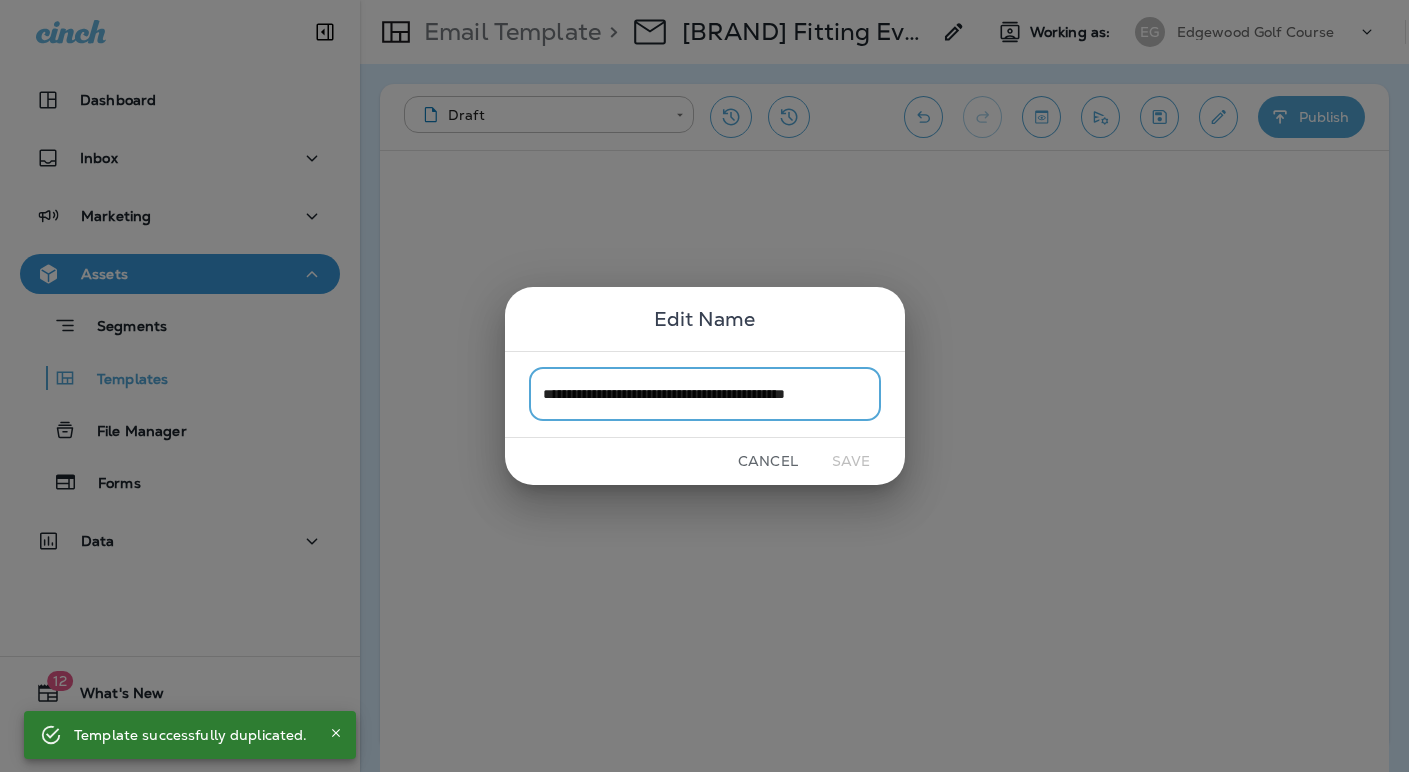 drag, startPoint x: 765, startPoint y: 392, endPoint x: 713, endPoint y: 394, distance: 52.03845 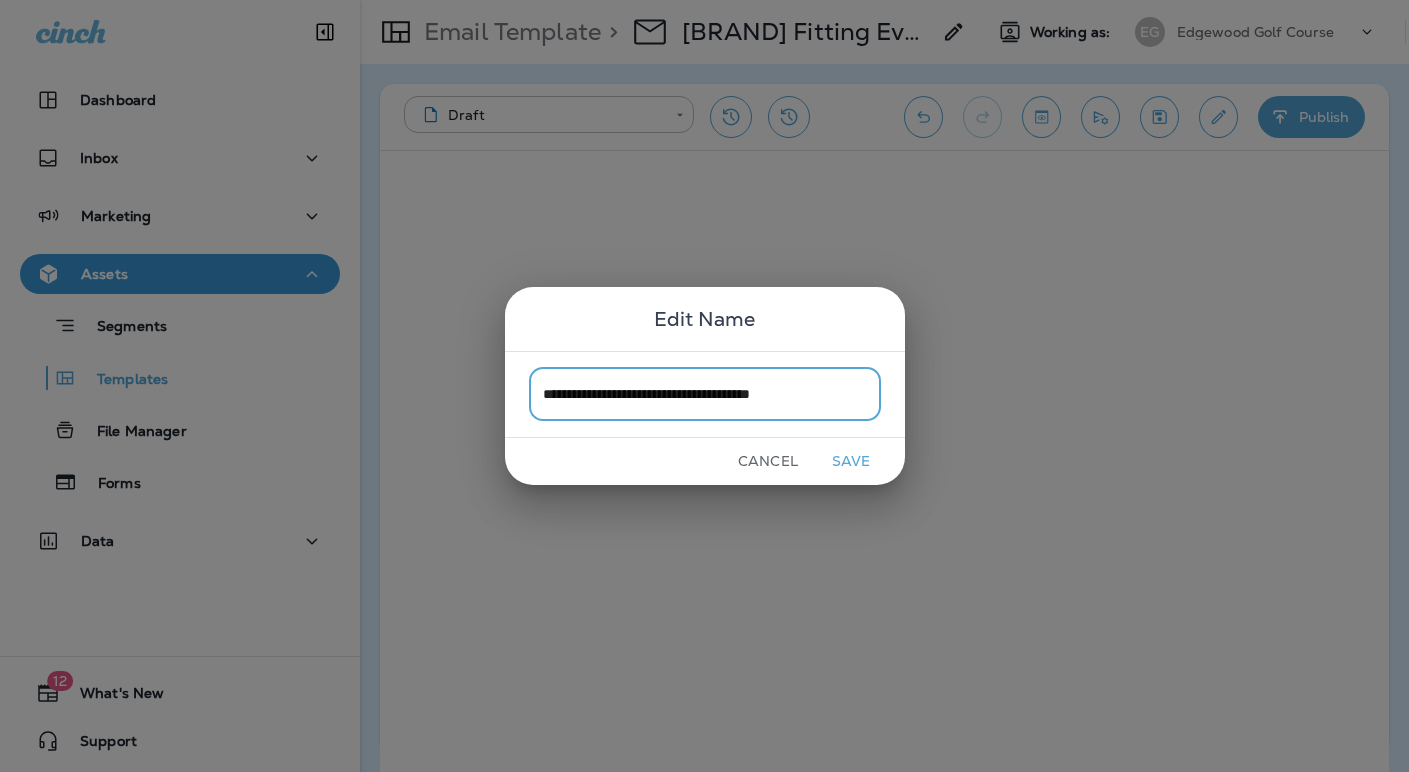 scroll, scrollTop: 0, scrollLeft: 0, axis: both 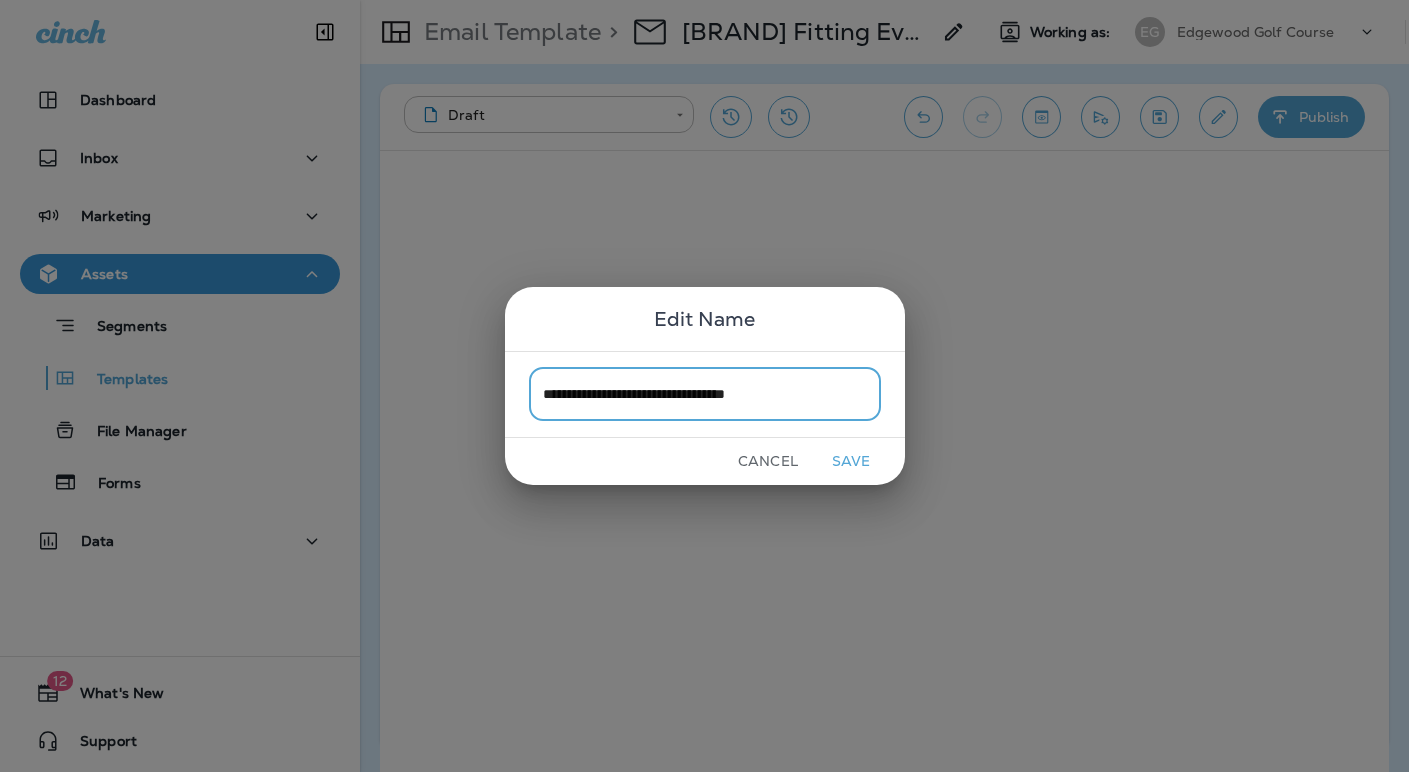 type on "**********" 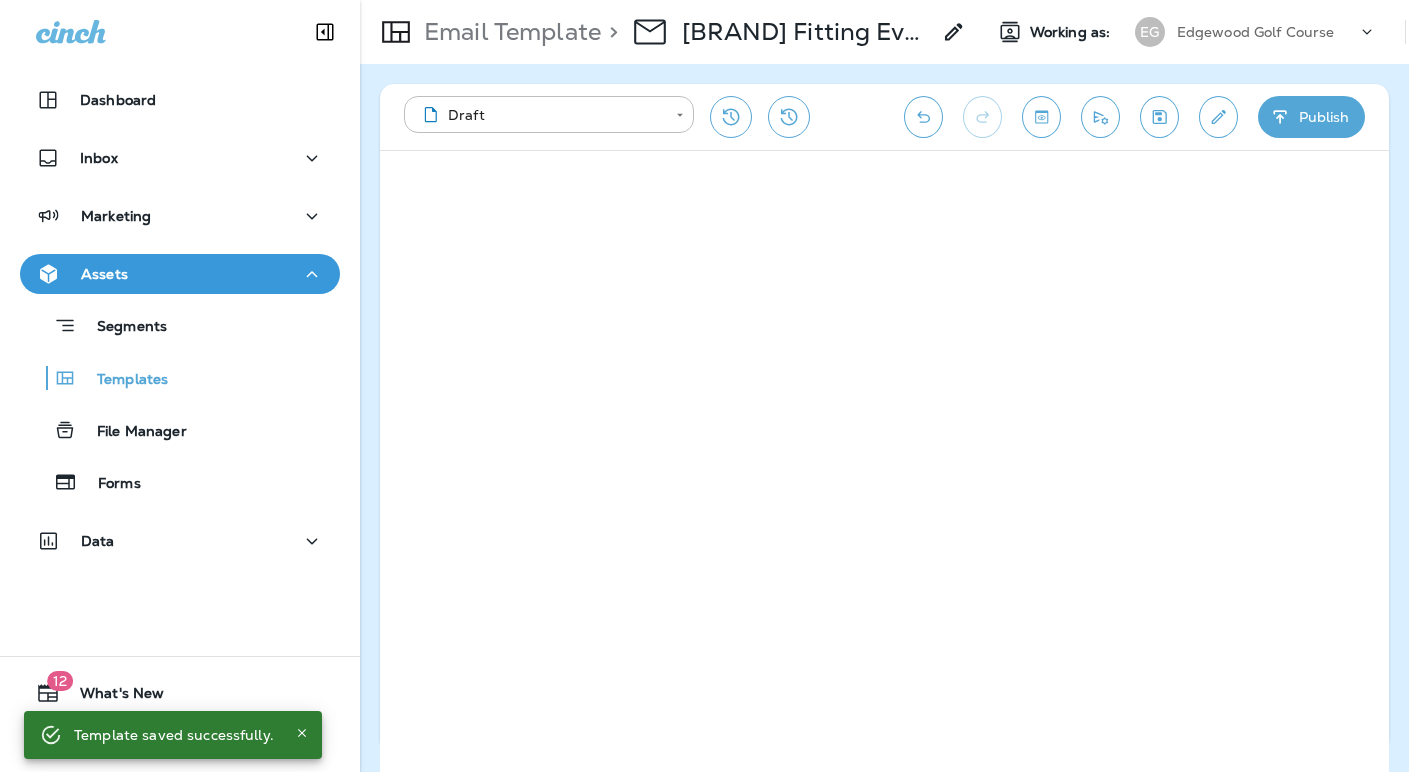 click 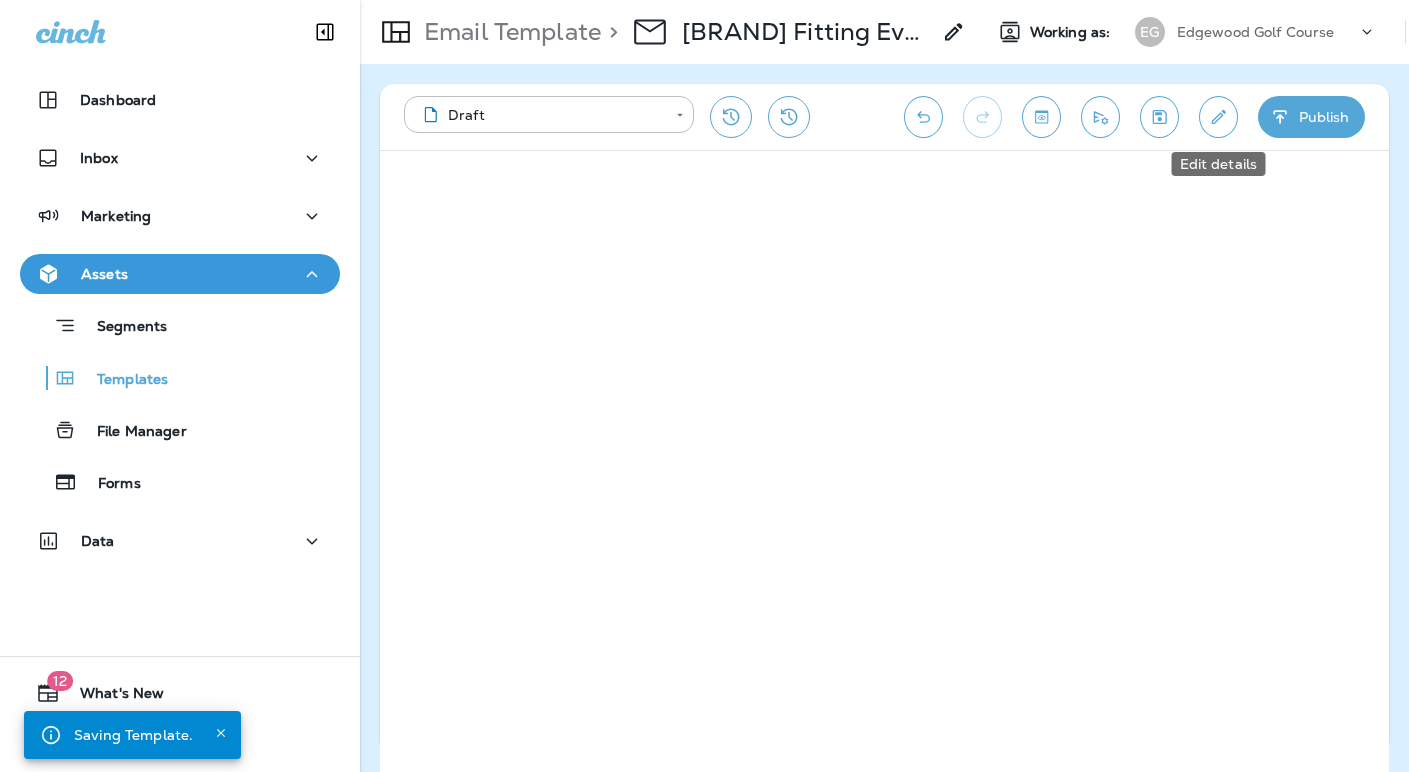 click 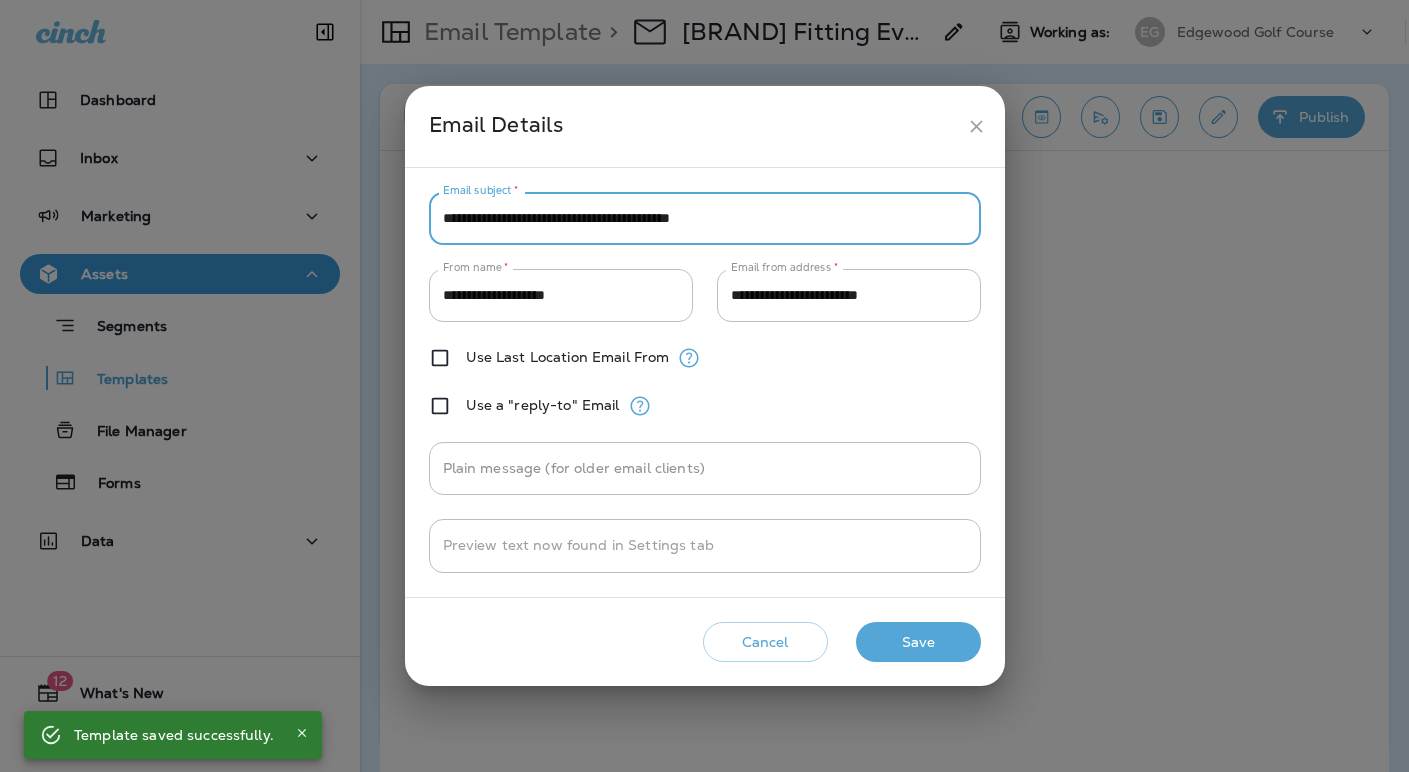 drag, startPoint x: 753, startPoint y: 216, endPoint x: 679, endPoint y: 221, distance: 74.168724 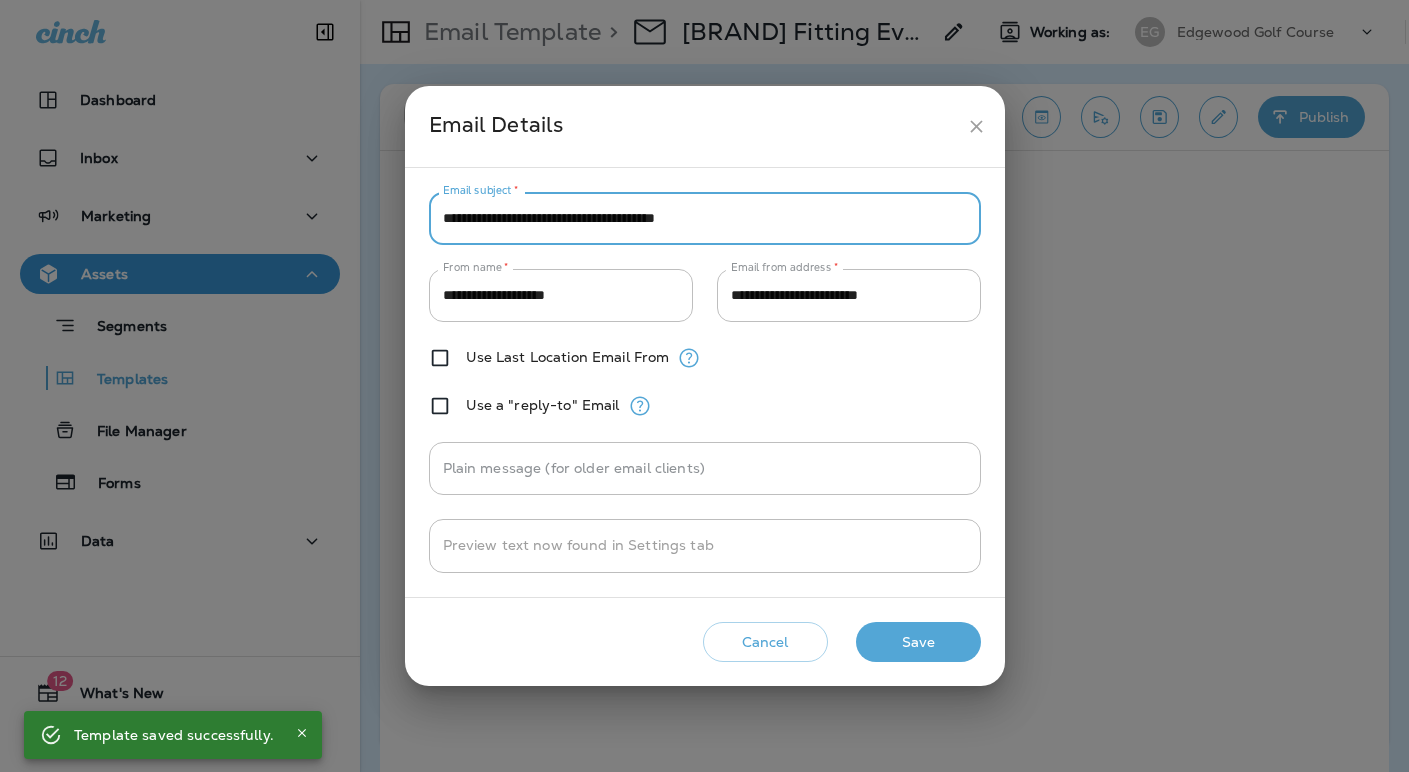 type on "**********" 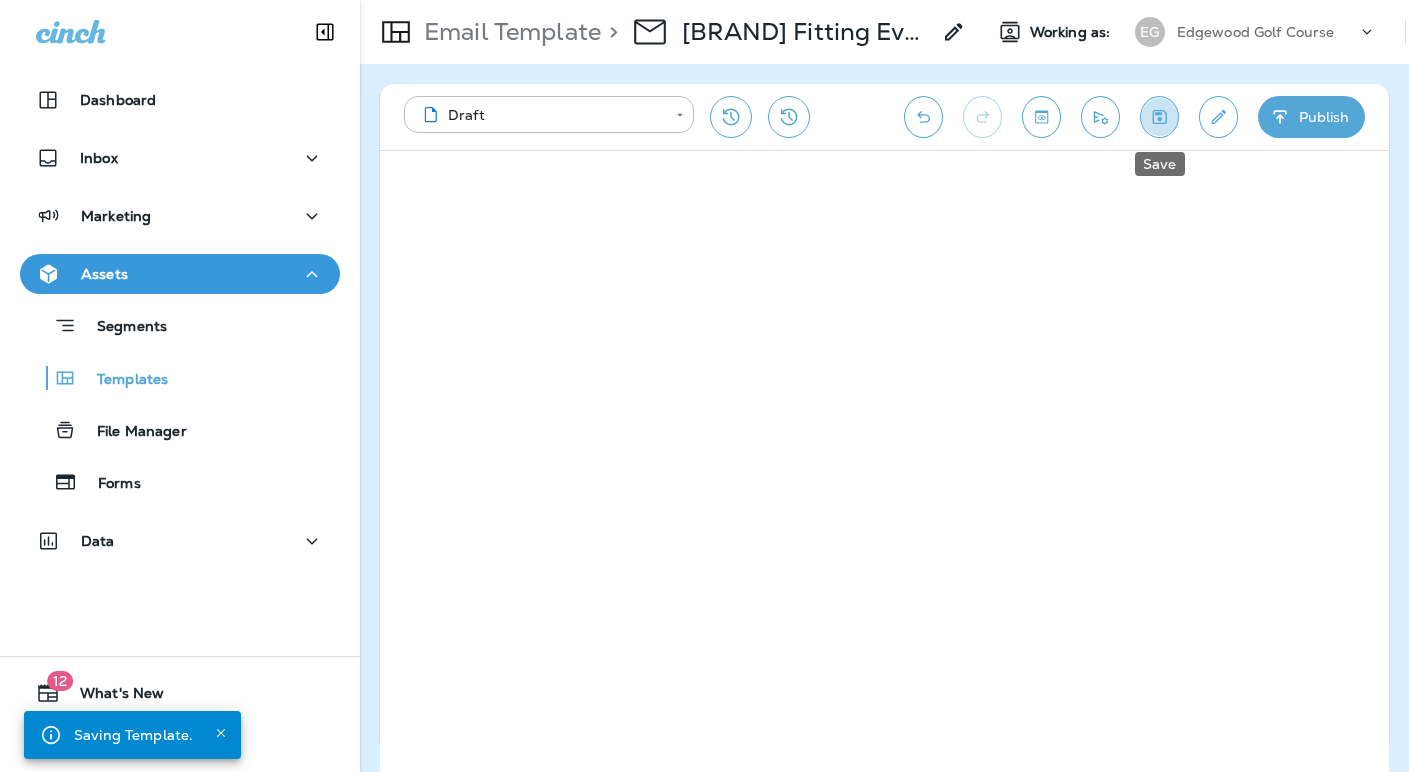 drag, startPoint x: 1164, startPoint y: 120, endPoint x: 1150, endPoint y: 121, distance: 14.035668 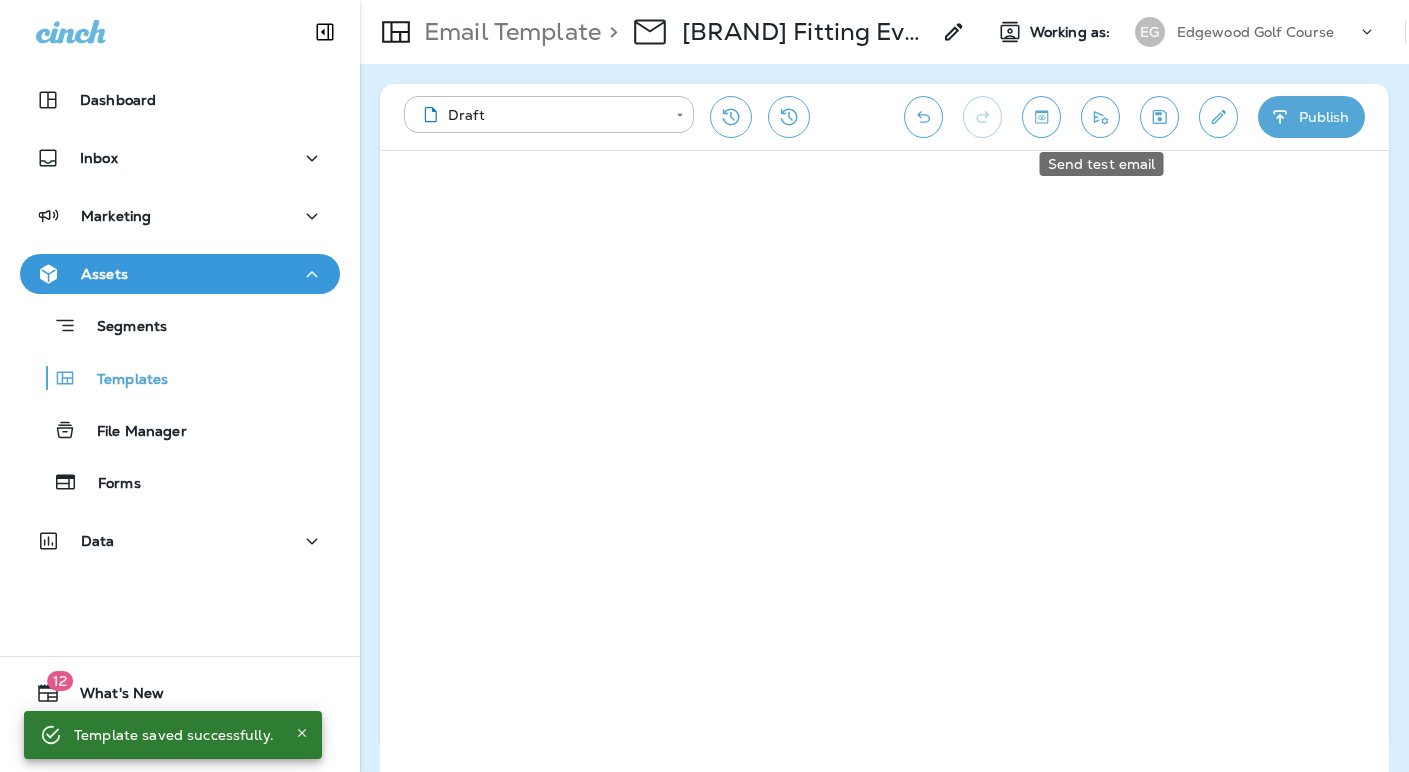 click 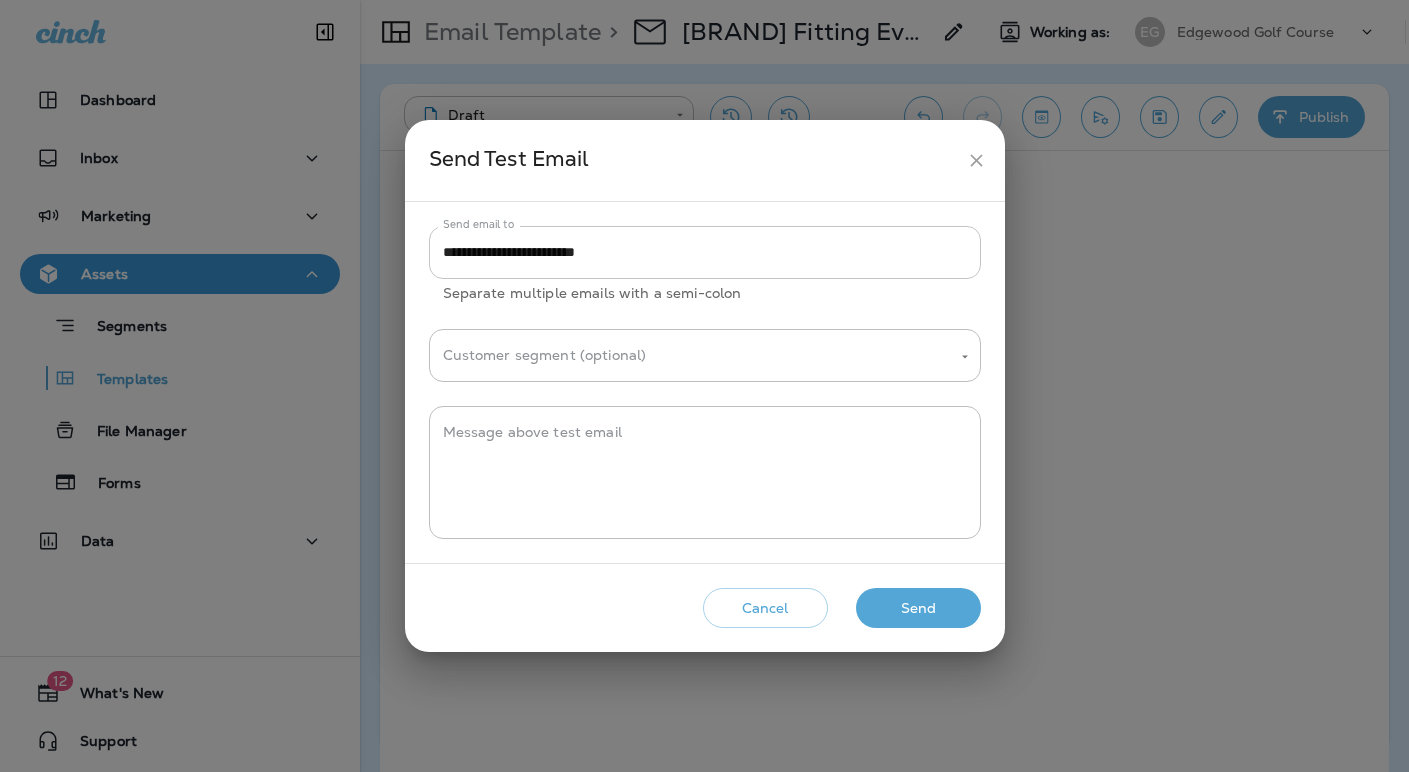 click on "**********" at bounding box center [705, 252] 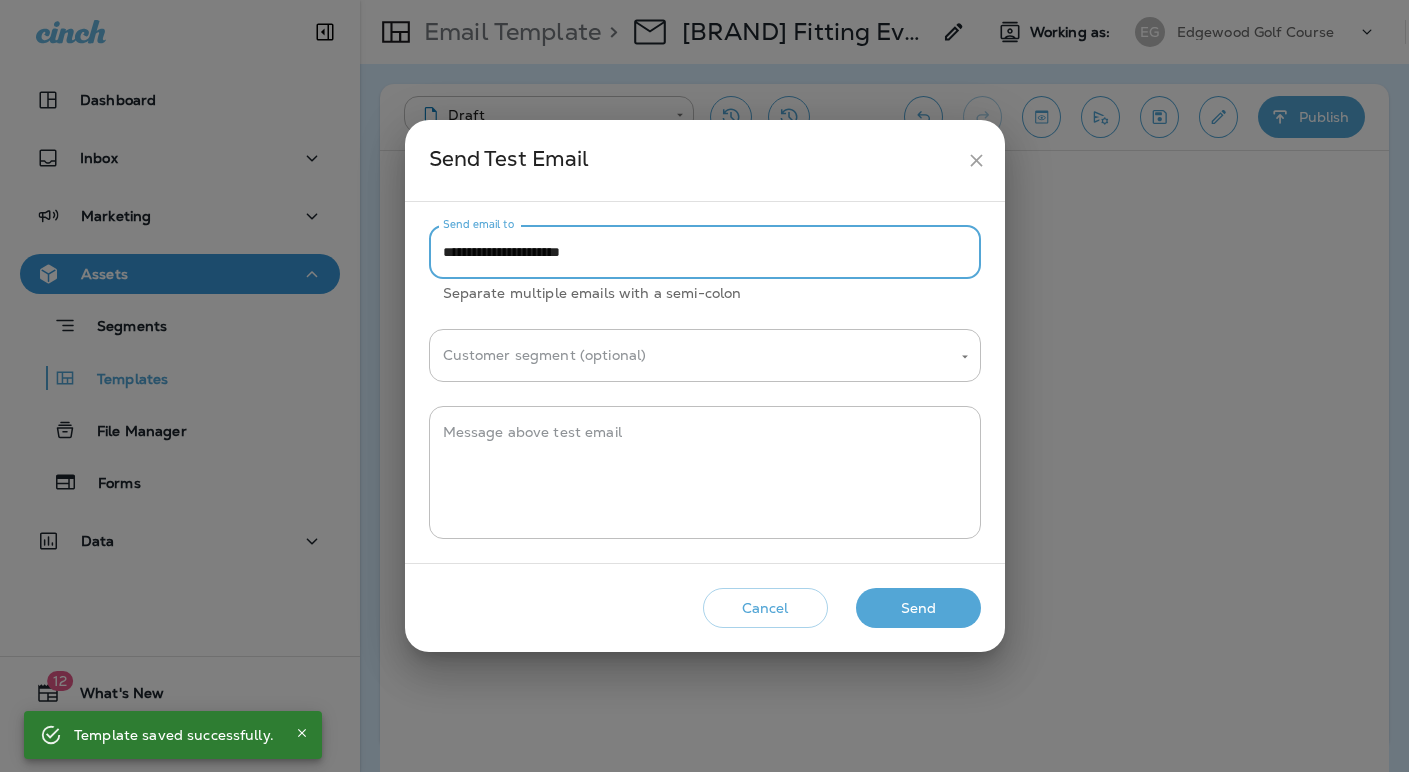 type on "**********" 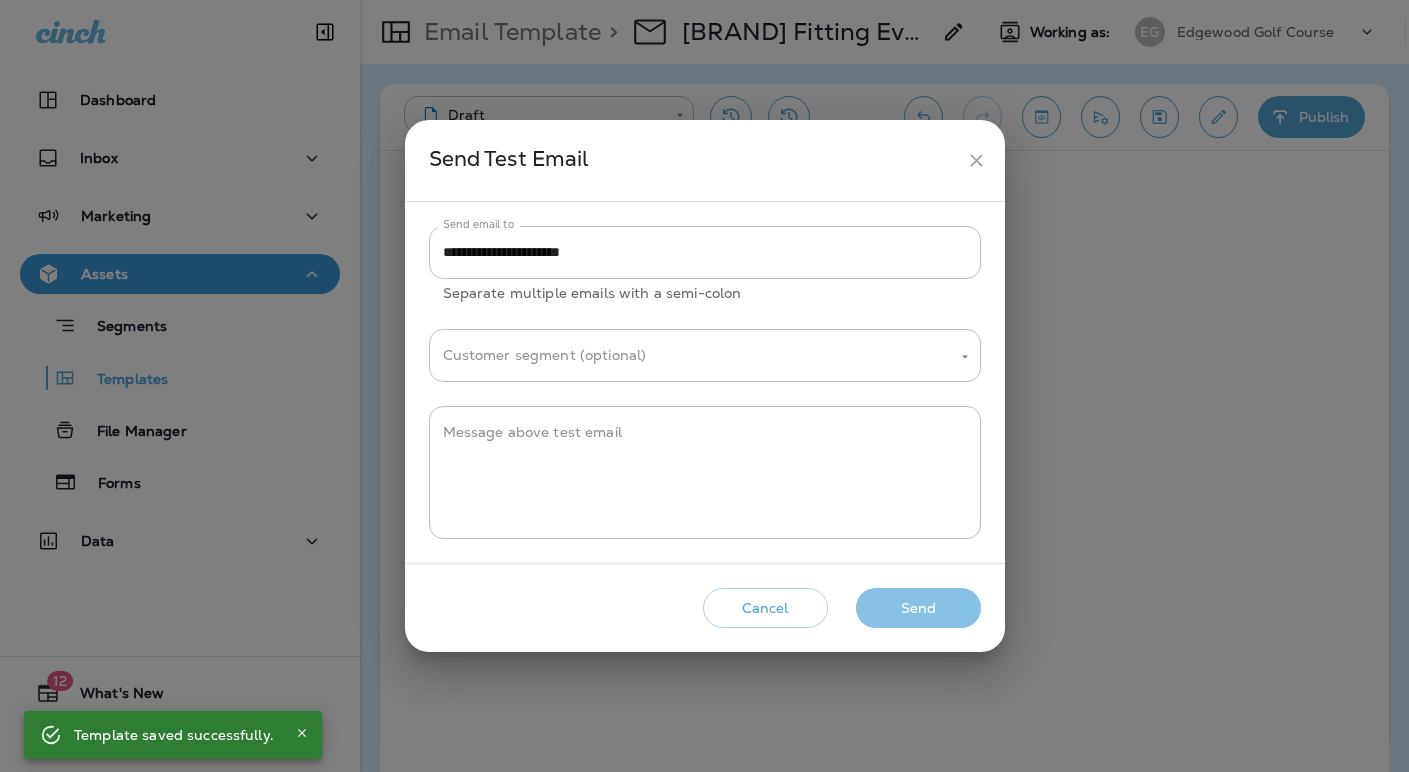 click on "Send" at bounding box center [918, 608] 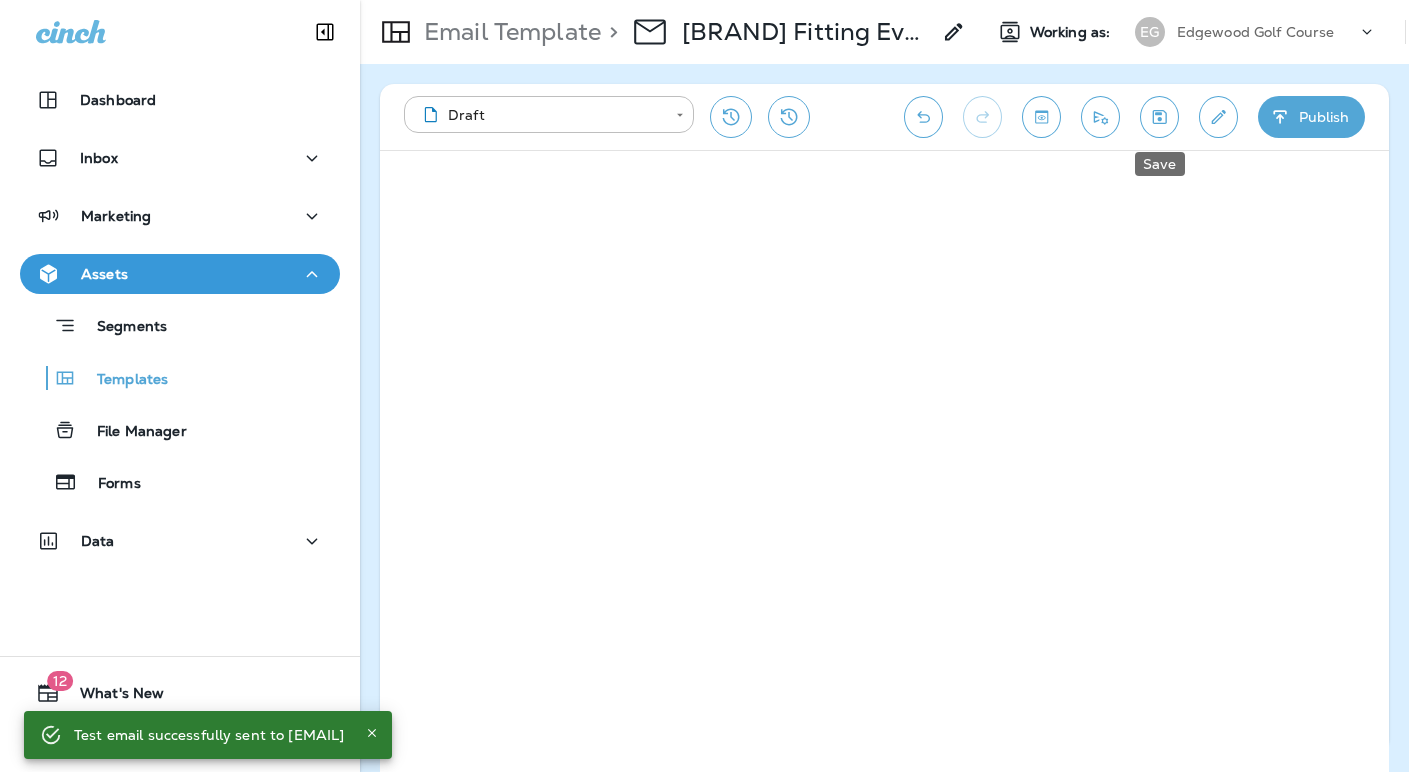 click 